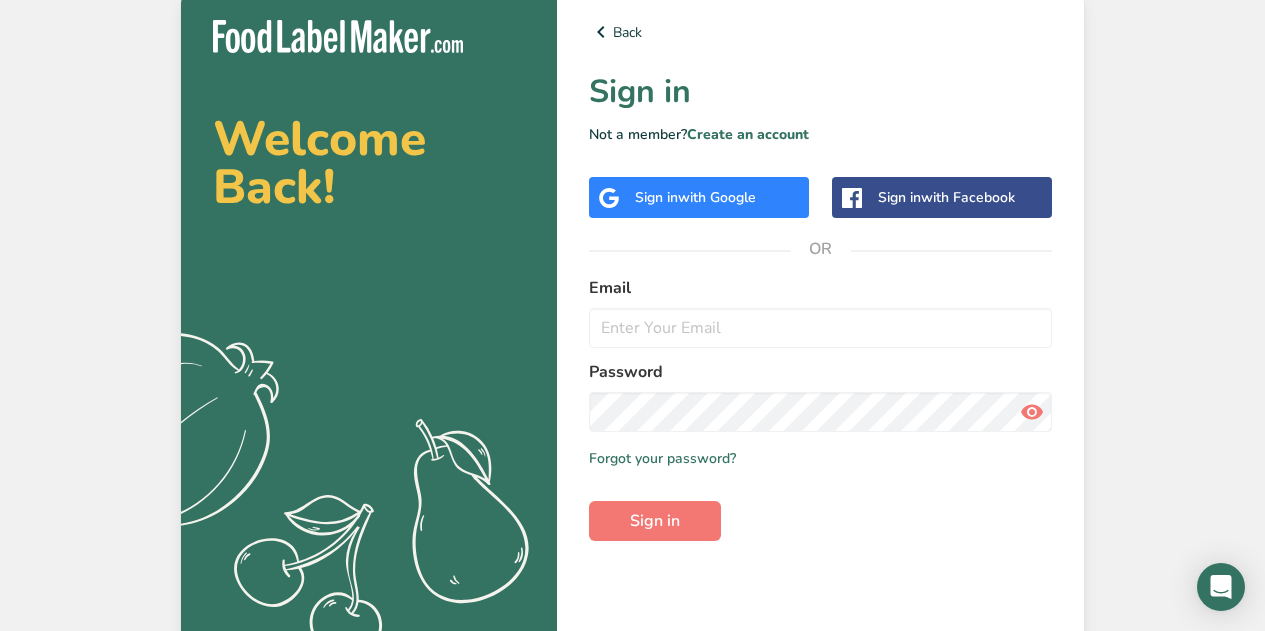 scroll, scrollTop: 0, scrollLeft: 0, axis: both 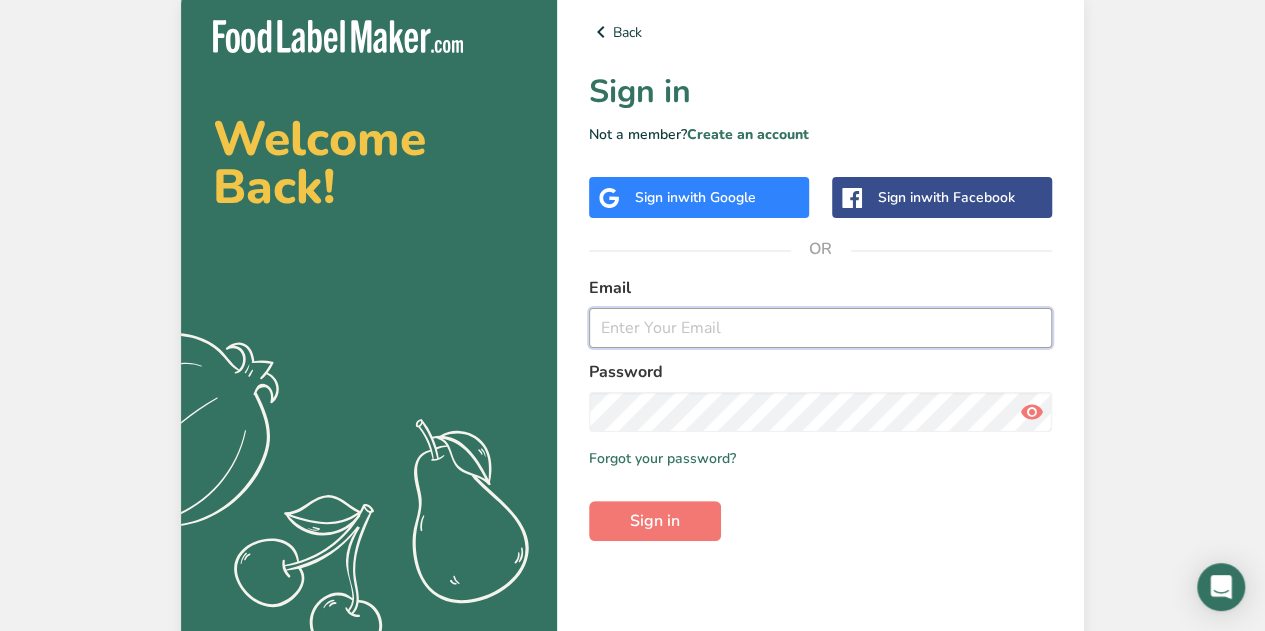click at bounding box center (820, 328) 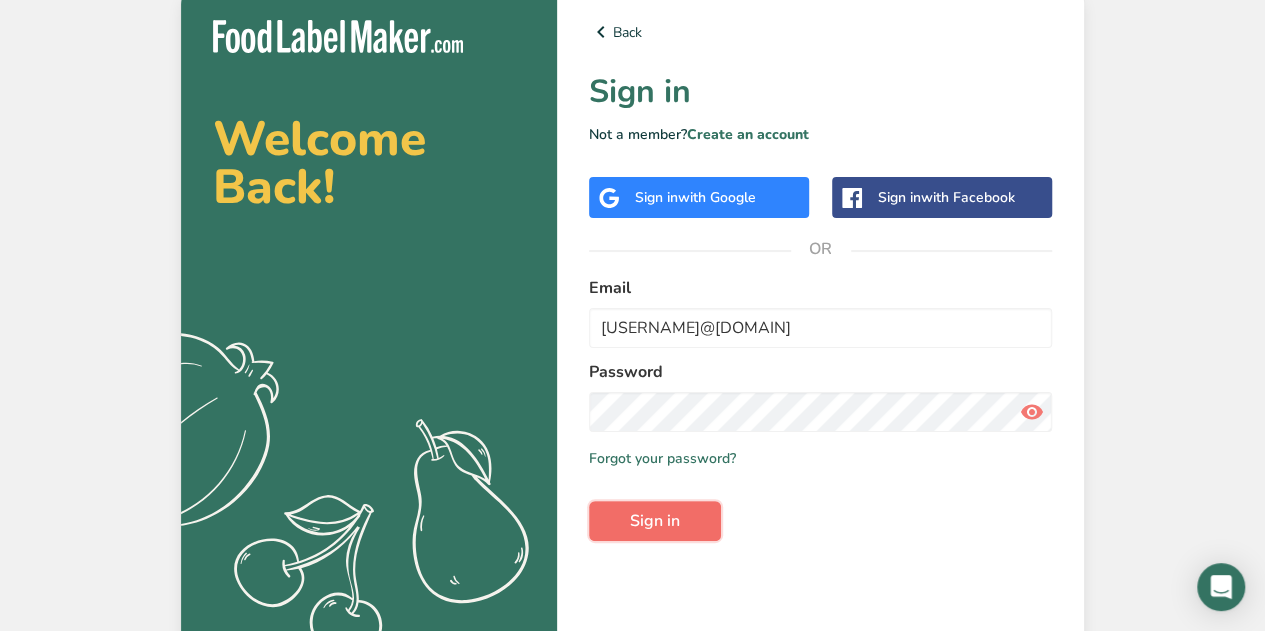 click on "Sign in" at bounding box center [655, 521] 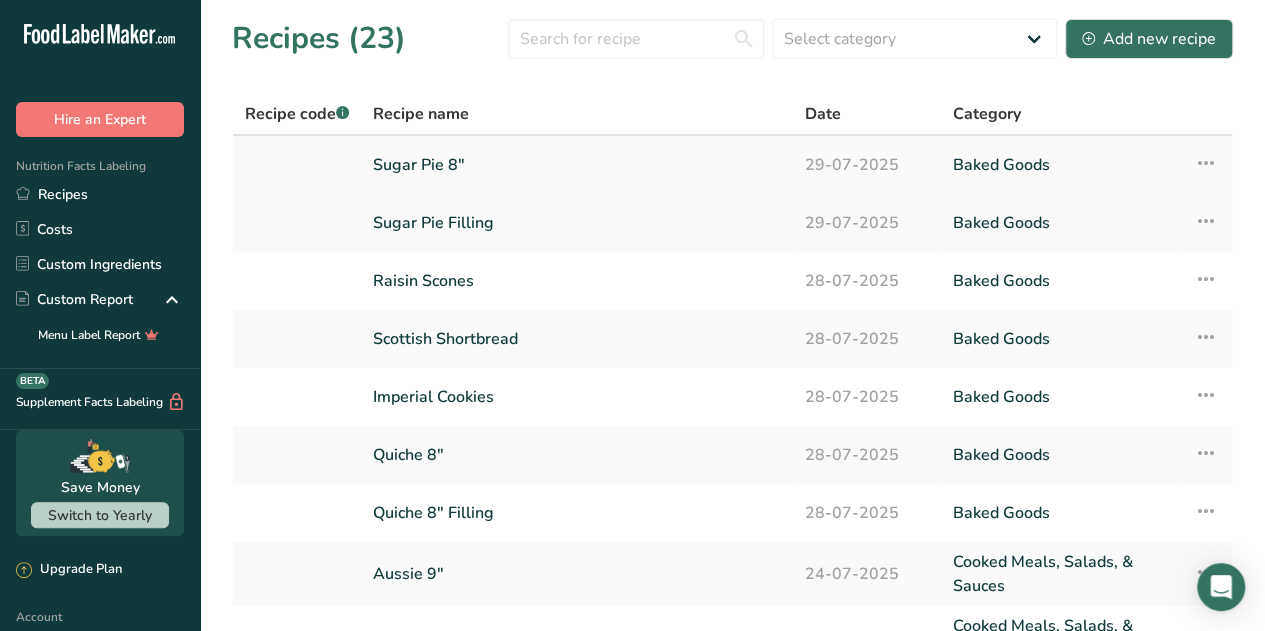click at bounding box center [1206, 163] 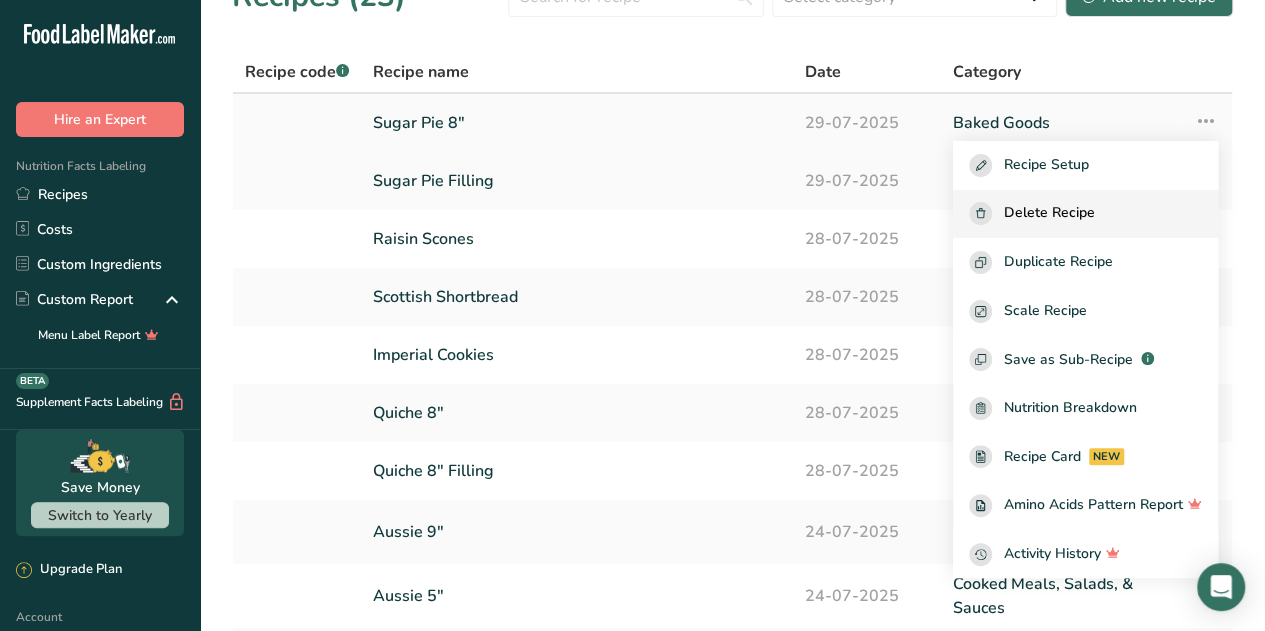 scroll, scrollTop: 0, scrollLeft: 0, axis: both 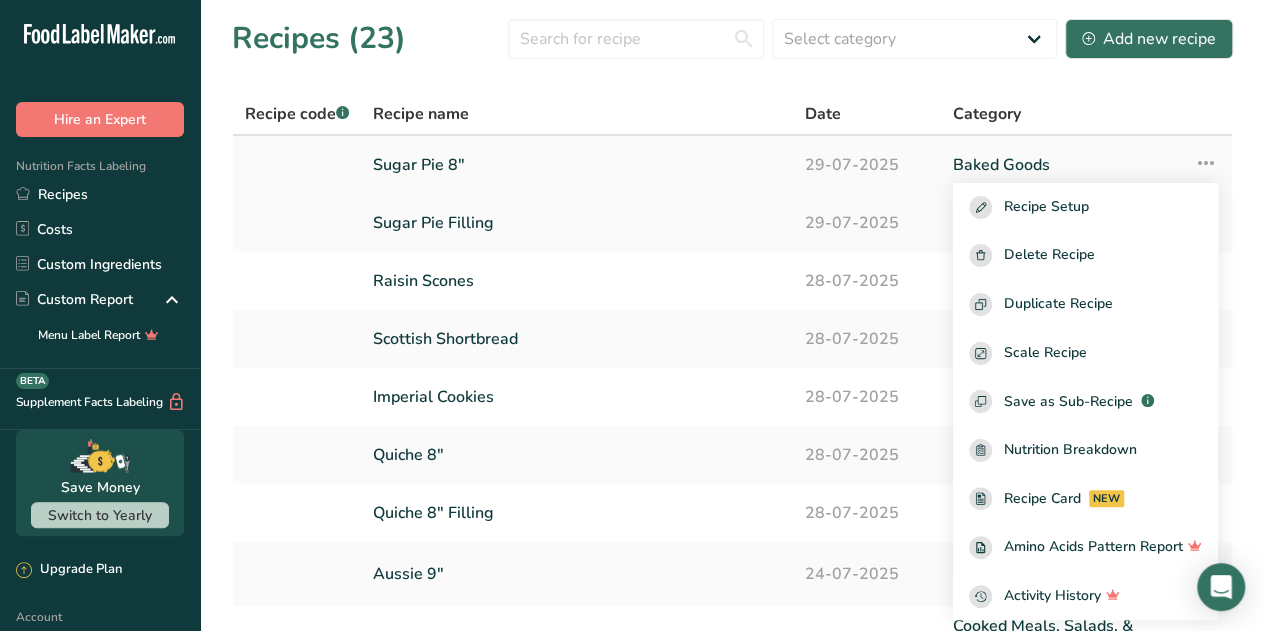 click on "Sugar Pie 8"" at bounding box center [577, 165] 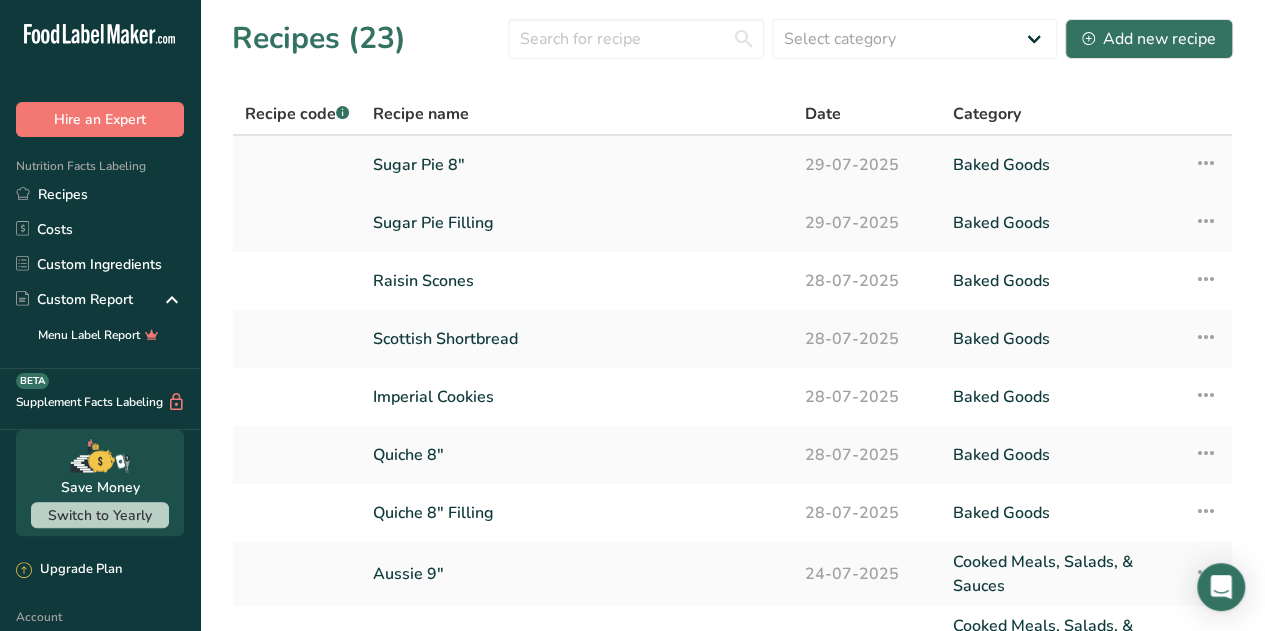 click on "Sugar Pie 8"" at bounding box center [577, 165] 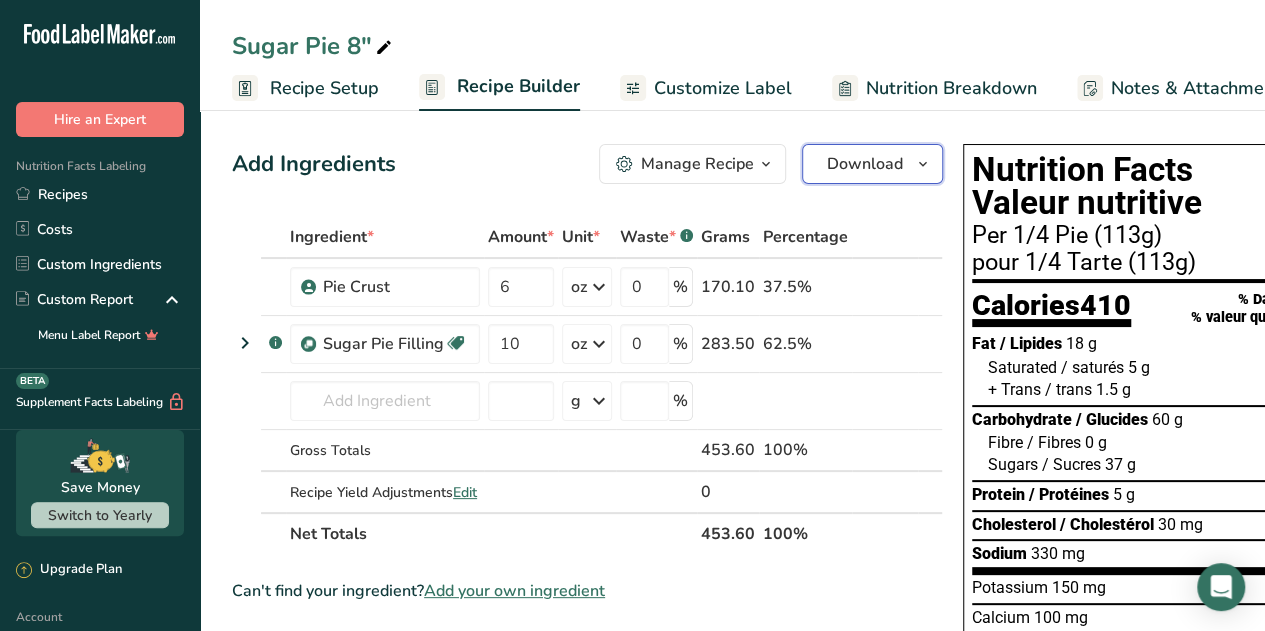click at bounding box center (923, 164) 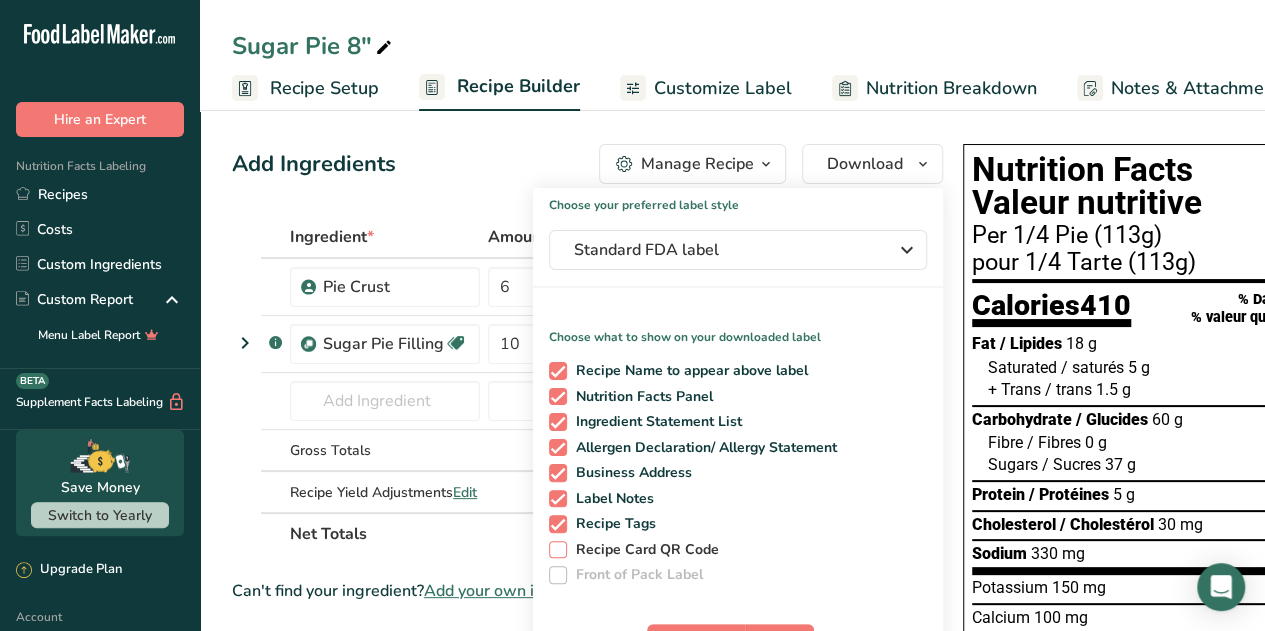 click at bounding box center [558, 550] 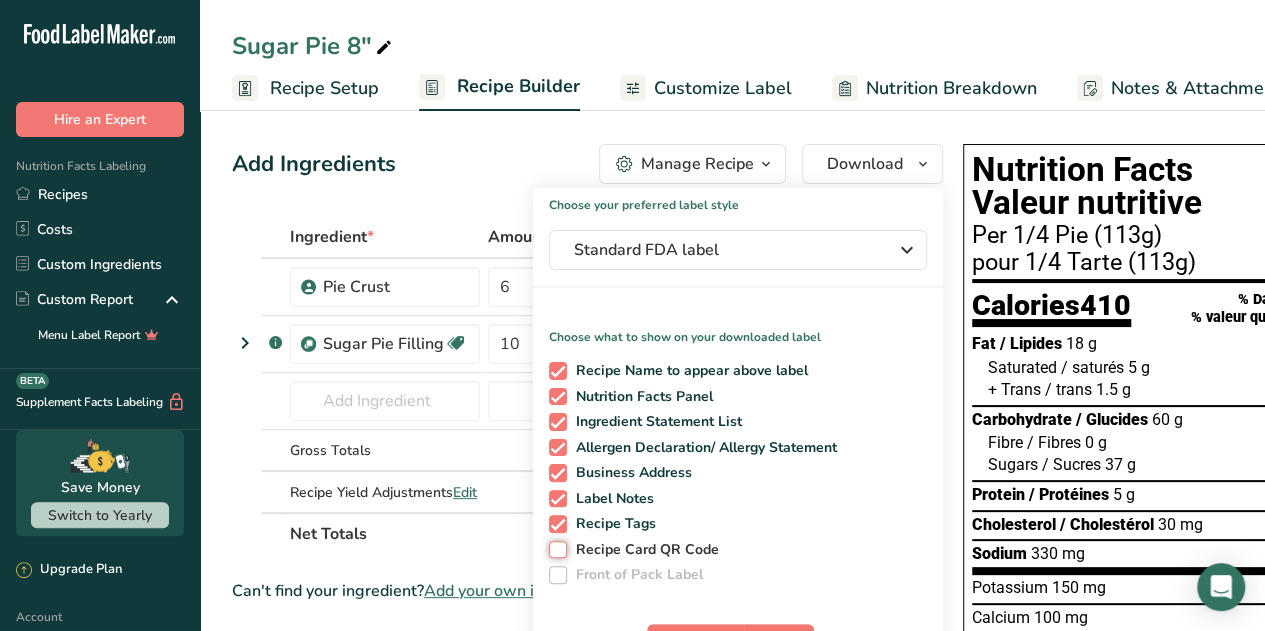 click on "Recipe Card QR Code" at bounding box center [555, 549] 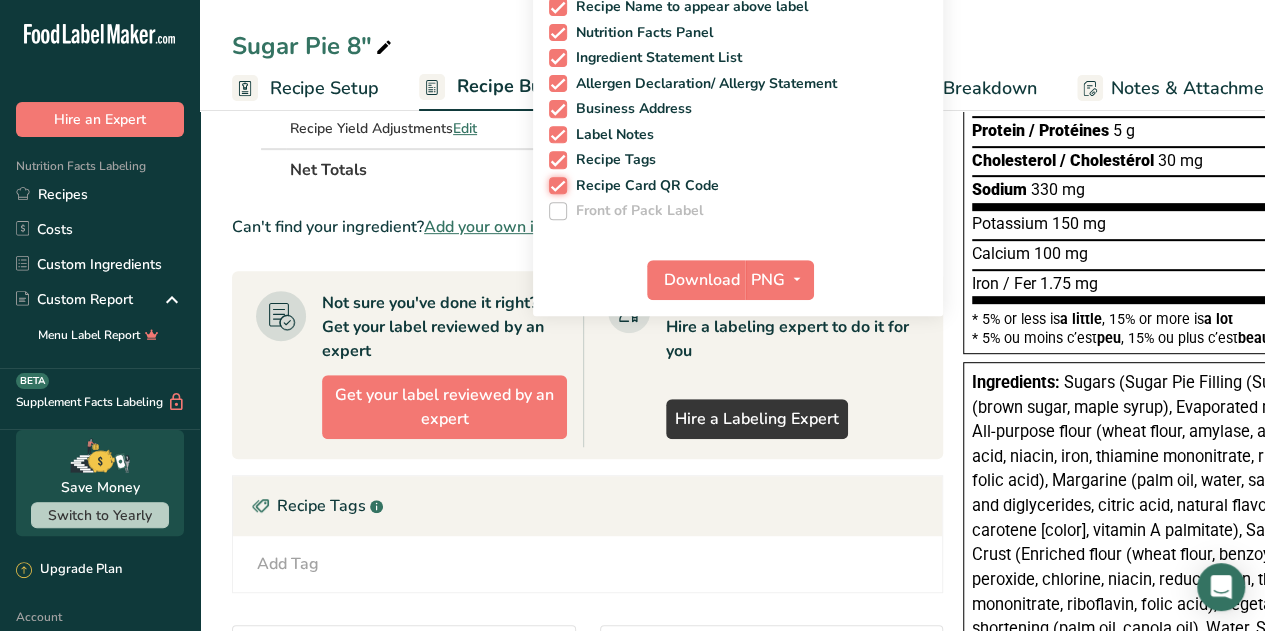 scroll, scrollTop: 300, scrollLeft: 0, axis: vertical 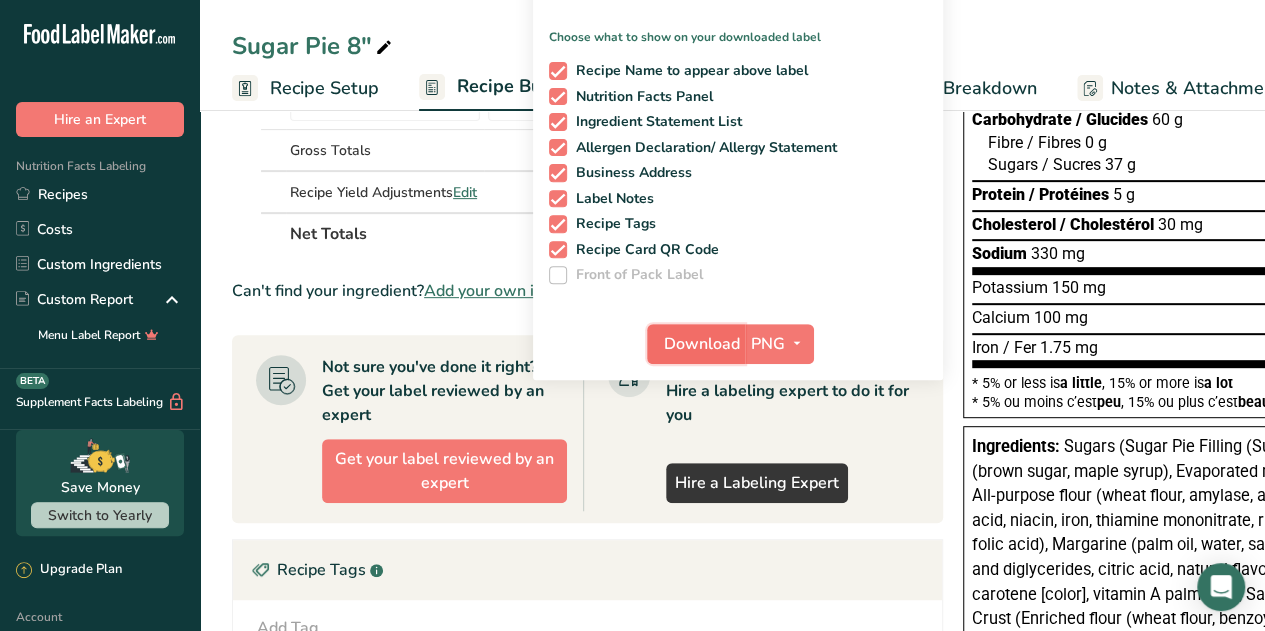 click on "Download" at bounding box center [702, 344] 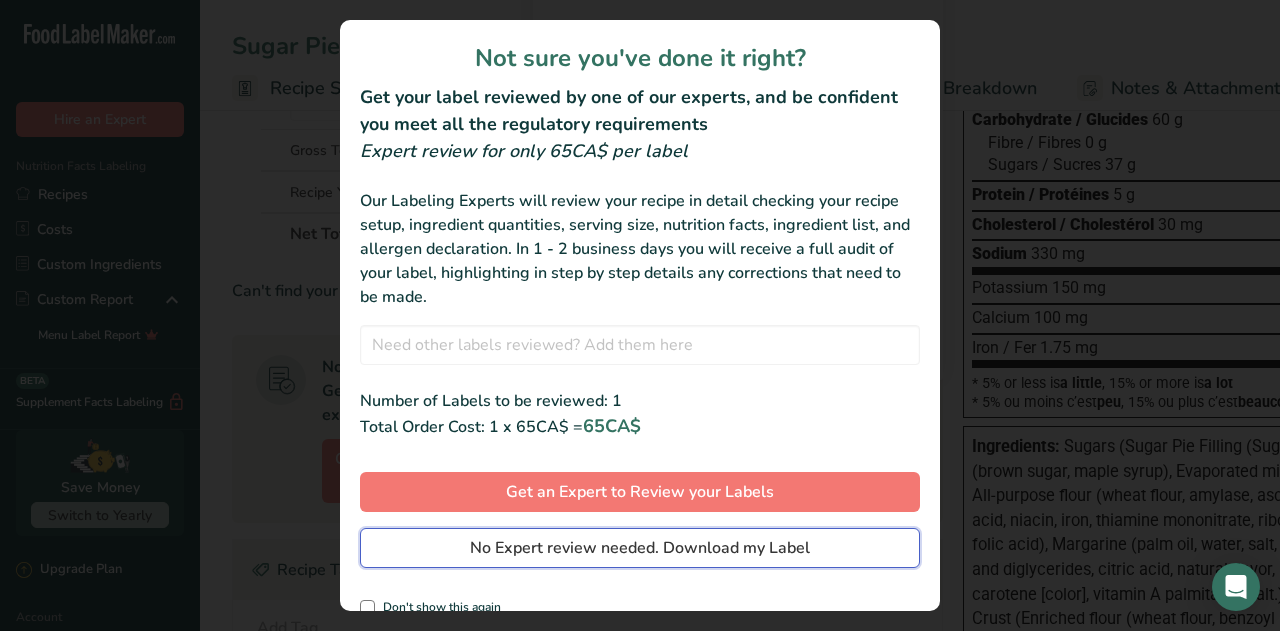 click on "No Expert review needed. Download my Label" at bounding box center [640, 548] 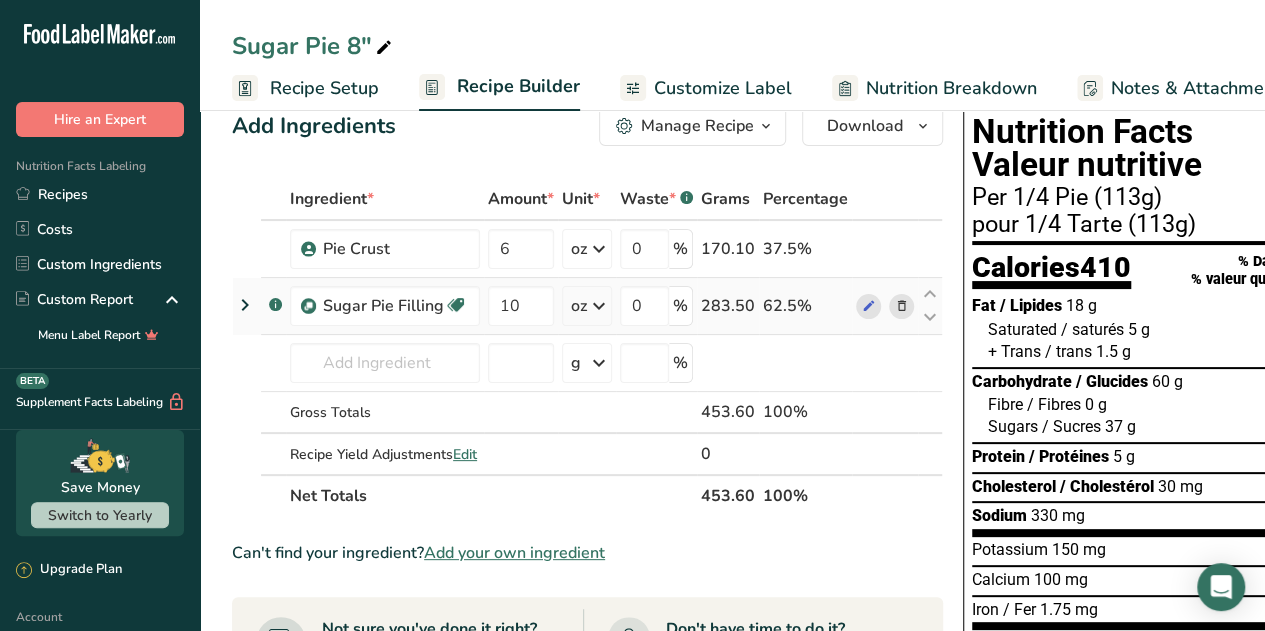 scroll, scrollTop: 0, scrollLeft: 0, axis: both 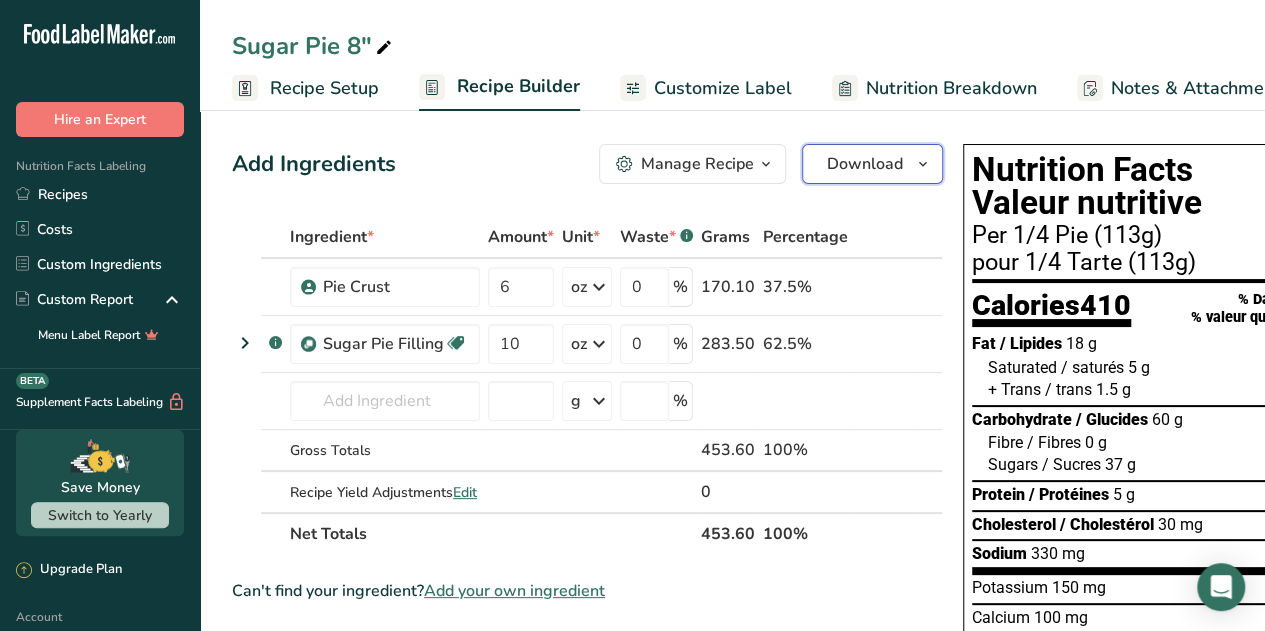 click on "Download" at bounding box center [865, 164] 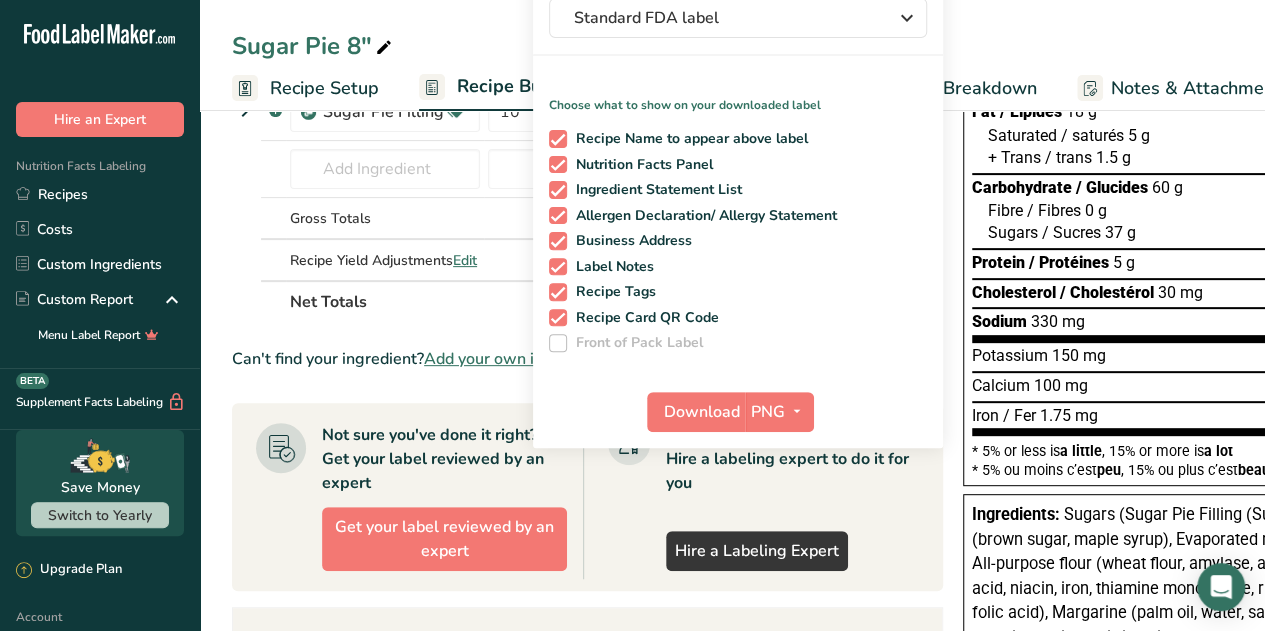 scroll, scrollTop: 300, scrollLeft: 0, axis: vertical 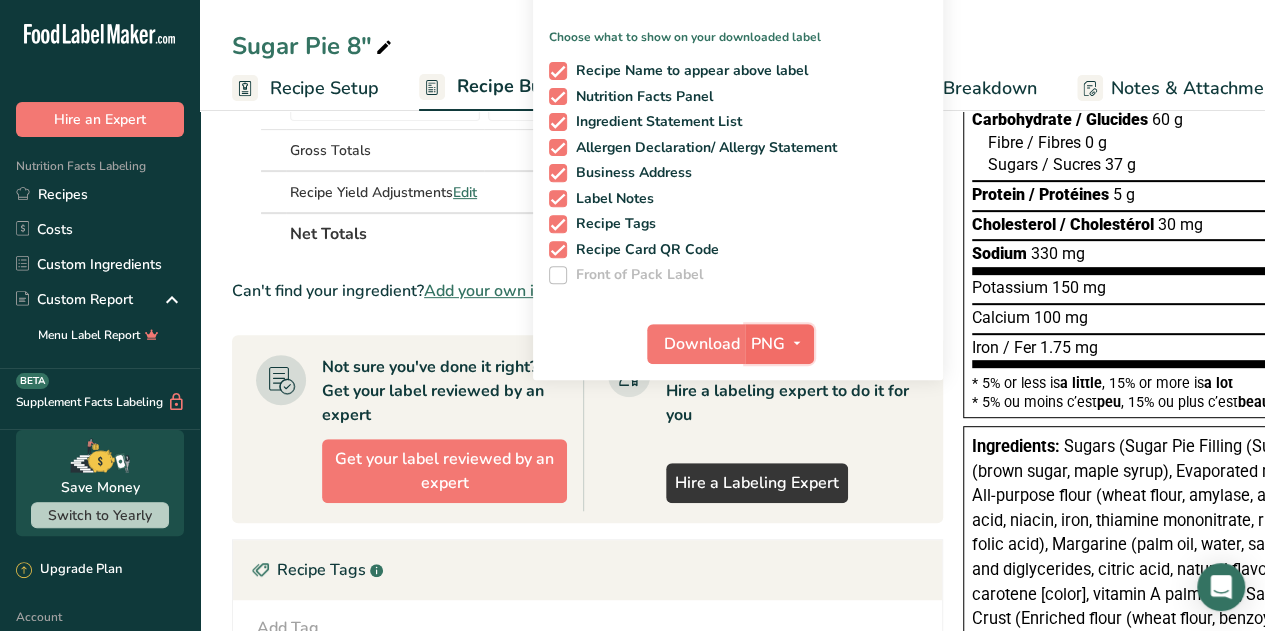 click at bounding box center (797, 343) 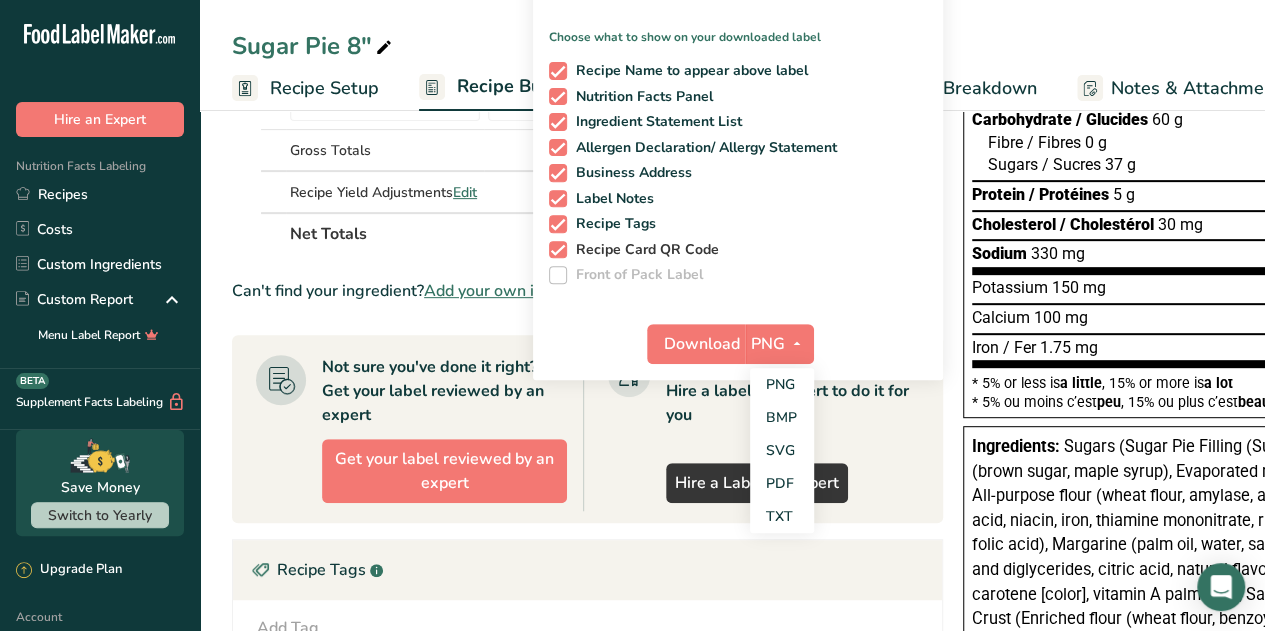 click on "Recipe Card QR Code" at bounding box center (734, 250) 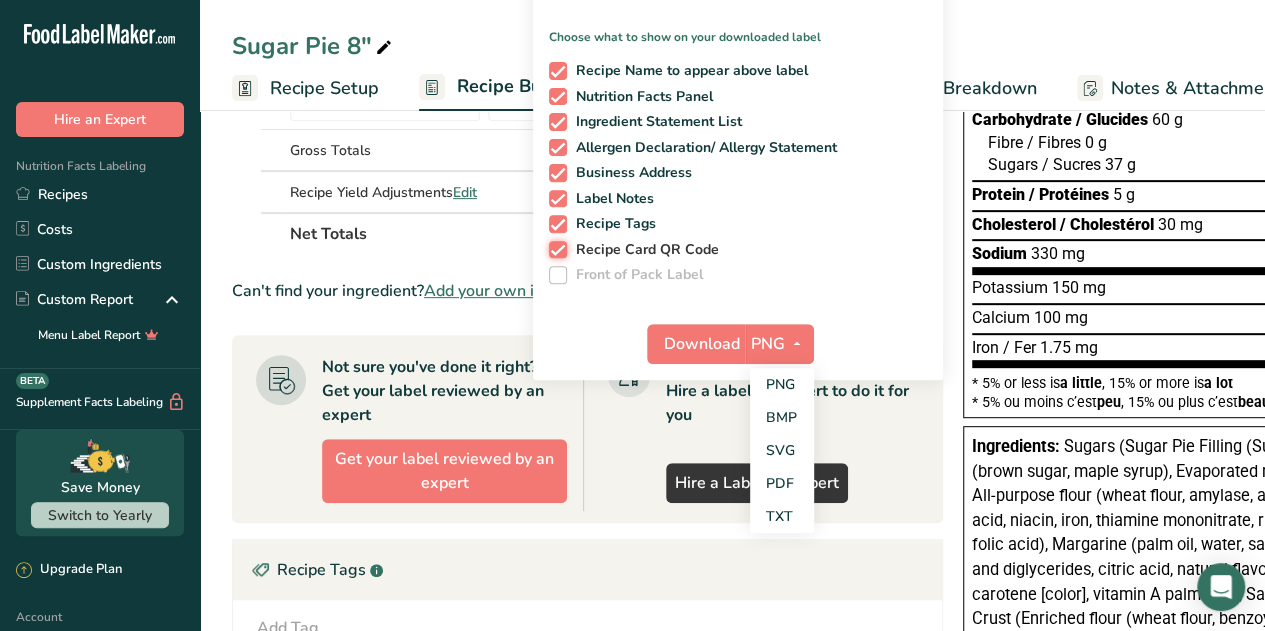click on "Recipe Card QR Code" at bounding box center [555, 249] 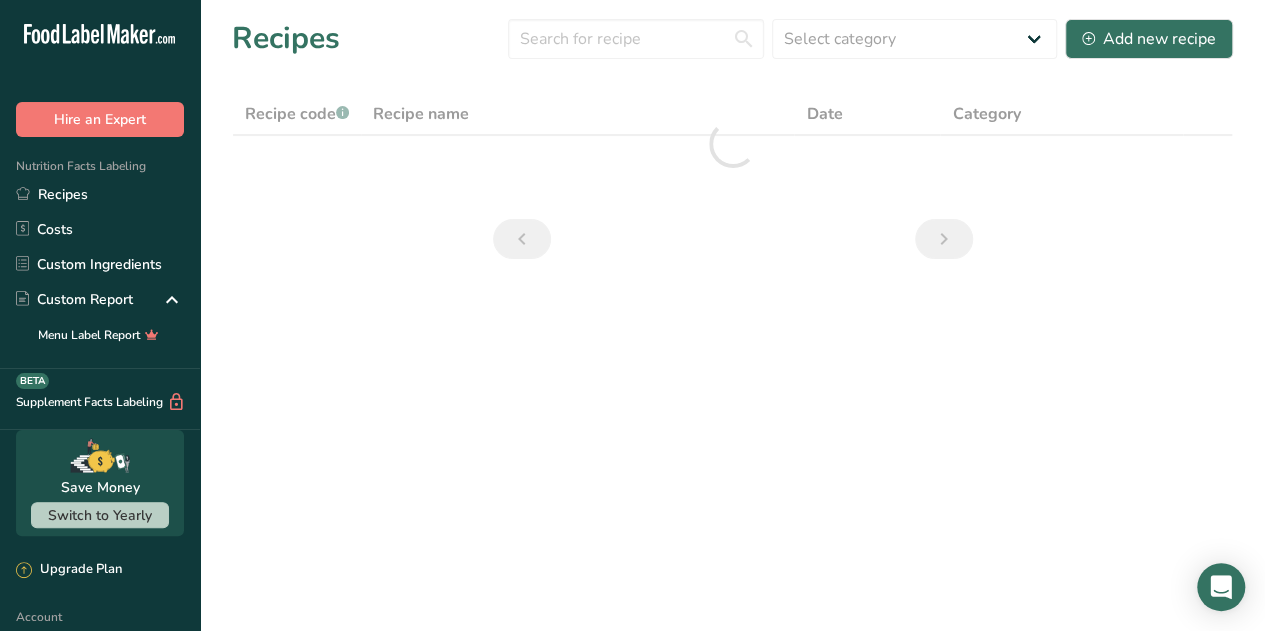 scroll, scrollTop: 0, scrollLeft: 0, axis: both 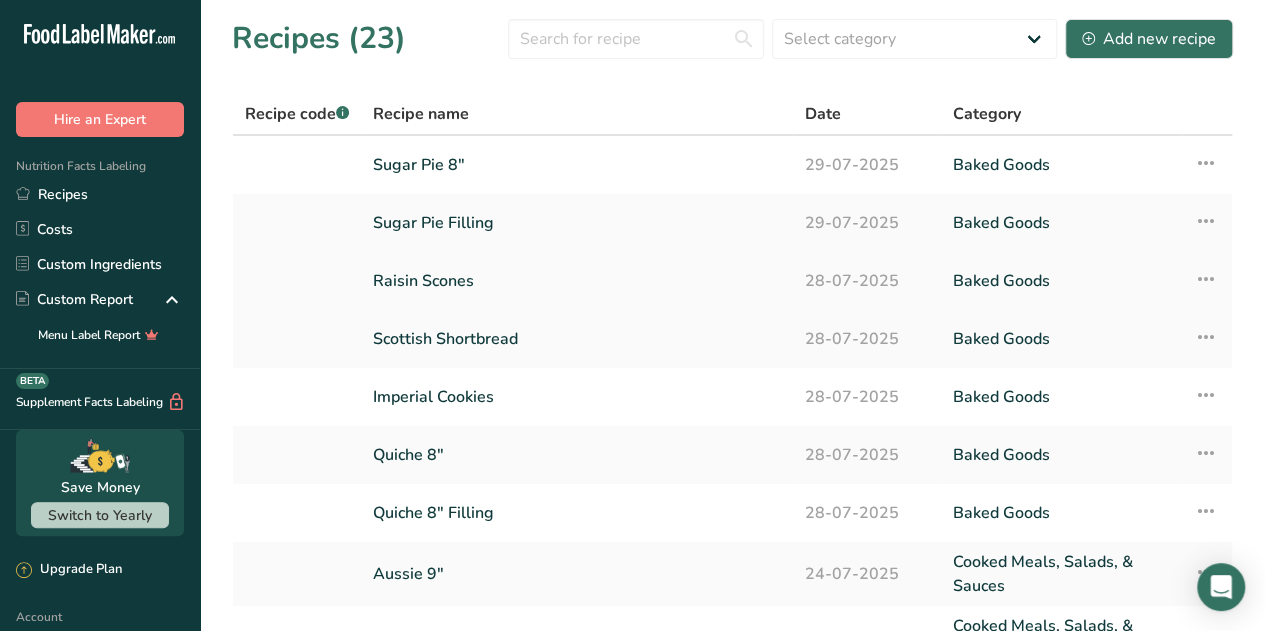 click on "Baked Goods" at bounding box center [1061, 281] 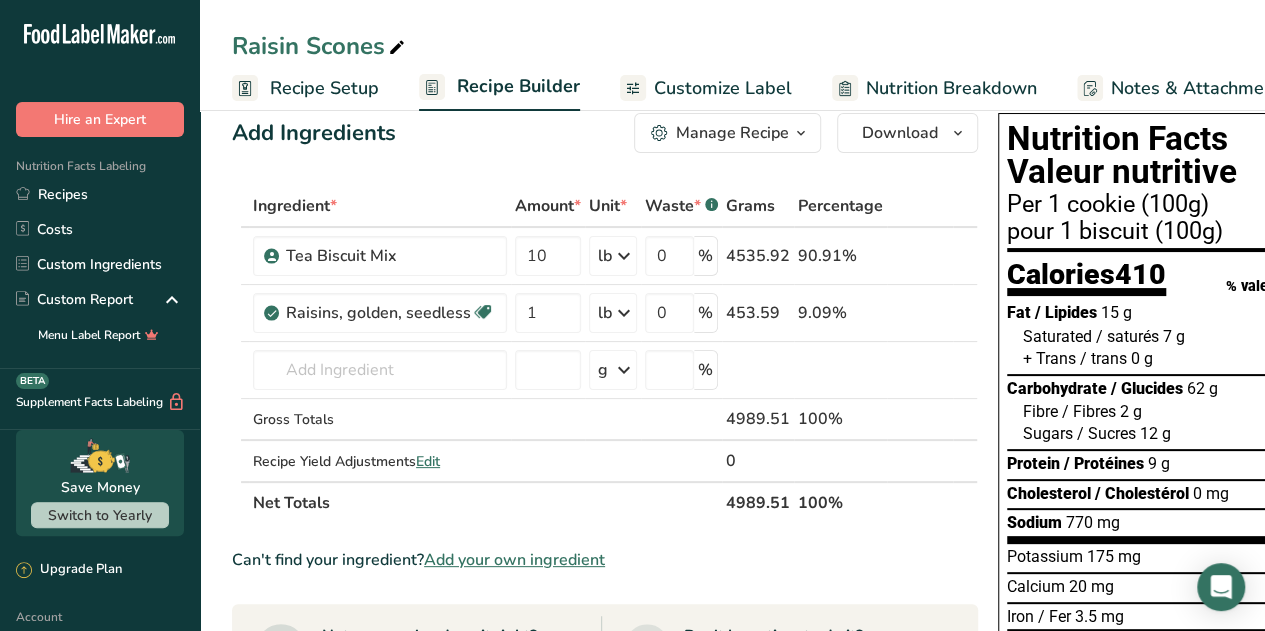 scroll, scrollTop: 0, scrollLeft: 0, axis: both 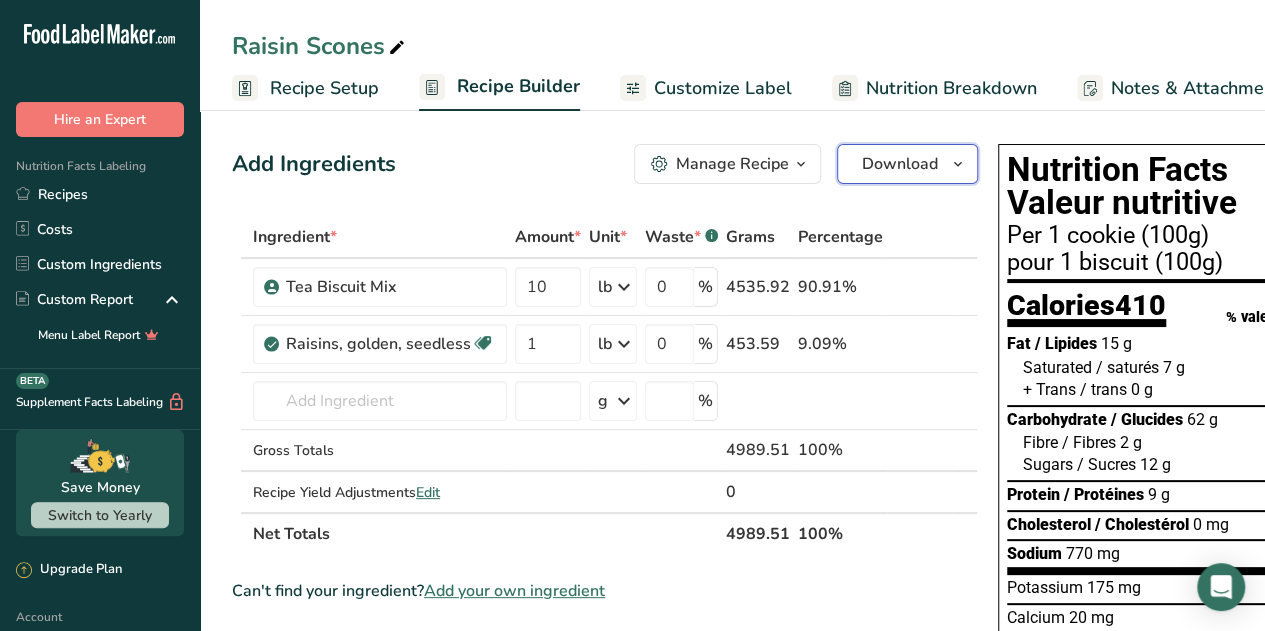 click at bounding box center (958, 164) 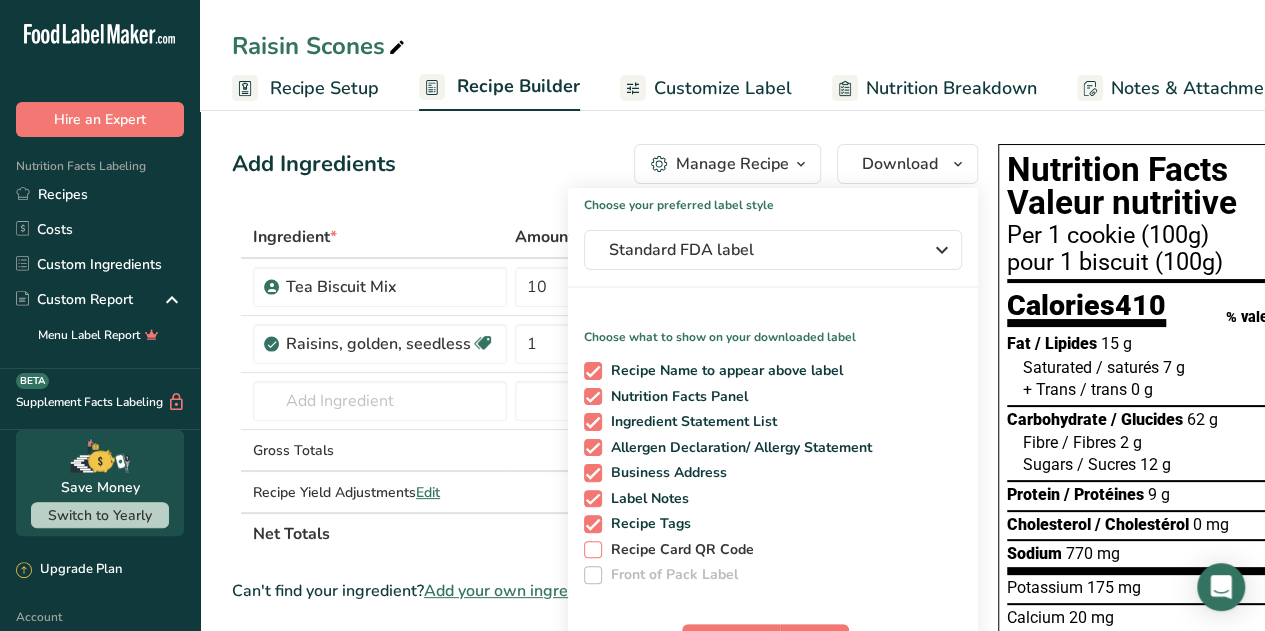 click at bounding box center [593, 550] 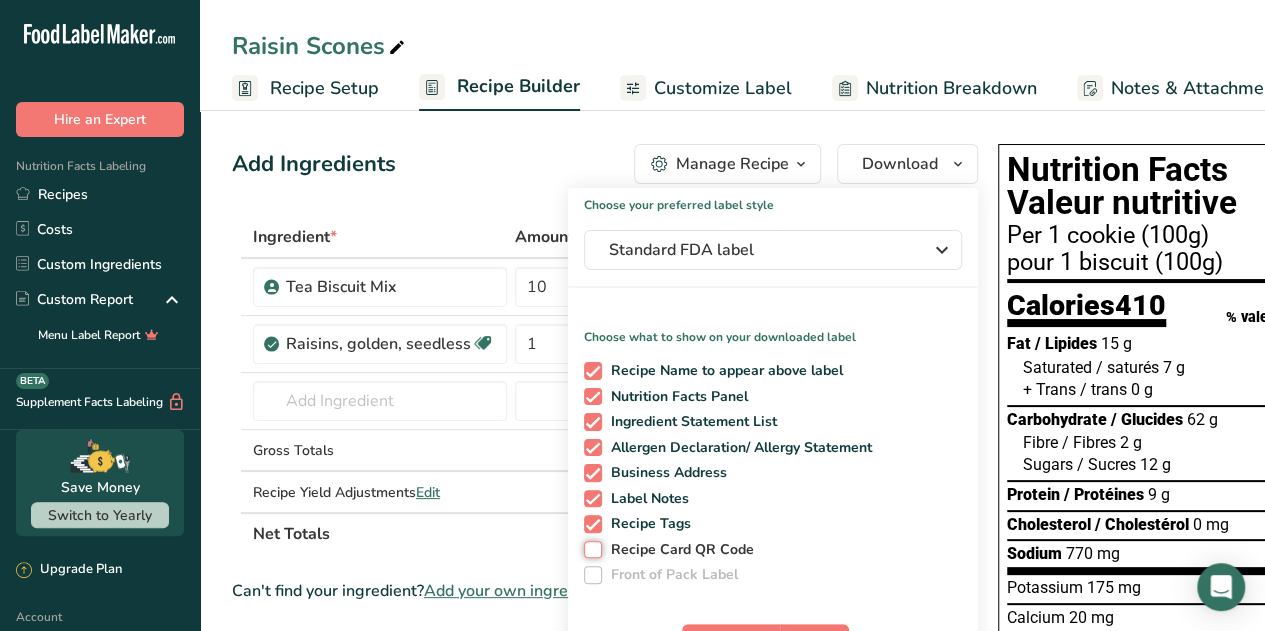 click on "Recipe Card QR Code" at bounding box center [590, 549] 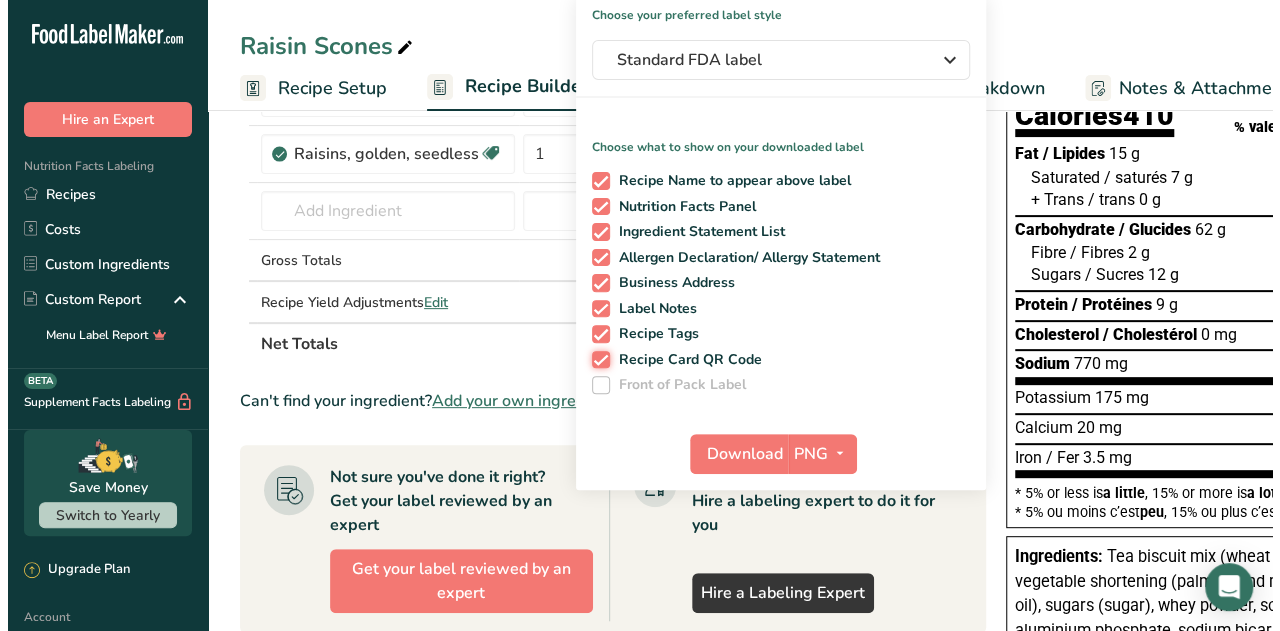 scroll, scrollTop: 200, scrollLeft: 0, axis: vertical 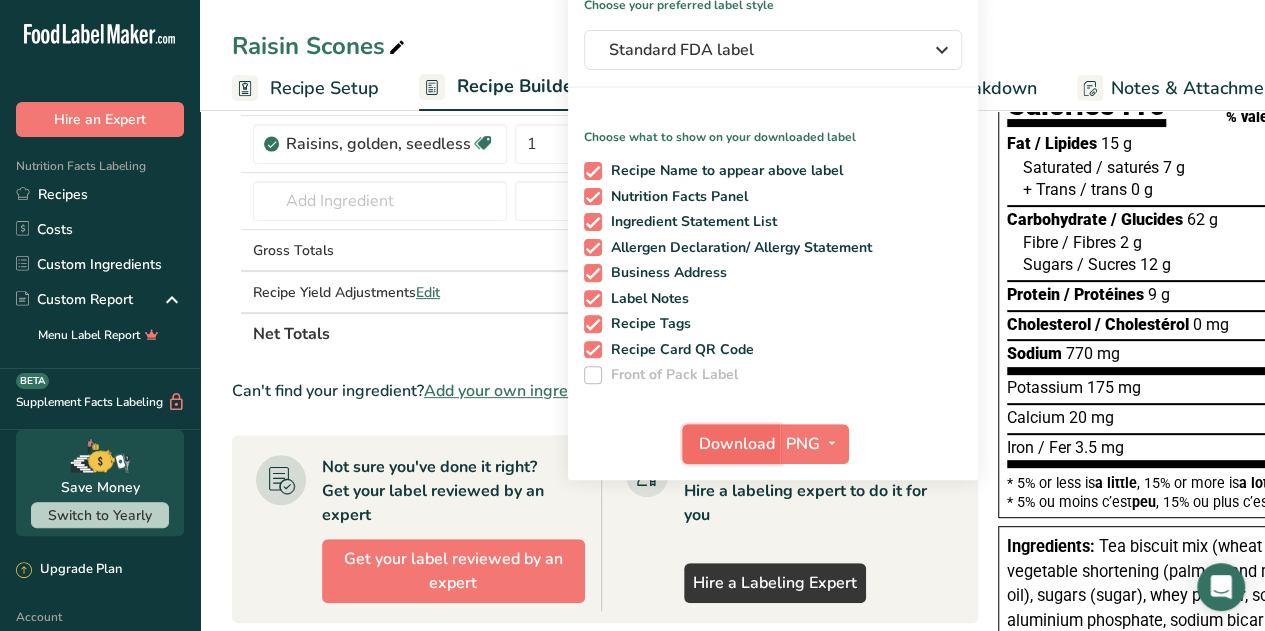 click on "Download" at bounding box center (737, 444) 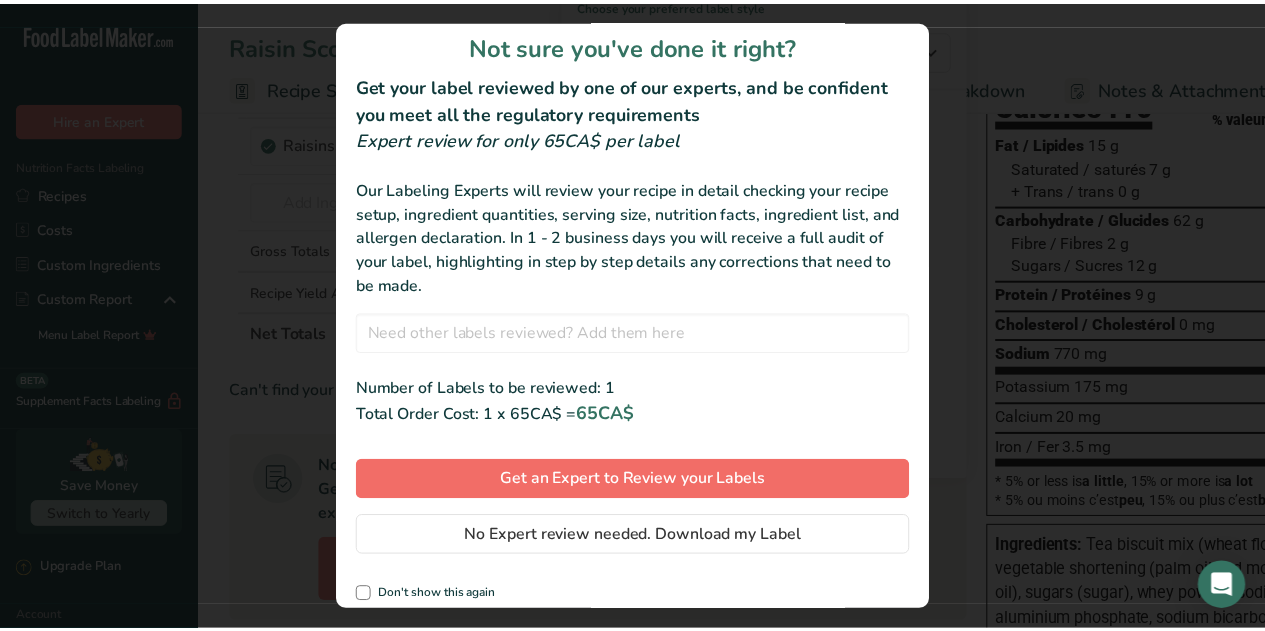scroll, scrollTop: 22, scrollLeft: 0, axis: vertical 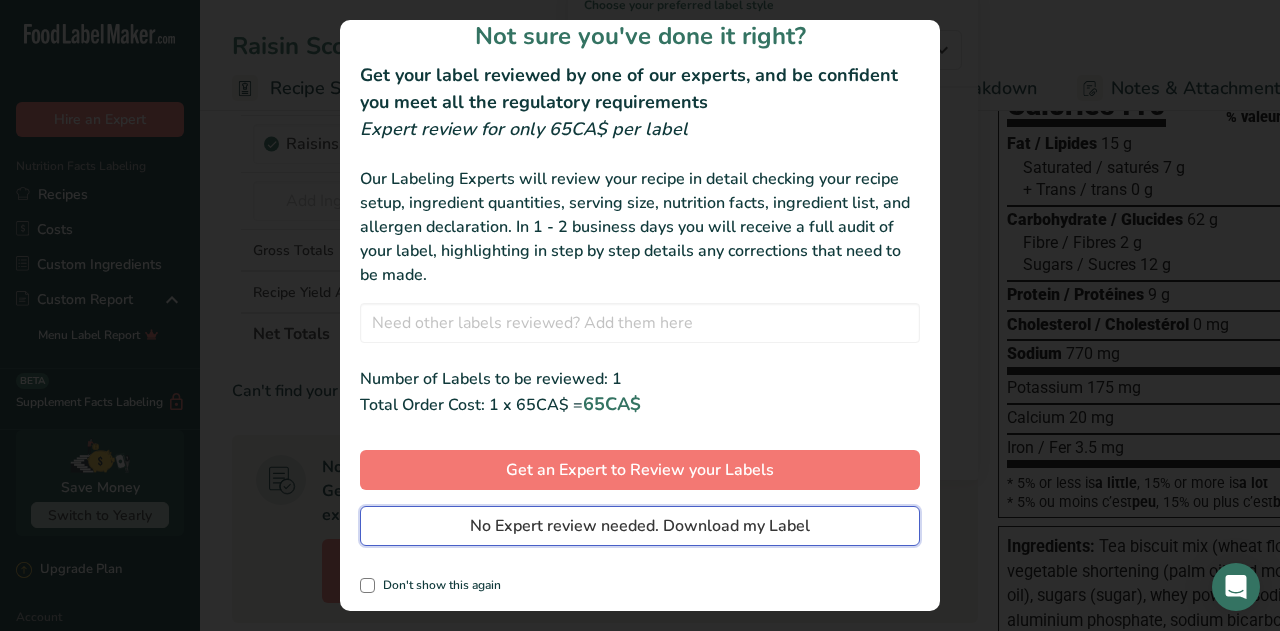 click on "No Expert review needed. Download my Label" at bounding box center [640, 526] 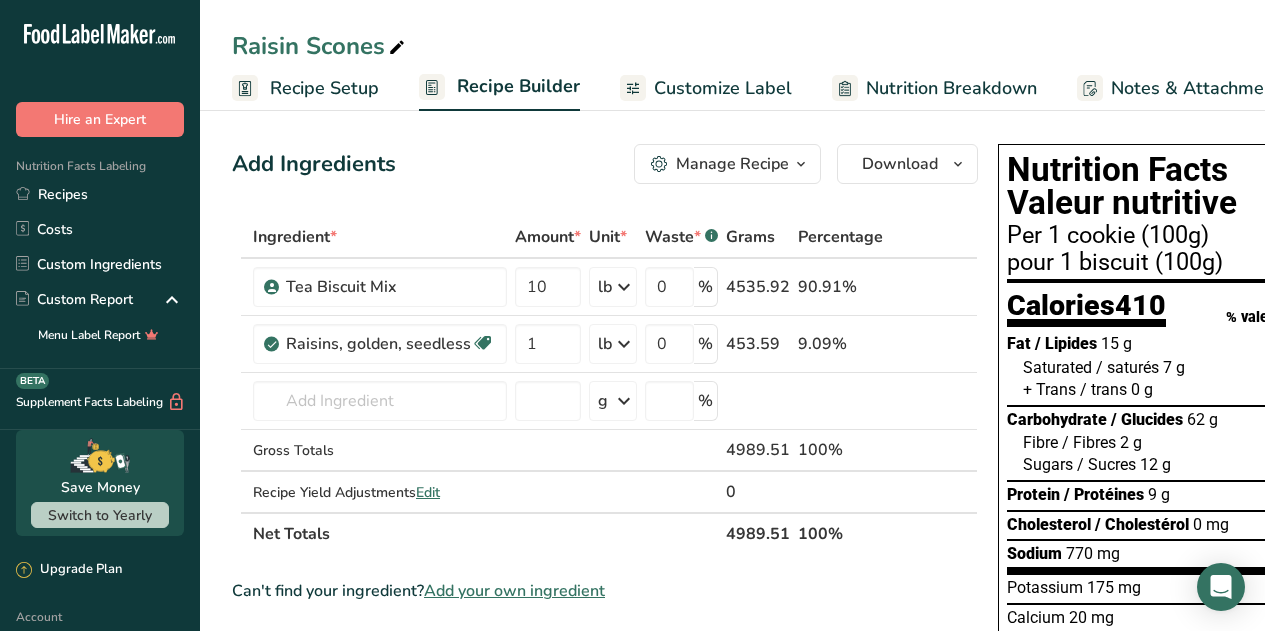 scroll, scrollTop: 200, scrollLeft: 0, axis: vertical 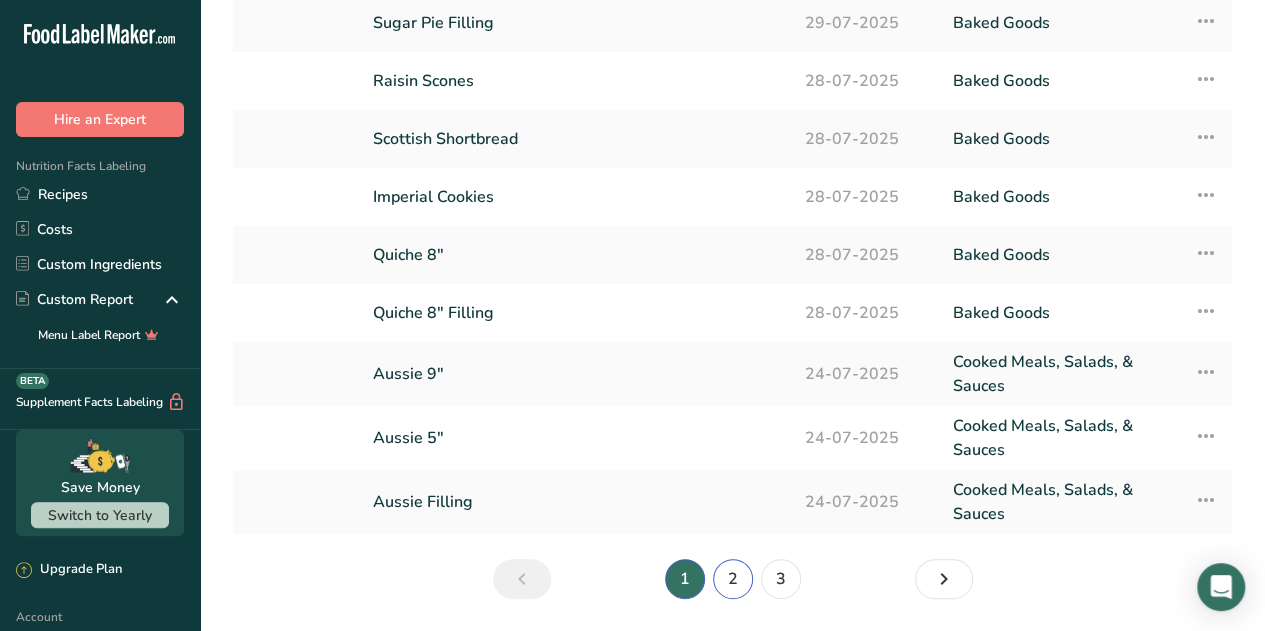 click on "2" at bounding box center [733, 579] 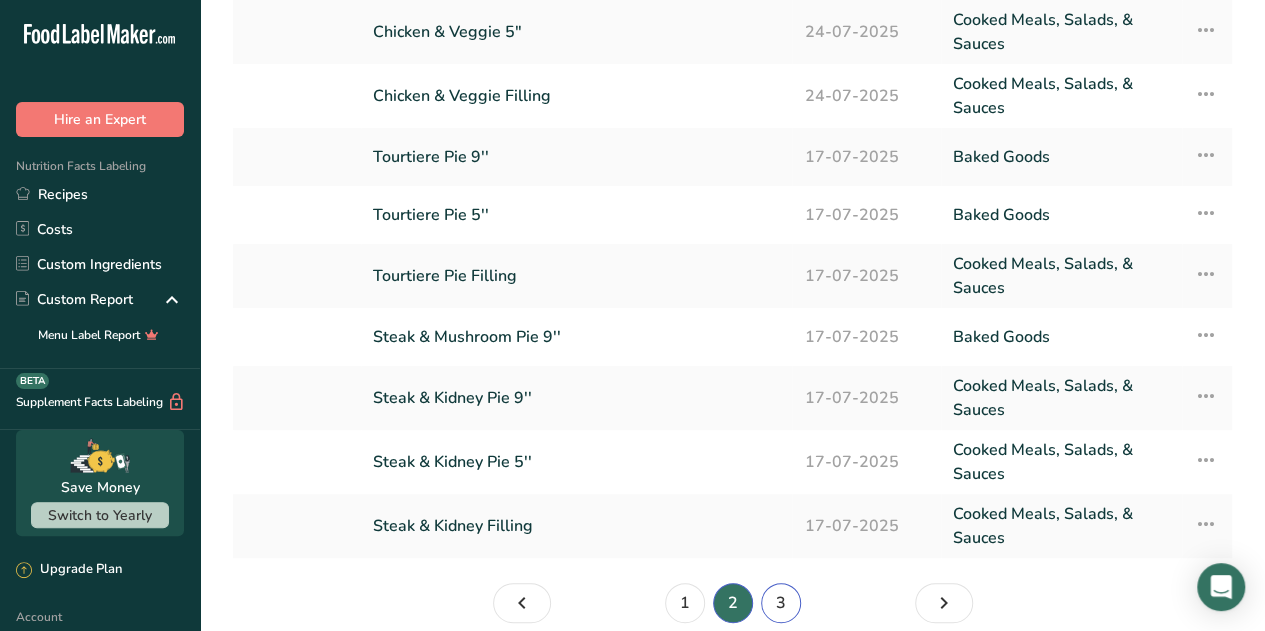 scroll, scrollTop: 206, scrollLeft: 0, axis: vertical 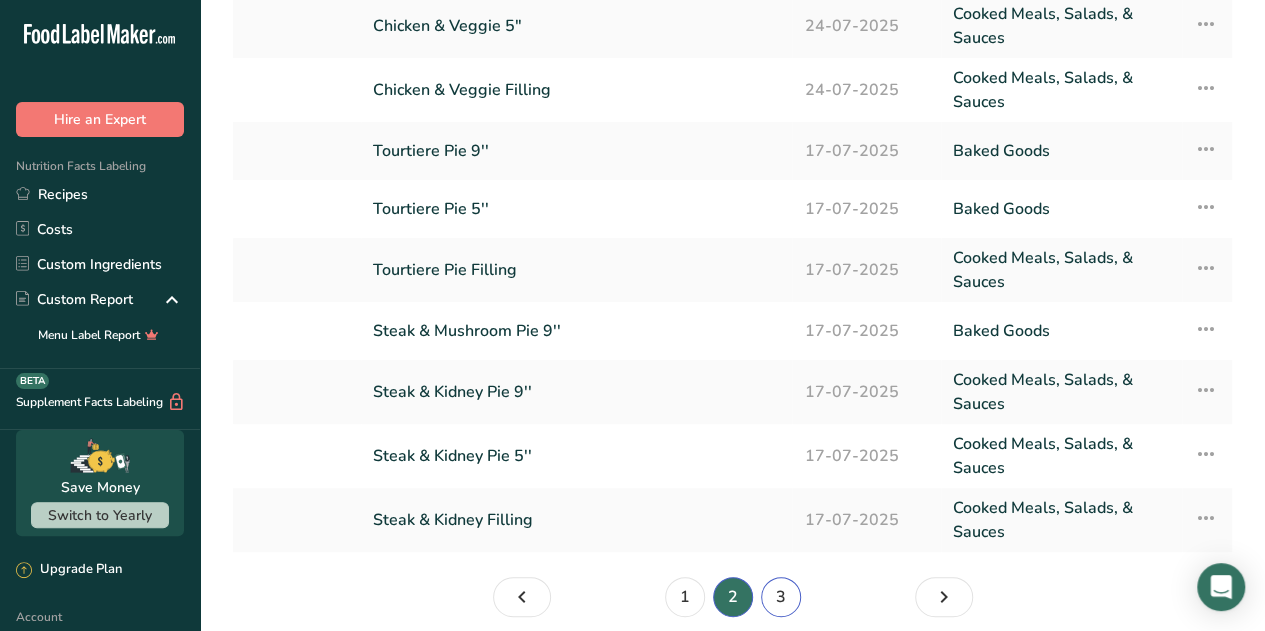 click on "Recipes (23)
Select category
All
Baked Goods
Beverages
Confectionery
Cooked Meals, Salads, & Sauces
Dairy
Snacks
Add new recipe
Recipe code
.a-a{fill:#347362;}.b-a{fill:#fff;}          Recipe name   Date   Category
Chicken & Veggie 9"
24-07-2025
Cooked Meals, Salads, & Sauces
Recipe Setup       Delete Recipe           Duplicate Recipe             Scale Recipe             Save as Sub-Recipe   .a-a{fill:#347362;}.b-a{fill:#fff;}                               Nutrition Breakdown                 Recipe Card
NEW
Amino Acids Pattern Report             Activity History
Recipe Setup" at bounding box center [732, 221] 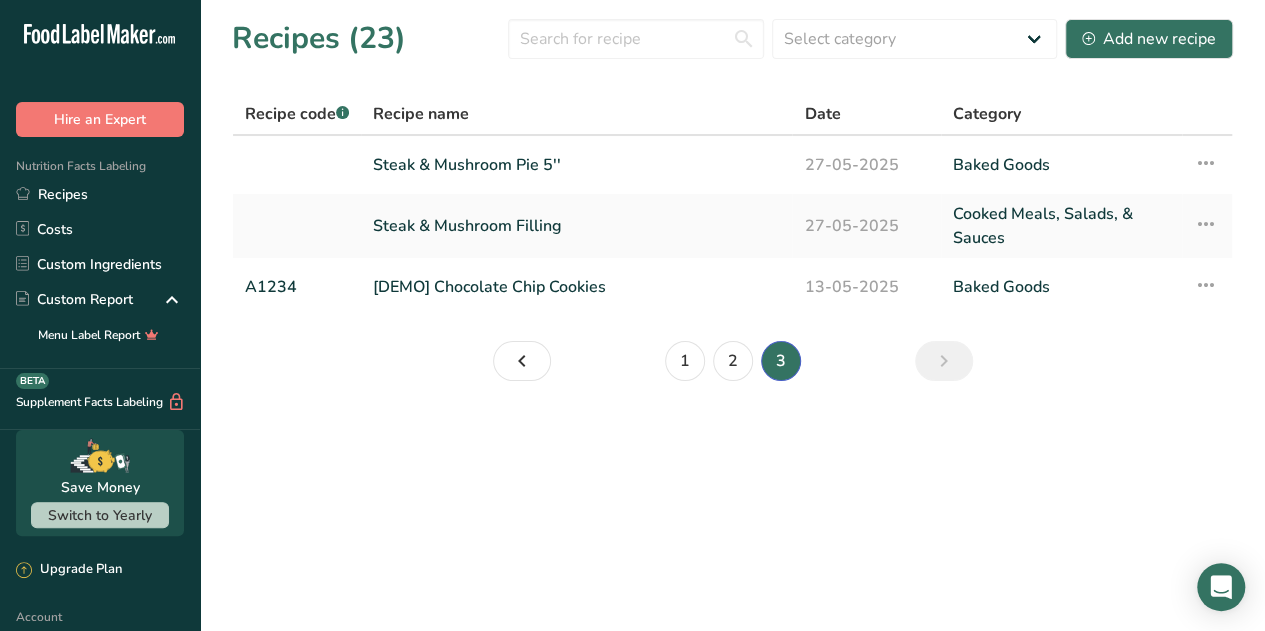 scroll, scrollTop: 0, scrollLeft: 0, axis: both 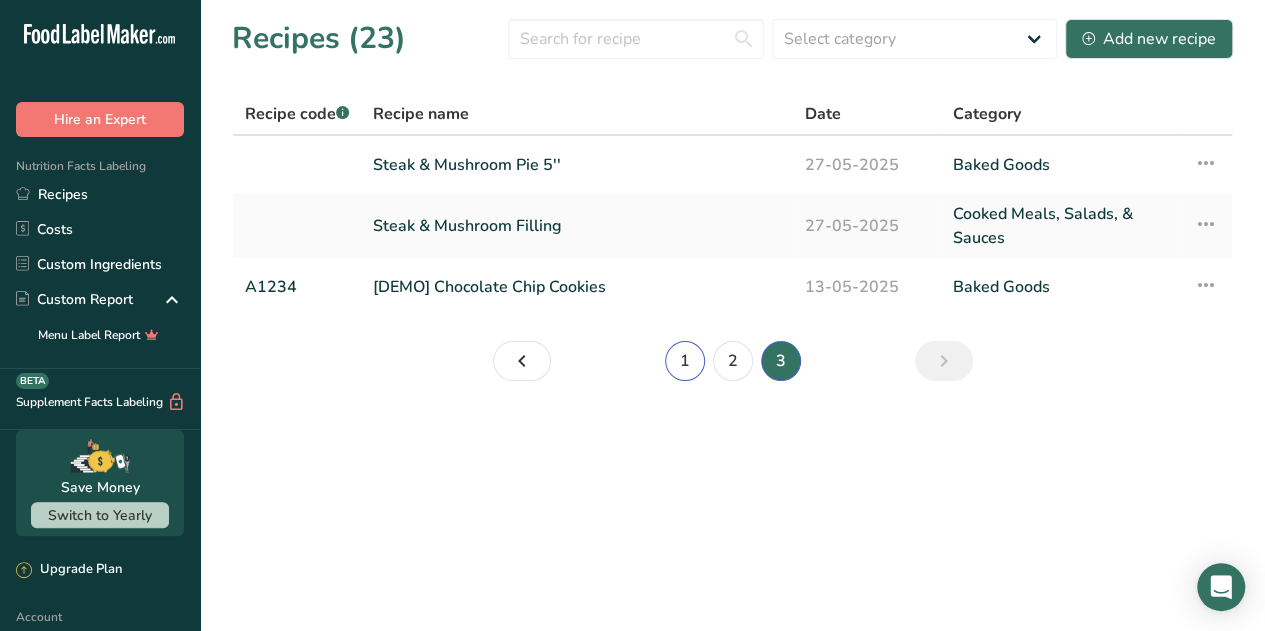 click on "1" at bounding box center [685, 361] 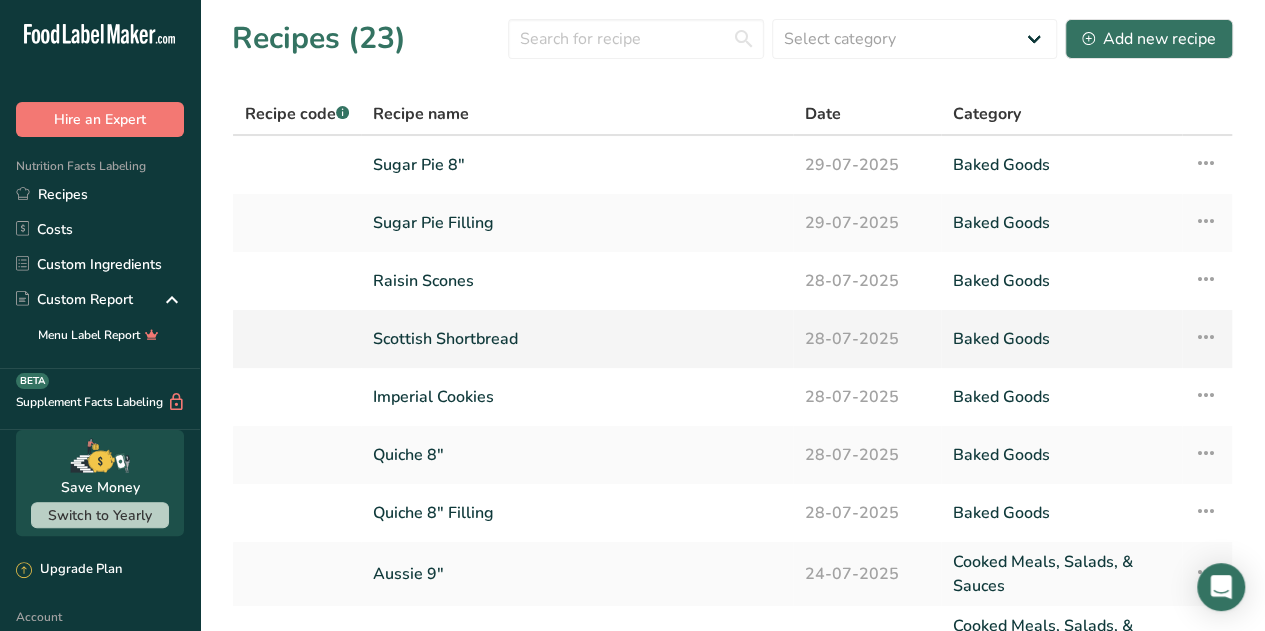 click at bounding box center [1206, 337] 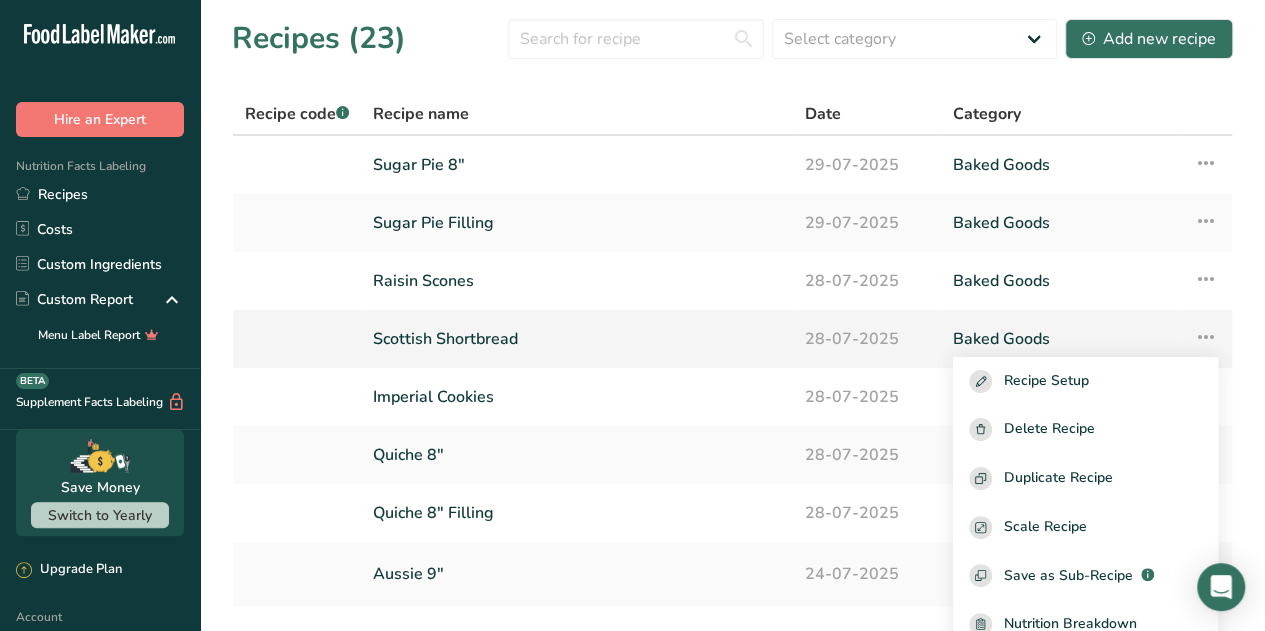 click on "Scottish Shortbread" at bounding box center (577, 339) 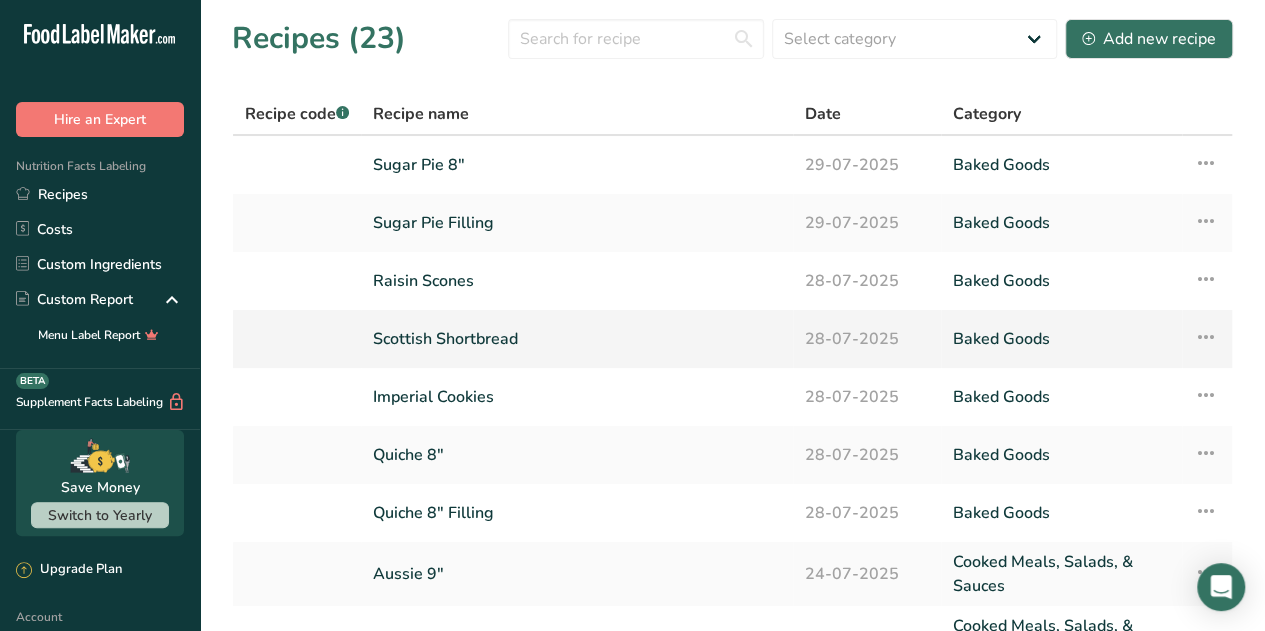 click on "Scottish Shortbread" at bounding box center (577, 339) 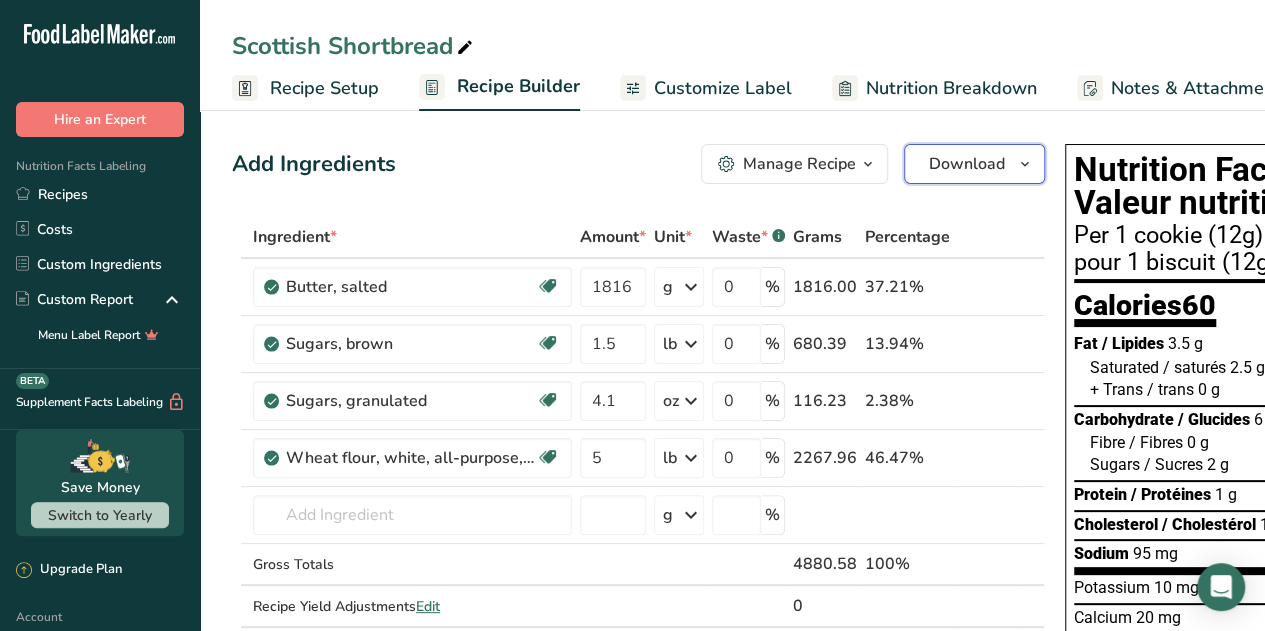 click on "Download" at bounding box center (967, 164) 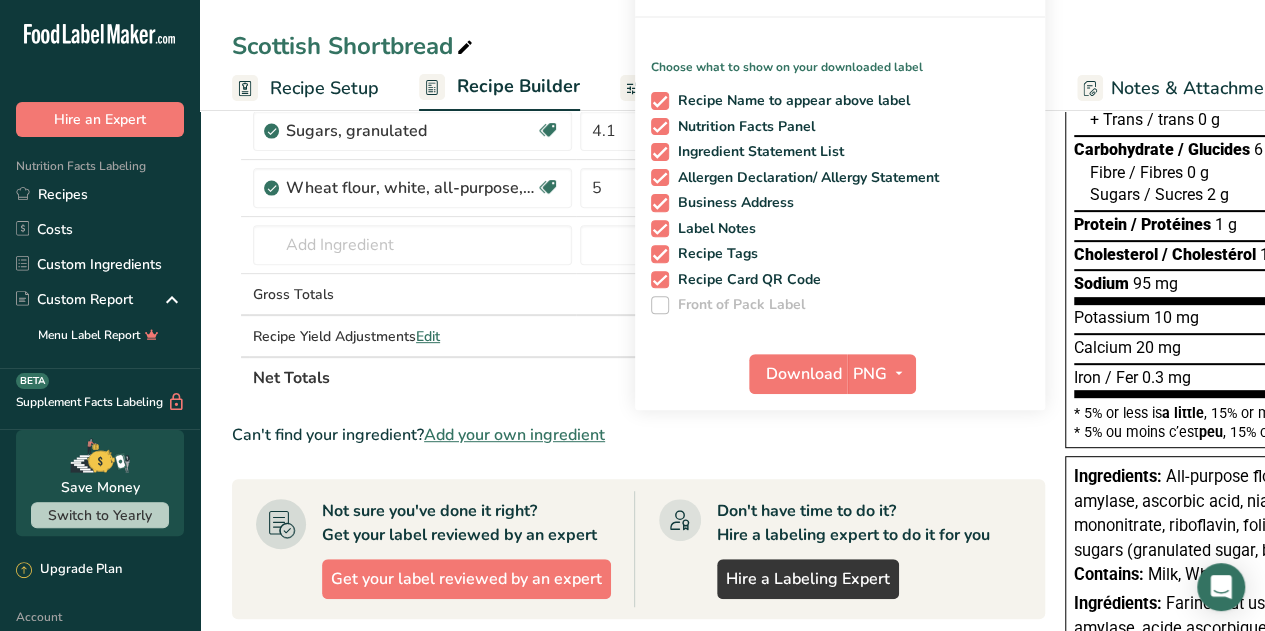 scroll, scrollTop: 300, scrollLeft: 0, axis: vertical 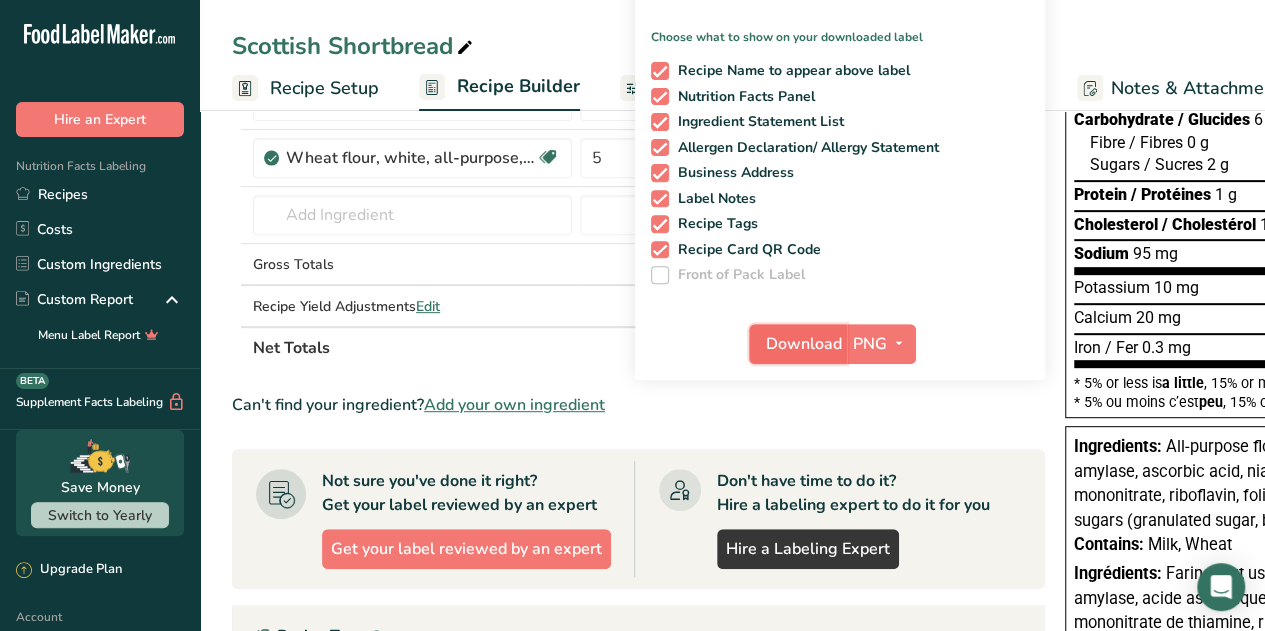 click on "Download" at bounding box center (804, 344) 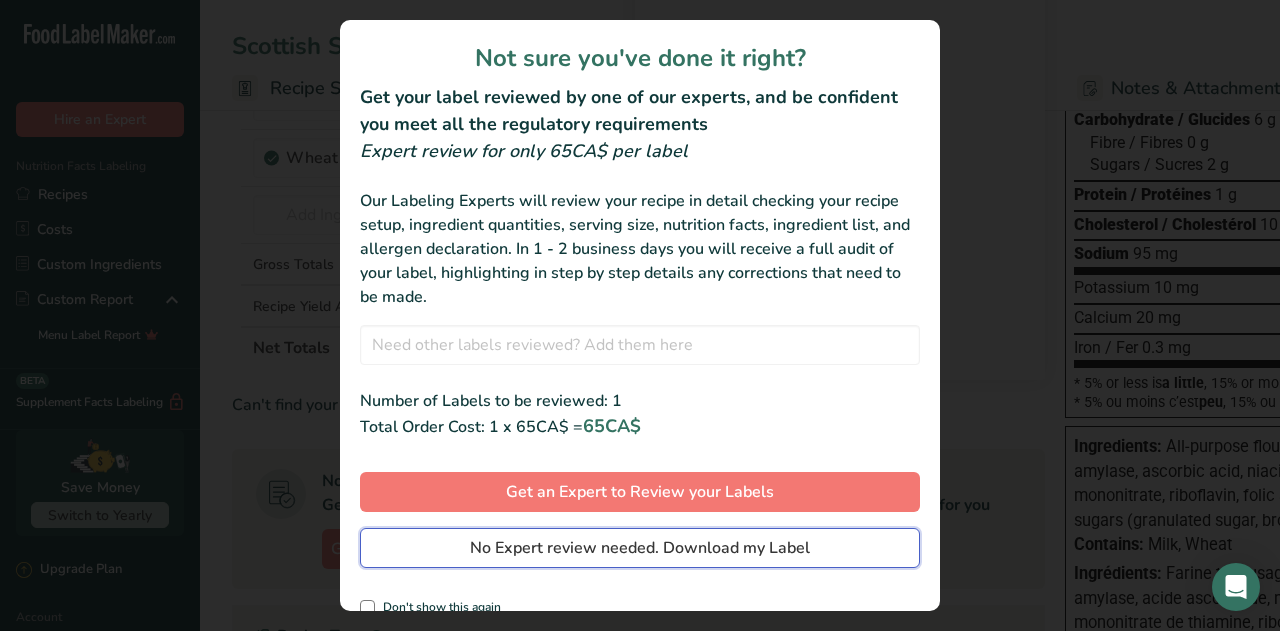 click on "No Expert review needed. Download my Label" at bounding box center [640, 548] 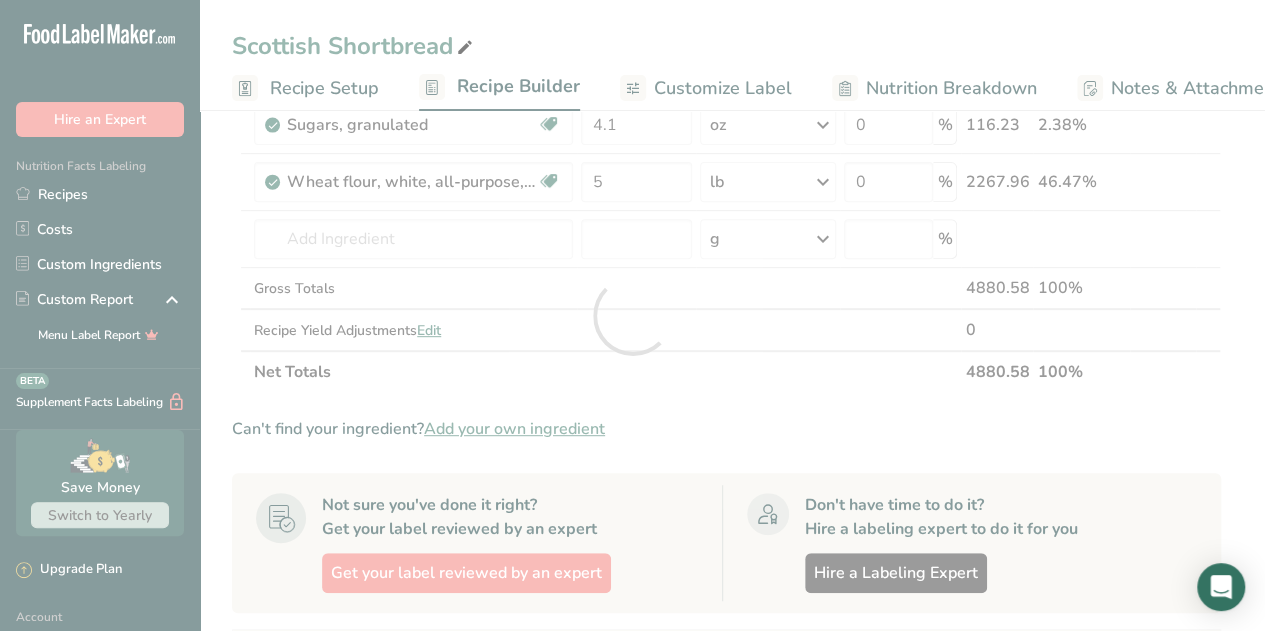 scroll, scrollTop: 0, scrollLeft: 0, axis: both 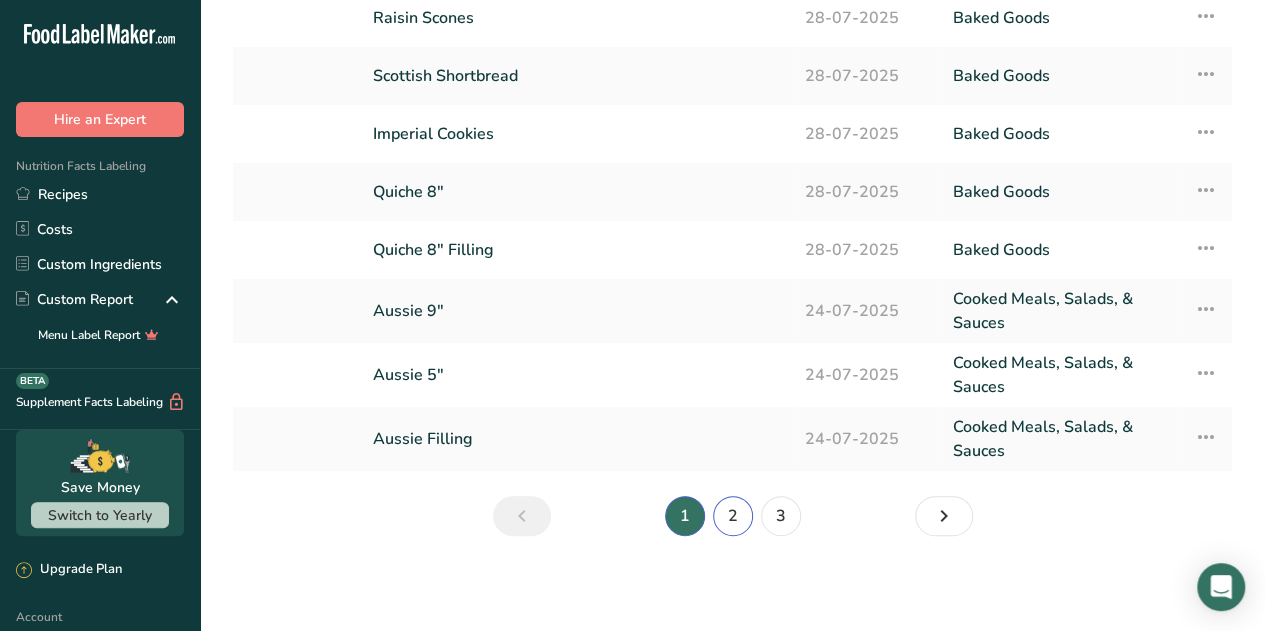 click on "2" at bounding box center (733, 516) 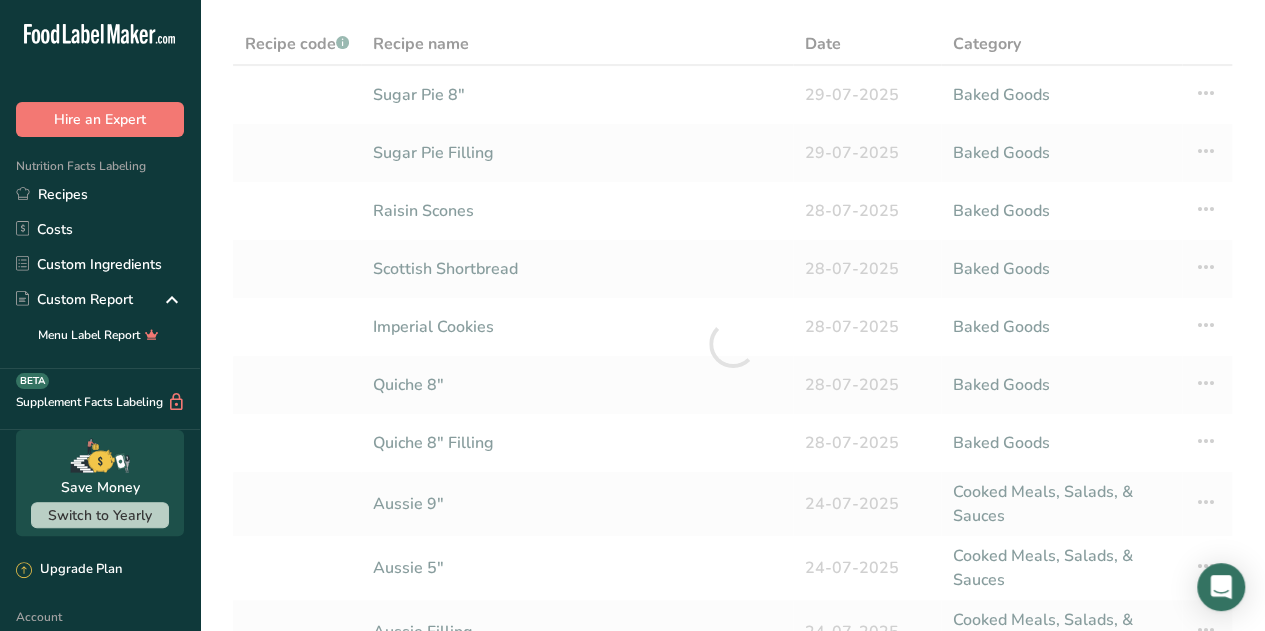 scroll, scrollTop: 63, scrollLeft: 0, axis: vertical 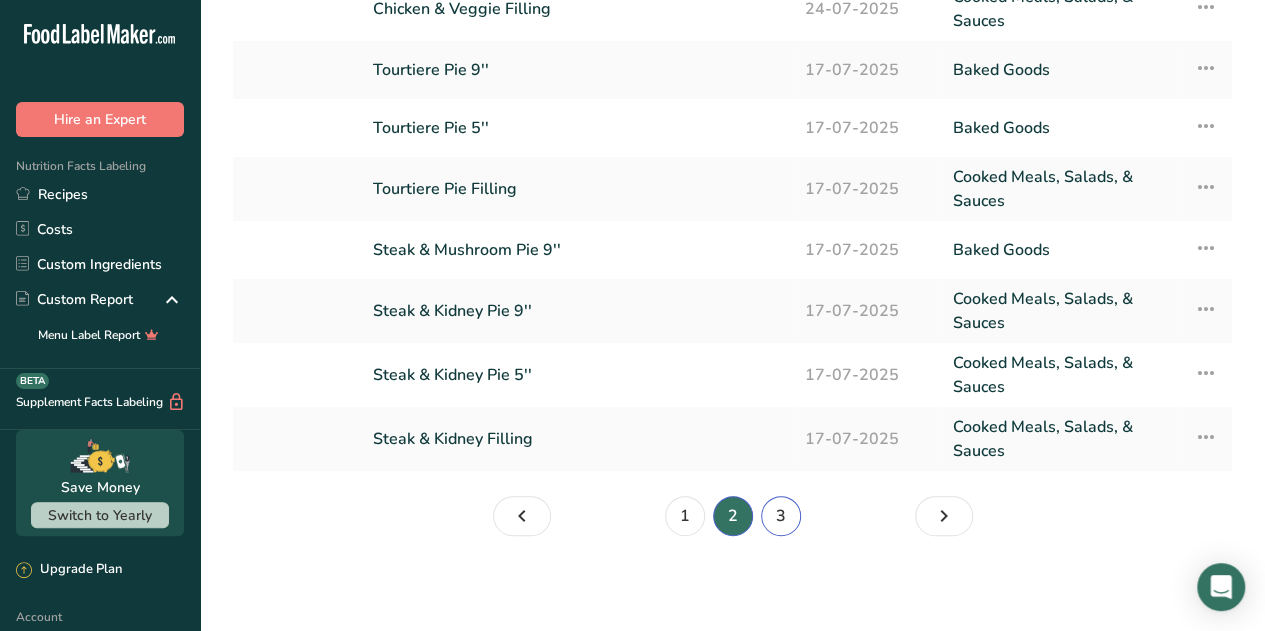 click on "3" at bounding box center [781, 516] 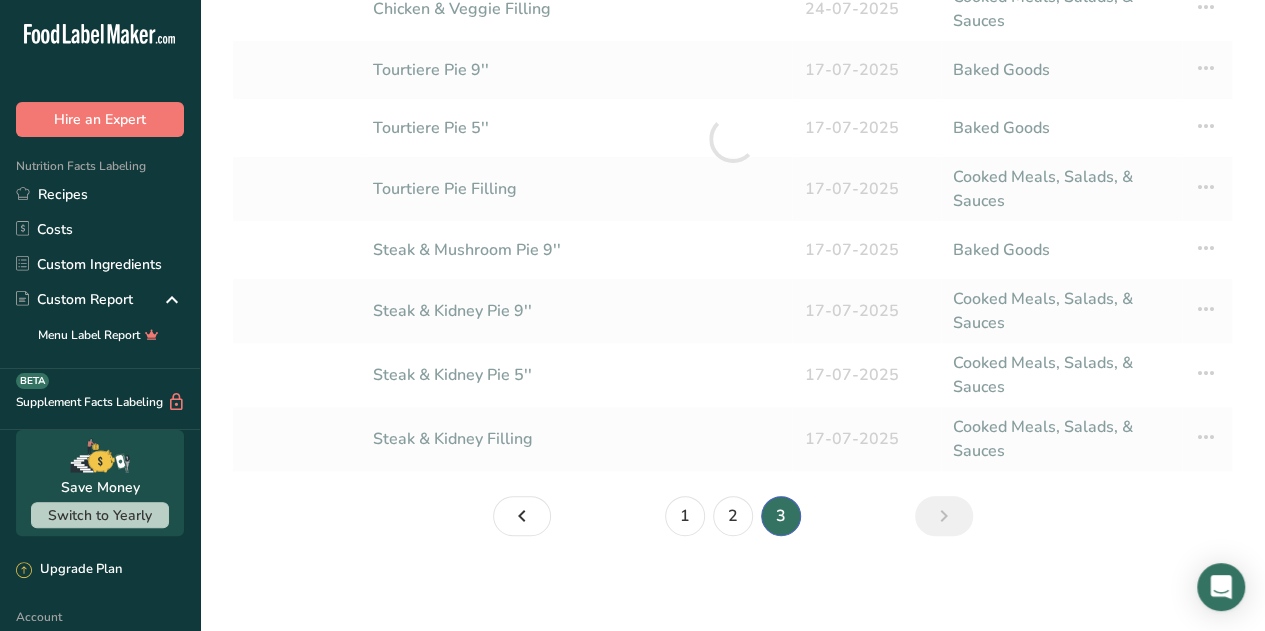 scroll, scrollTop: 0, scrollLeft: 0, axis: both 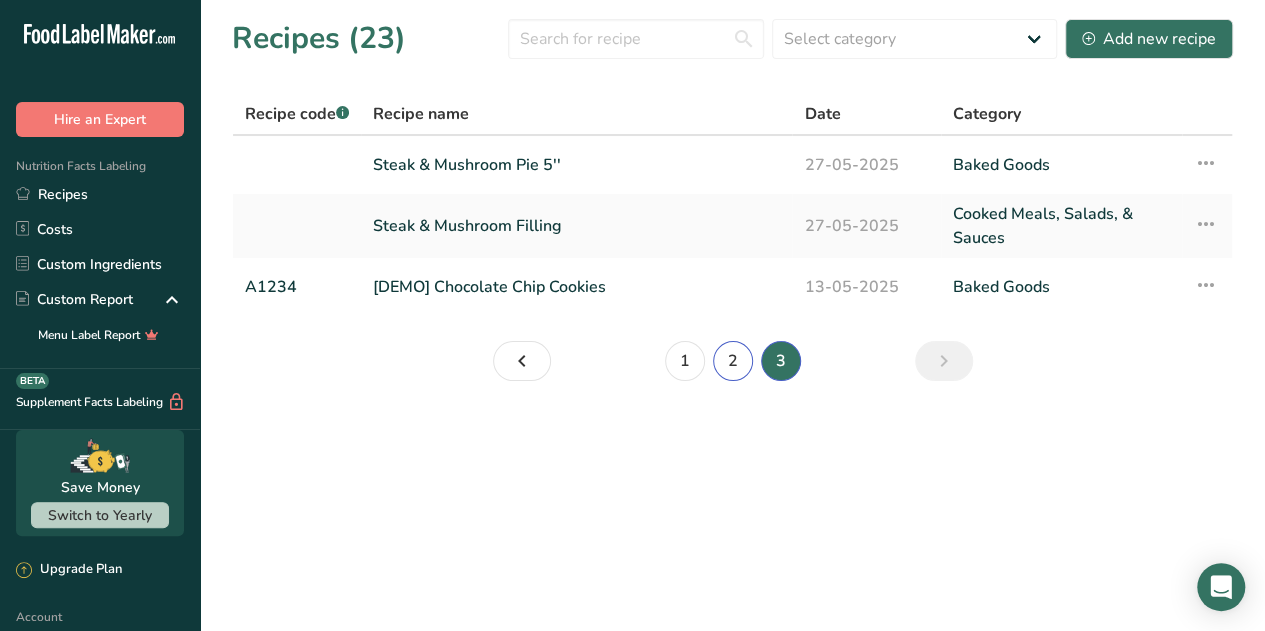 click on "2" at bounding box center [733, 361] 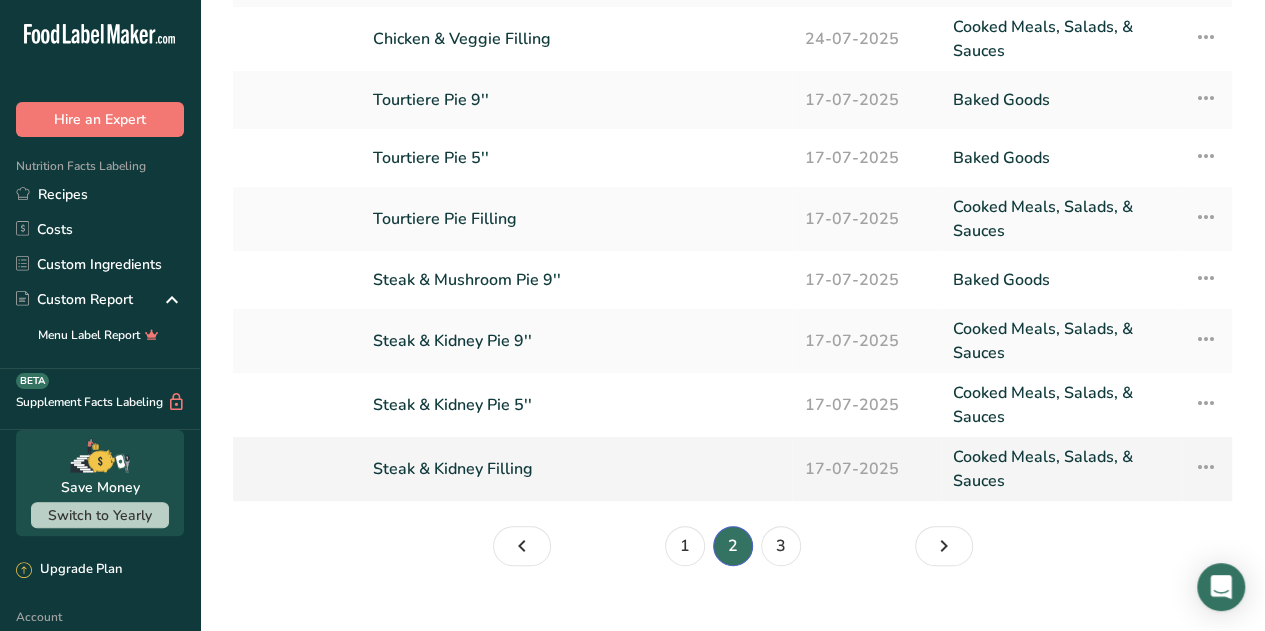 scroll, scrollTop: 287, scrollLeft: 0, axis: vertical 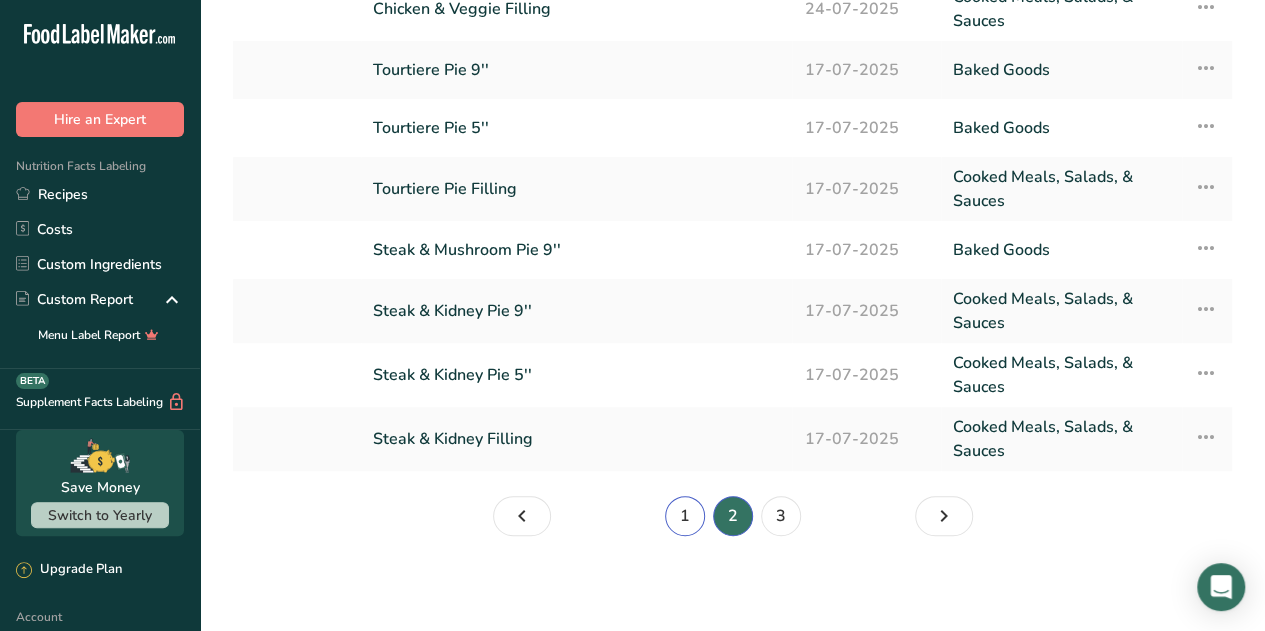 click on "1" at bounding box center (685, 516) 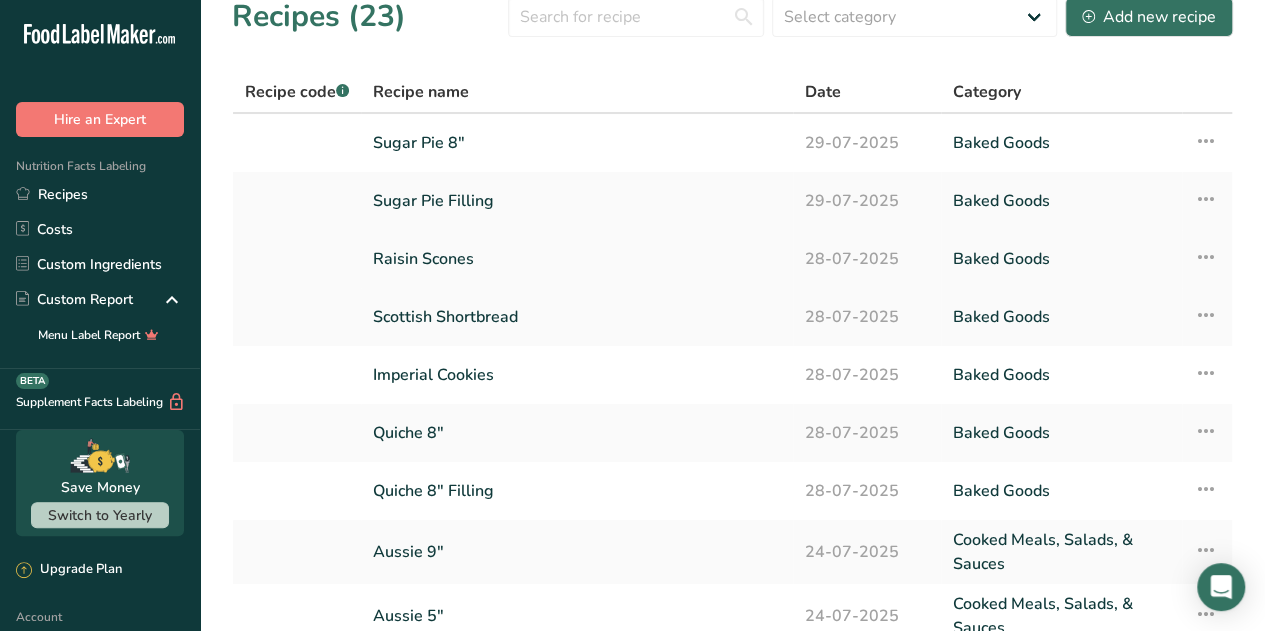 scroll, scrollTop: 0, scrollLeft: 0, axis: both 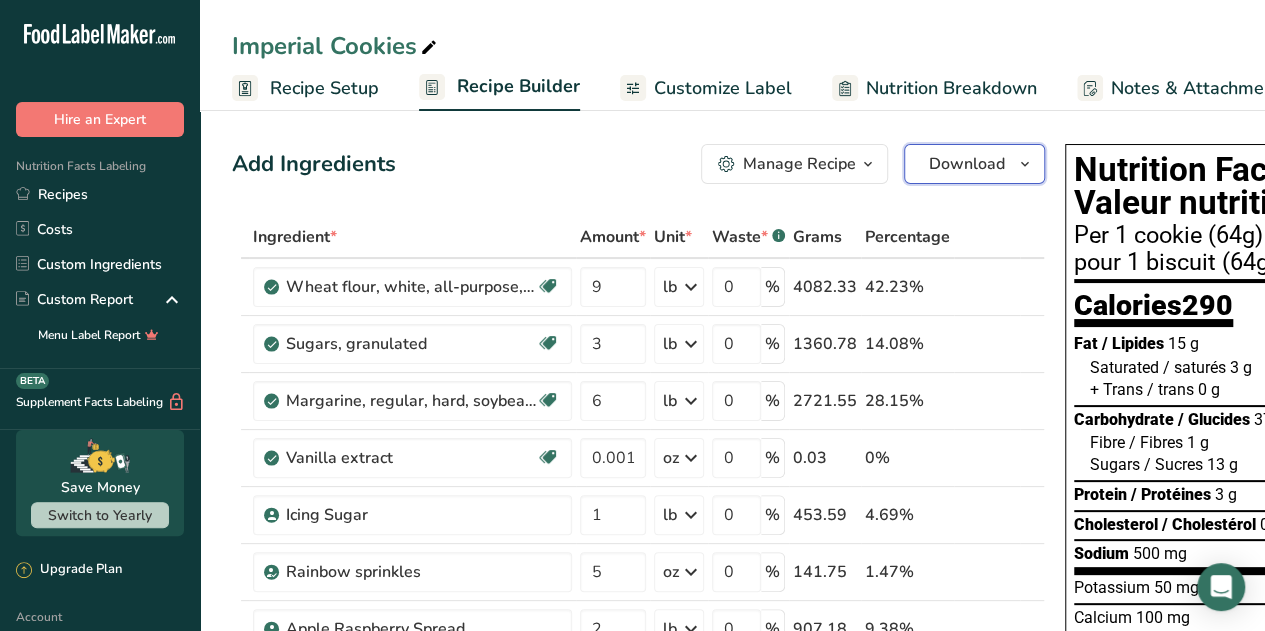 click on "Download" at bounding box center (967, 164) 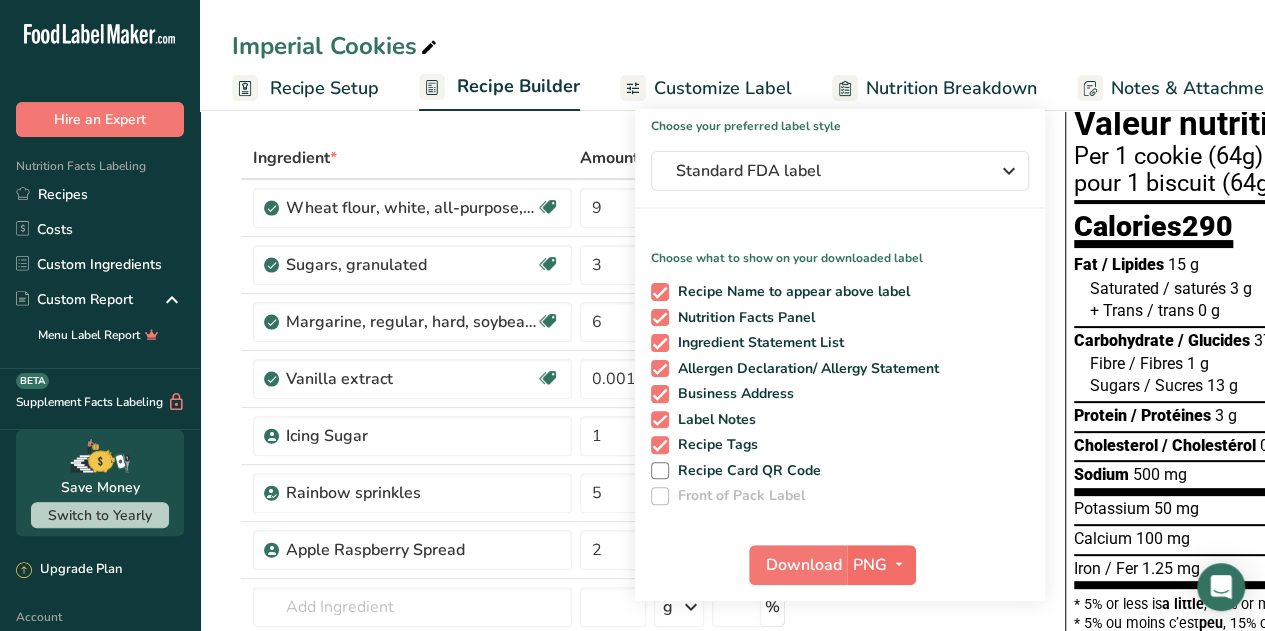 scroll, scrollTop: 200, scrollLeft: 0, axis: vertical 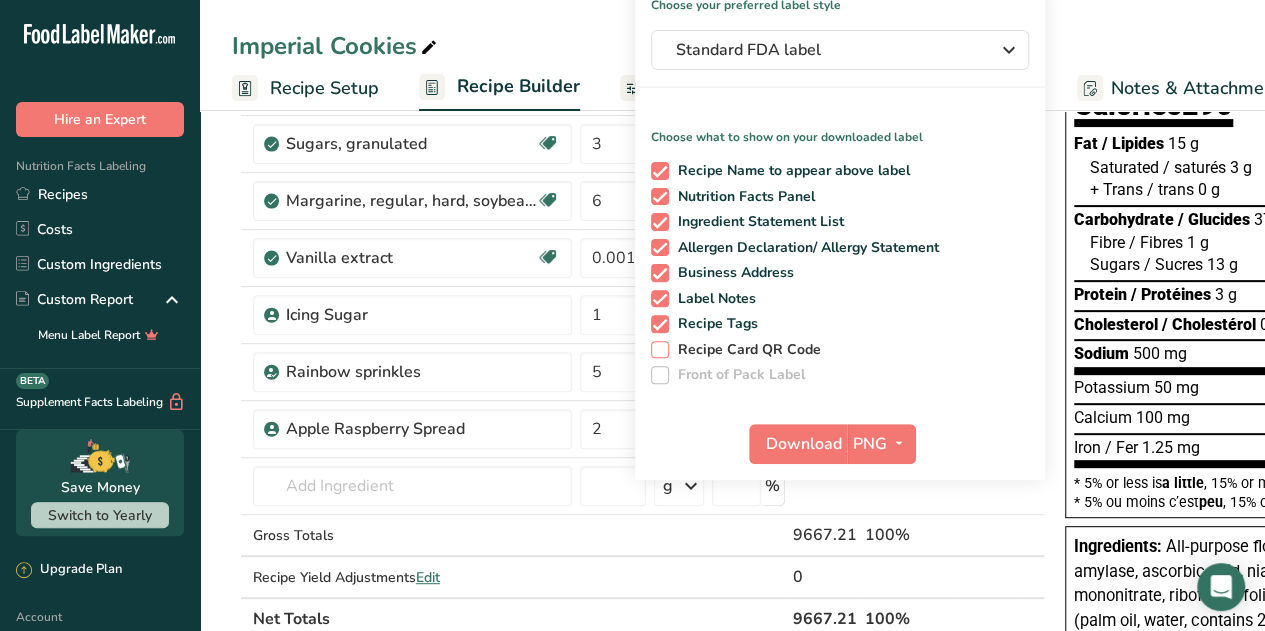 click on "Recipe Card QR Code" at bounding box center (745, 350) 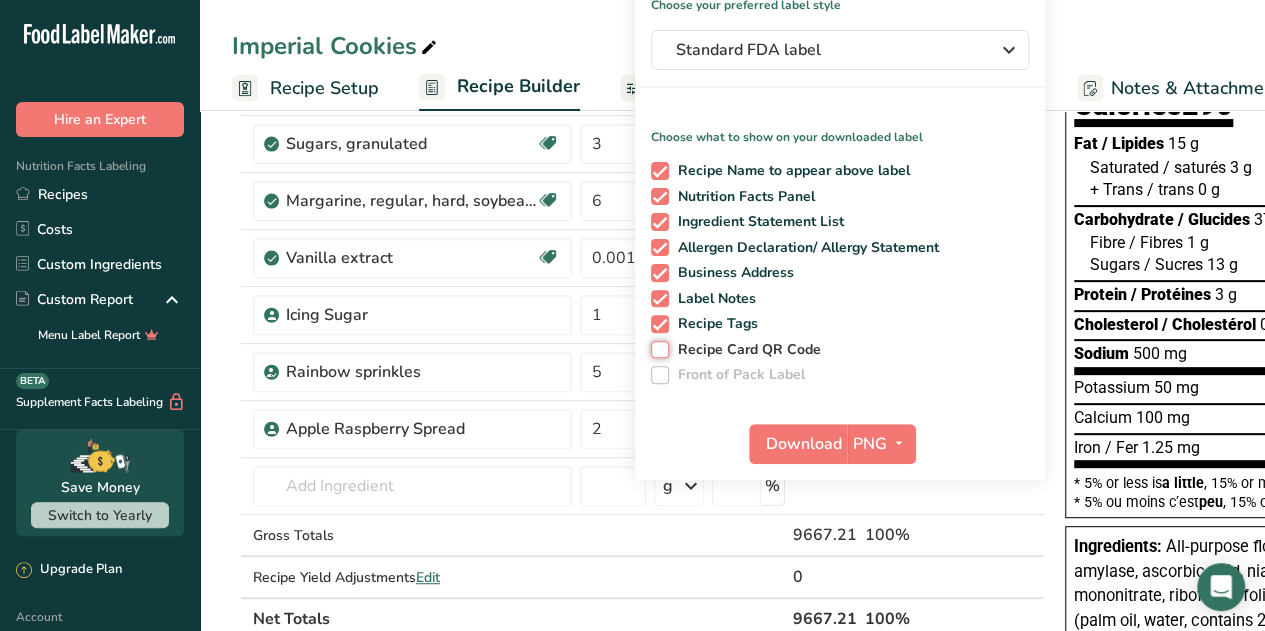 click on "Recipe Card QR Code" at bounding box center [657, 349] 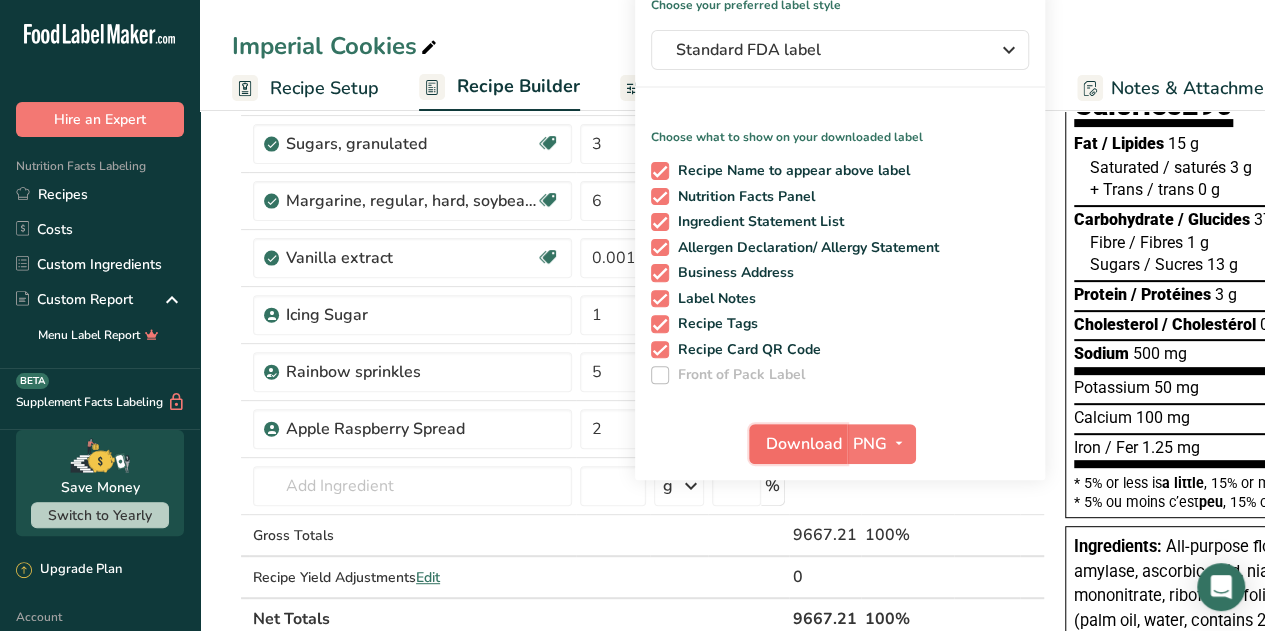 click on "Download" at bounding box center (804, 444) 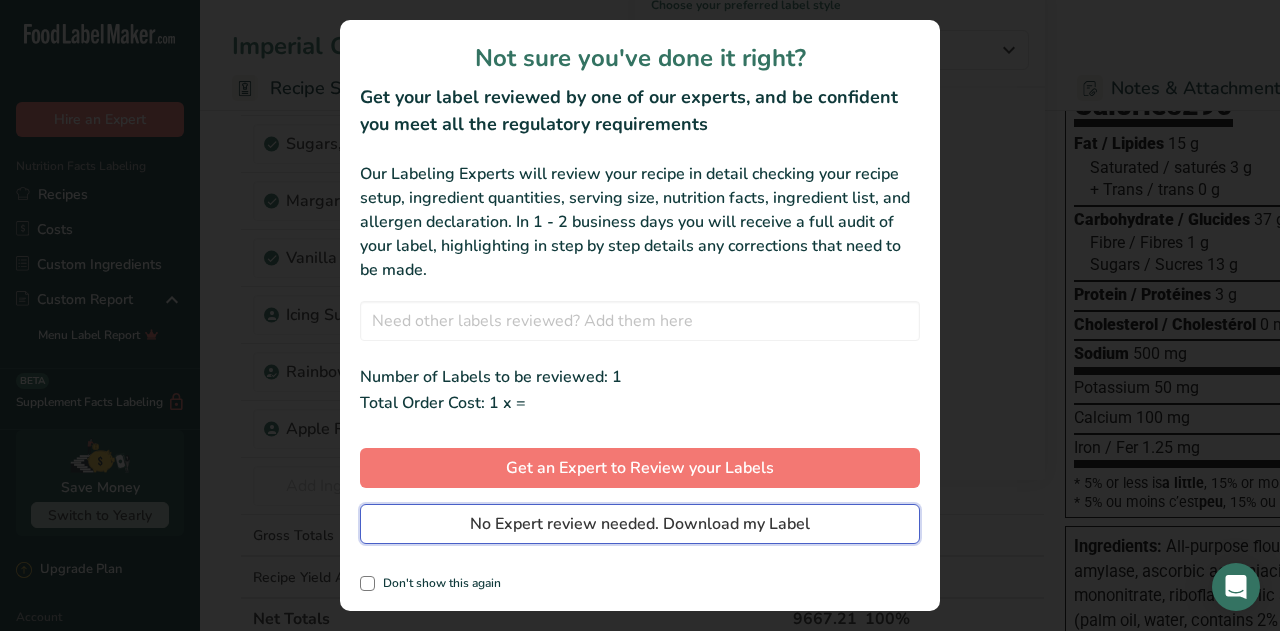 click on "No Expert review needed. Download my Label" at bounding box center [640, 524] 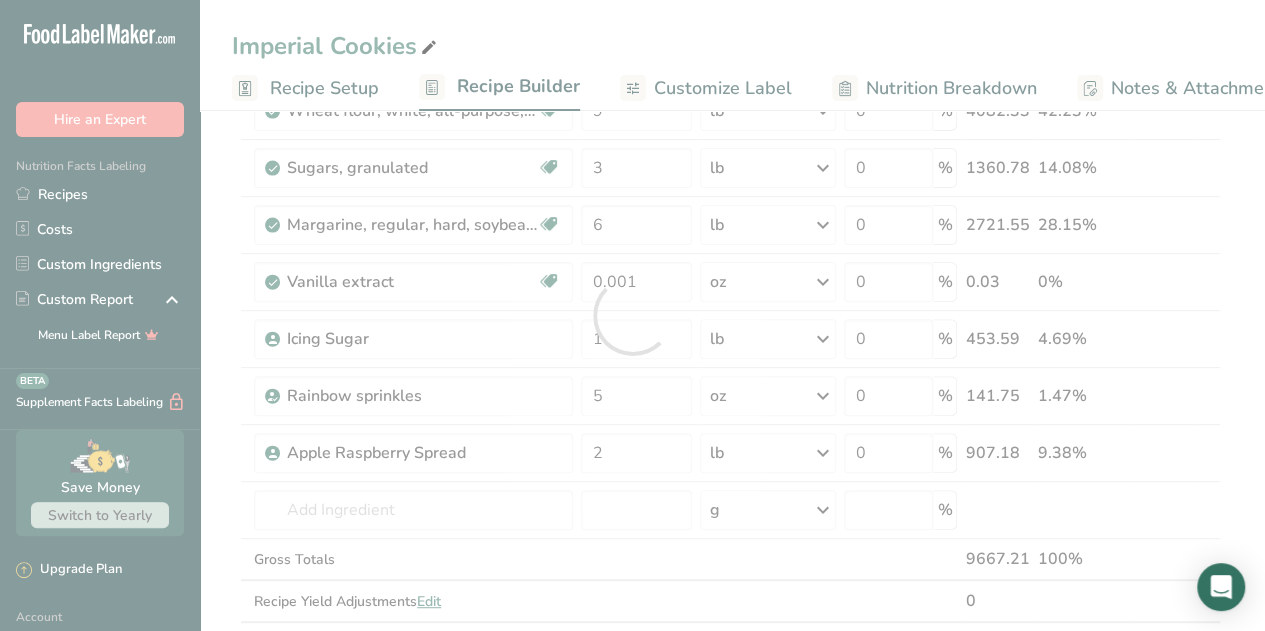 scroll, scrollTop: 0, scrollLeft: 0, axis: both 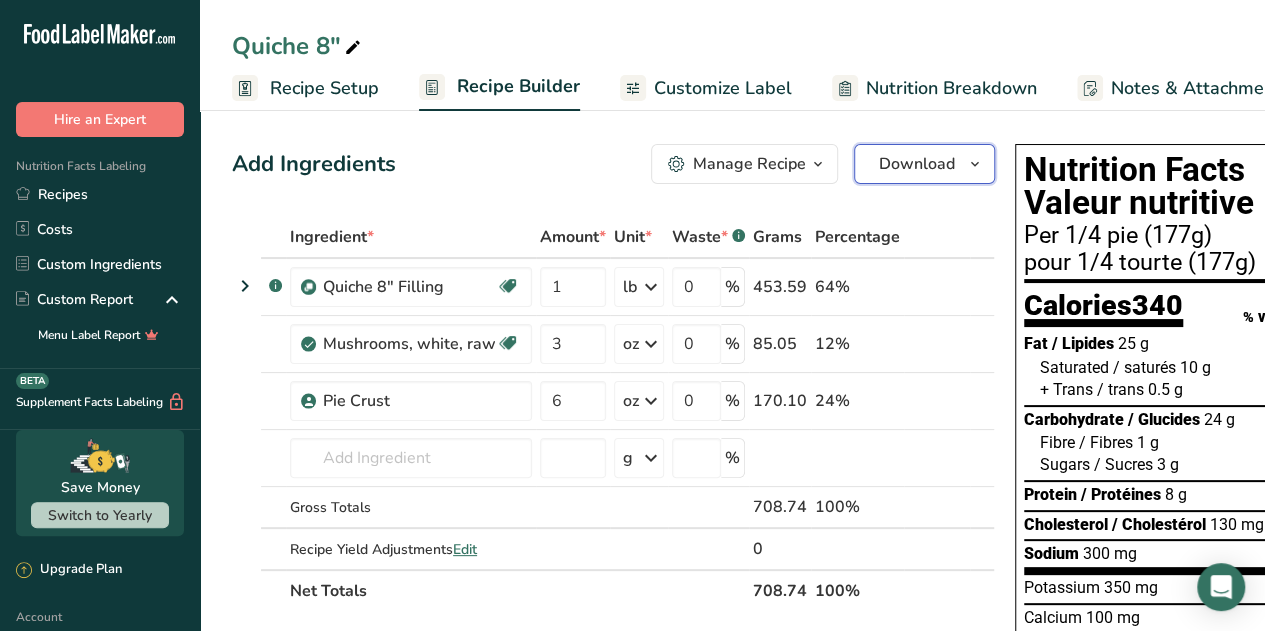 click on "Download" at bounding box center (924, 164) 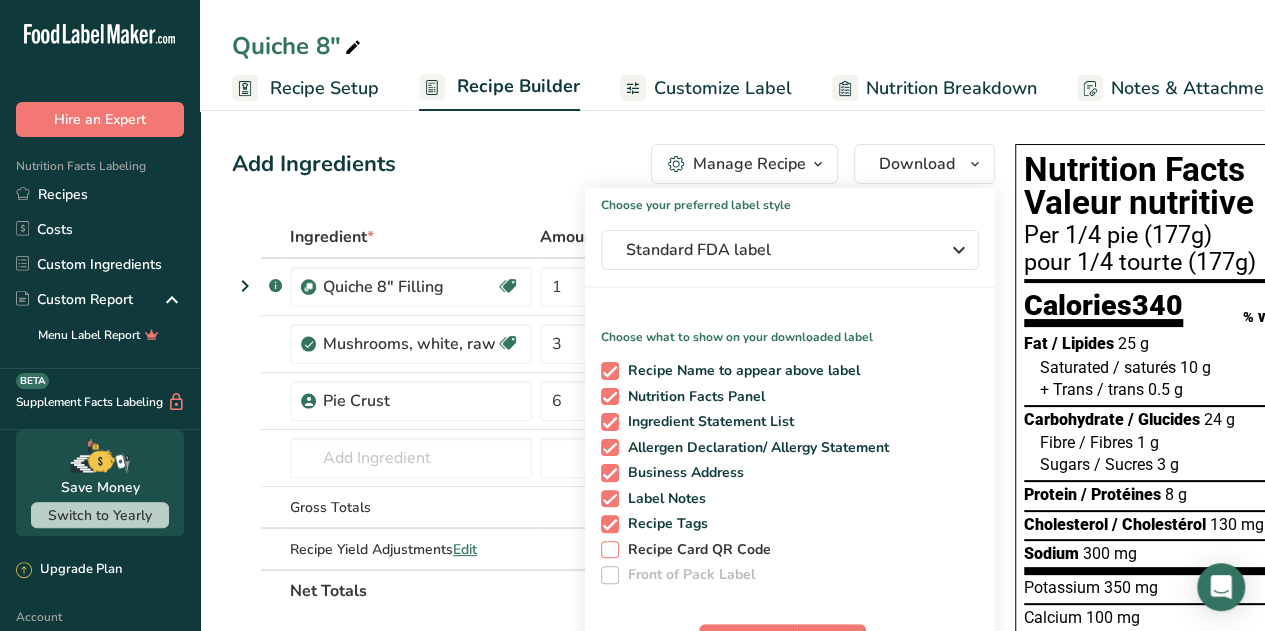 click on "Recipe Card QR Code" at bounding box center [695, 550] 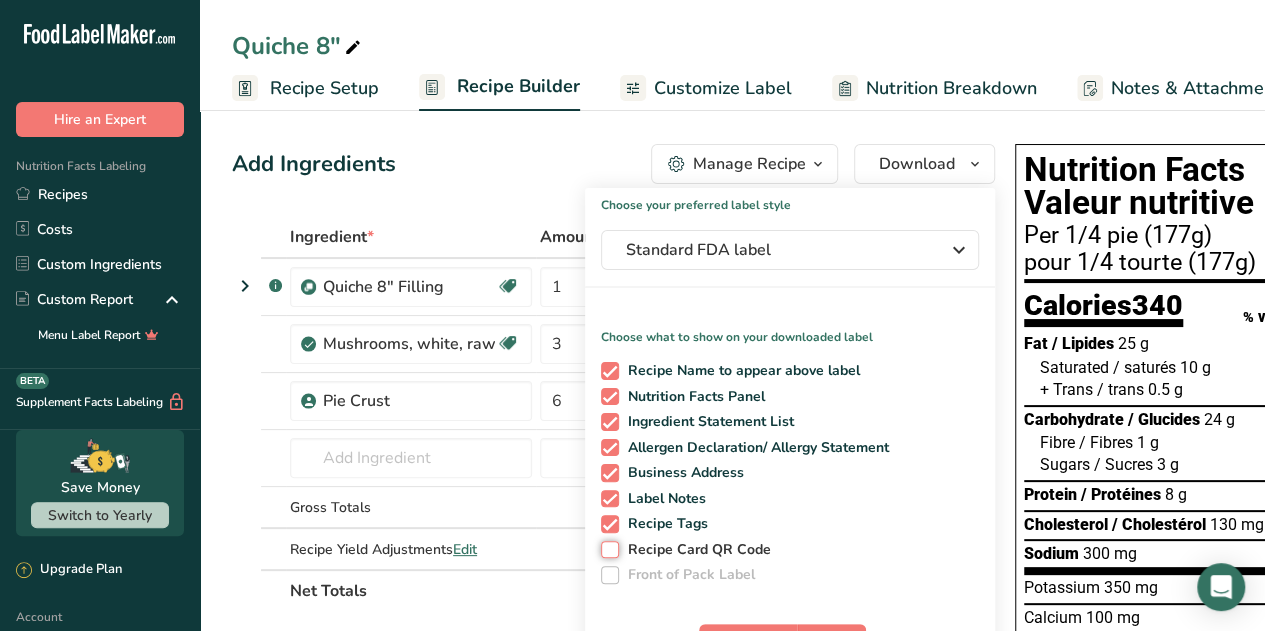 click on "Recipe Card QR Code" at bounding box center (607, 549) 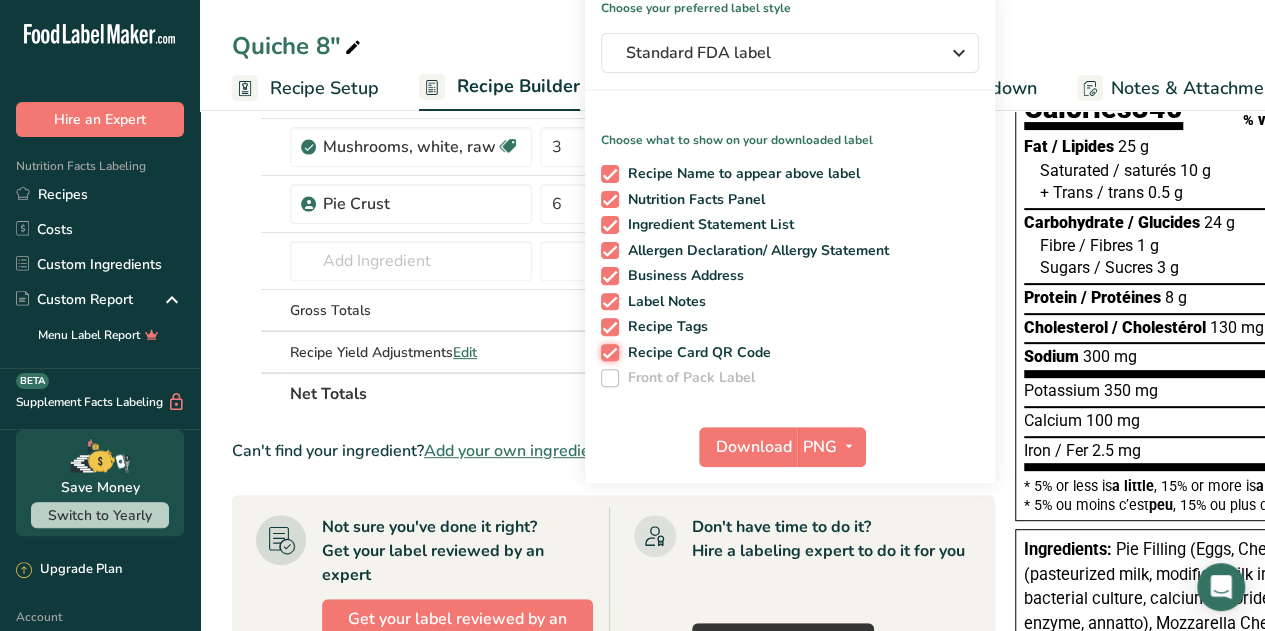scroll, scrollTop: 200, scrollLeft: 0, axis: vertical 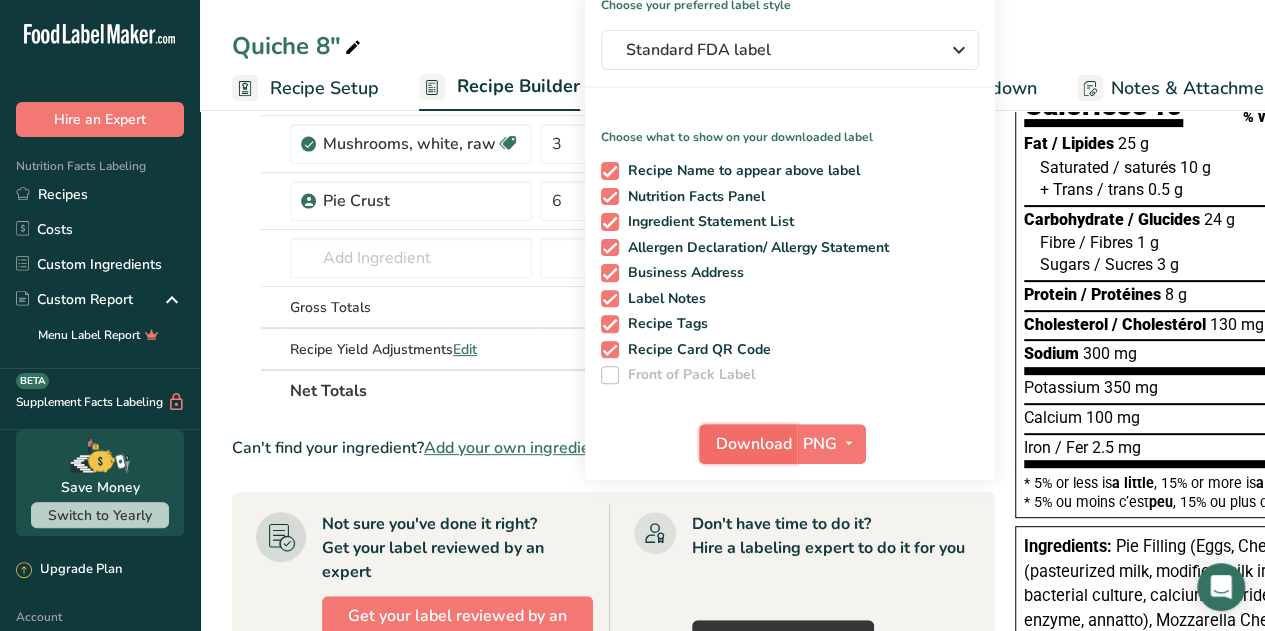 click on "Download" at bounding box center (748, 444) 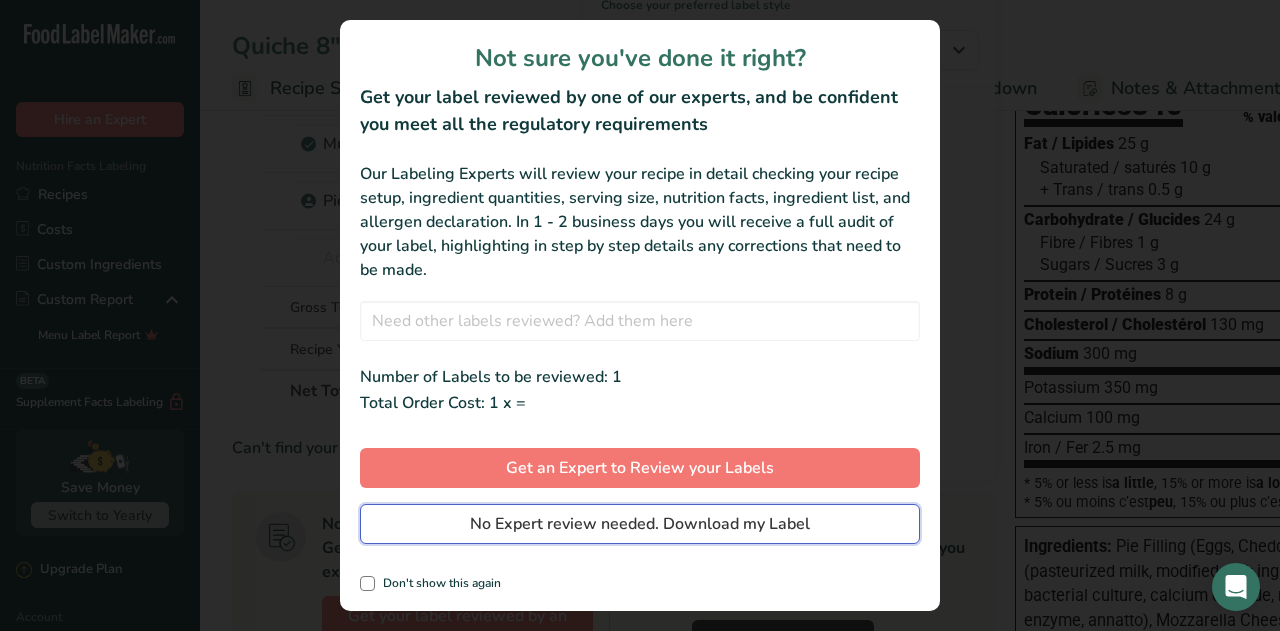 click on "No Expert review needed. Download my Label" at bounding box center (640, 524) 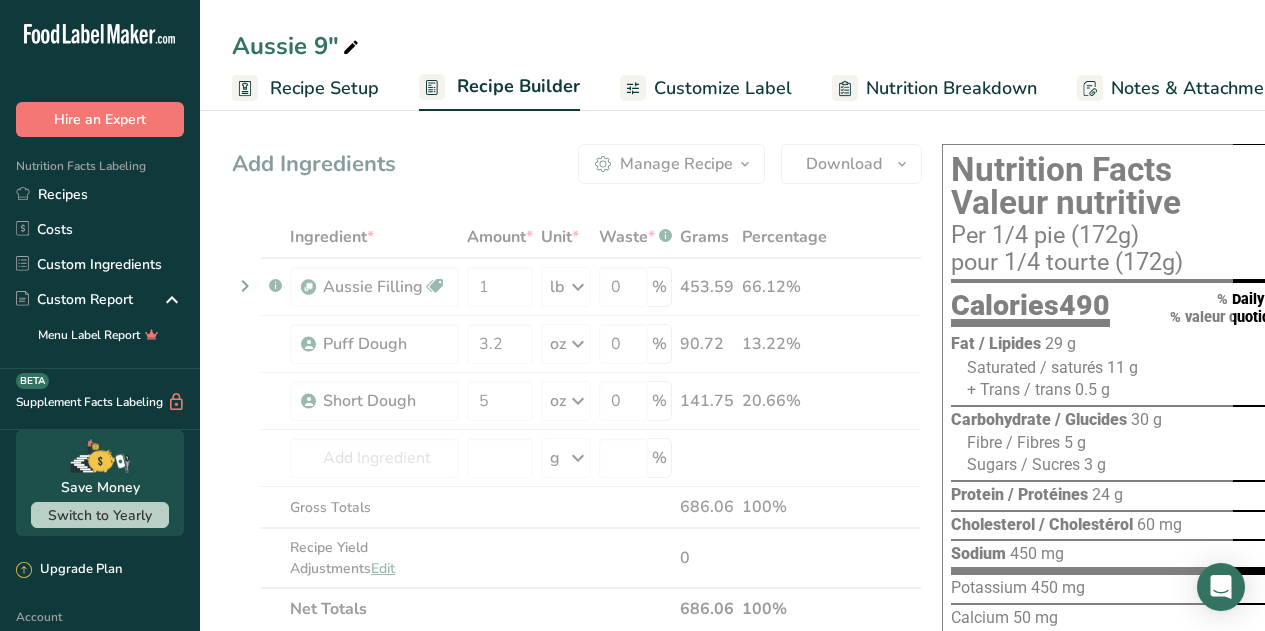 scroll, scrollTop: 0, scrollLeft: 0, axis: both 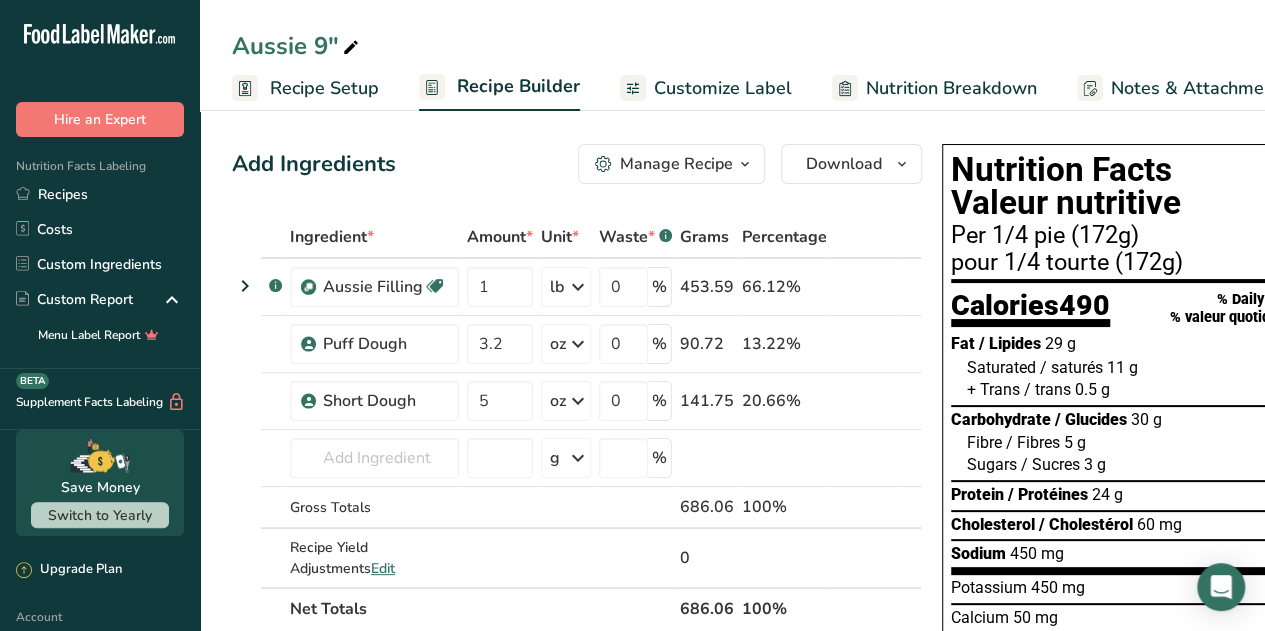 click on "Add Ingredients
Manage Recipe         Delete Recipe           Duplicate Recipe             Scale Recipe             Save as Sub-Recipe   .a-a{fill:#347362;}.b-a{fill:#fff;}                               Nutrition Breakdown                 Recipe Card
NEW
Amino Acids Pattern Report             Activity History
Download
Choose your preferred label style
Standard FDA label
Standard FDA label
The most common format for nutrition facts labels in compliance with the FDA's typeface, style and requirements
Tabular FDA label
A label format compliant with the FDA regulations presented in a tabular (horizontal) display.
Linear FDA label
A simple linear display for small sized packages.
Simplified FDA label" at bounding box center [583, 1082] 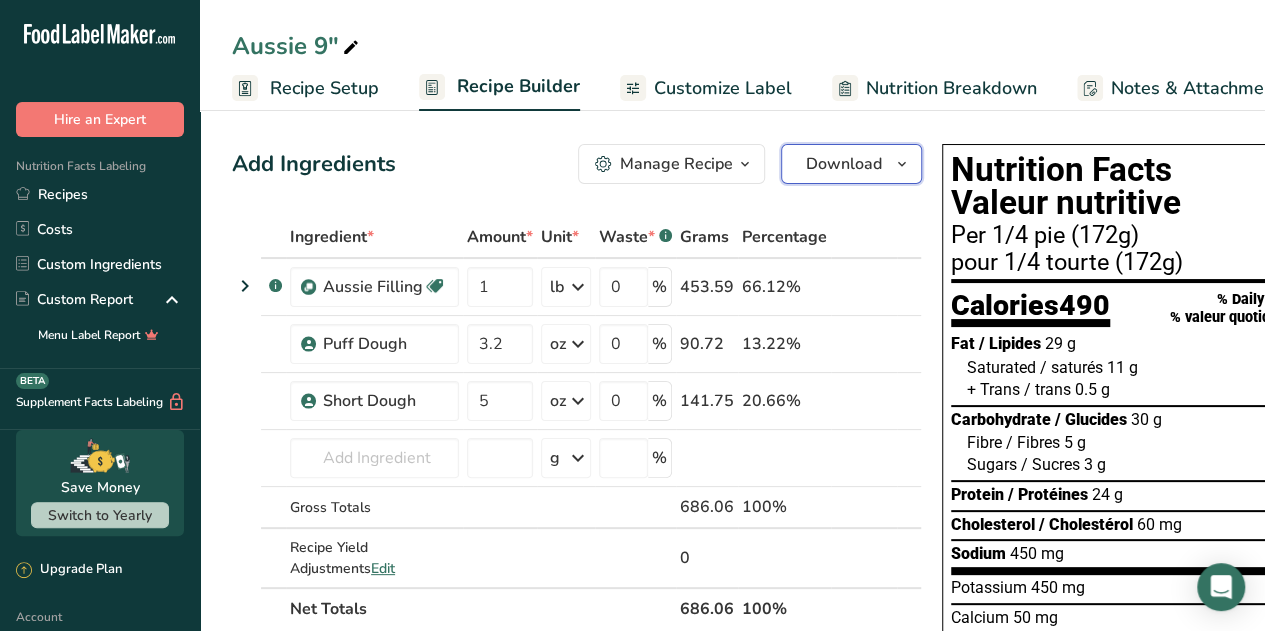 click on "Download" at bounding box center (844, 164) 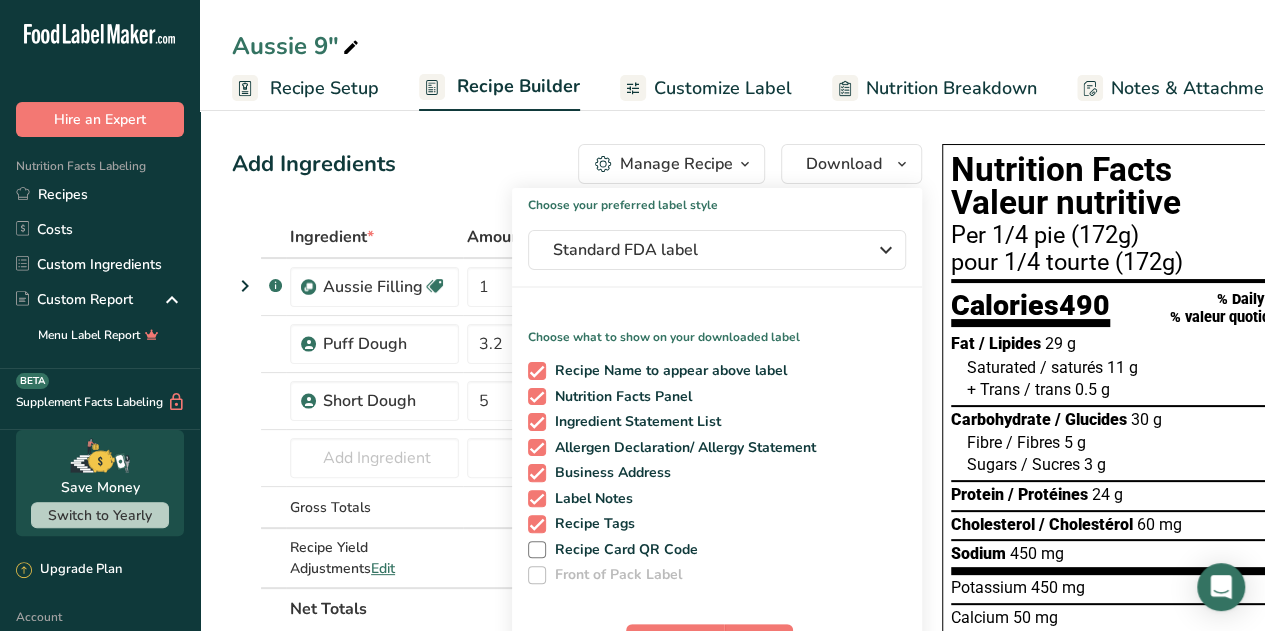 click on "Recipe Name to appear above label
Nutrition Facts Panel
Ingredient Statement List
Allergen Declaration/ Allergy Statement
Business Address
Label Notes
Recipe Tags
Recipe Card QR Code
Front of Pack Label" at bounding box center (717, 469) 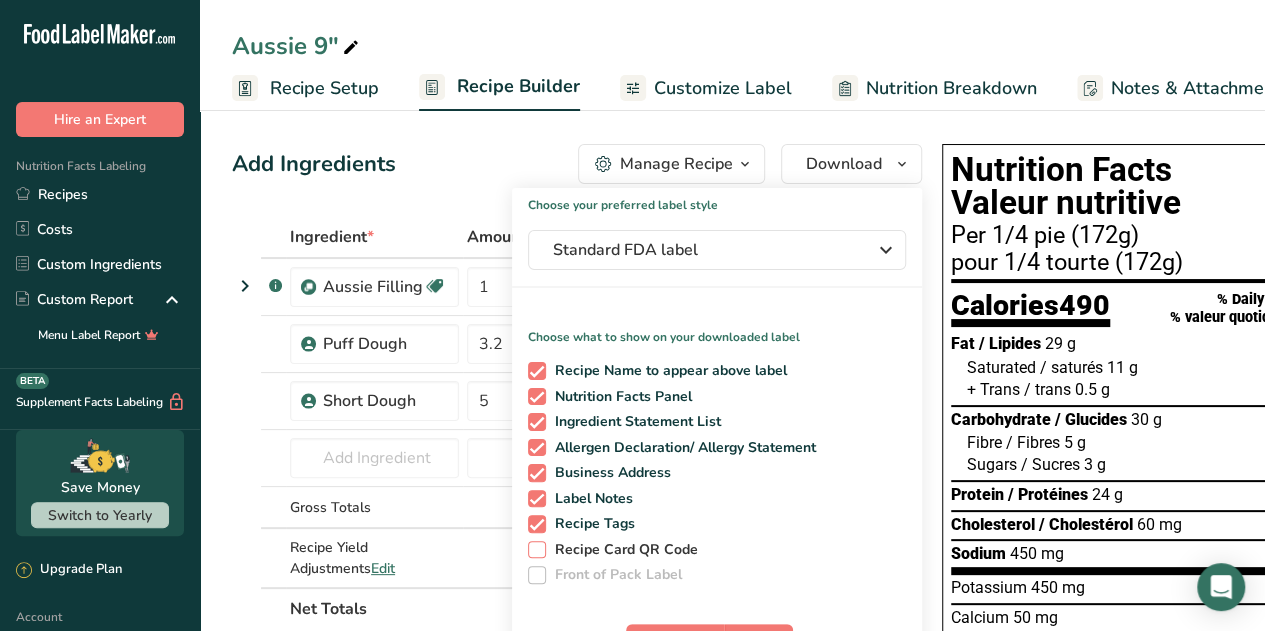 click on "Recipe Card QR Code" at bounding box center [622, 550] 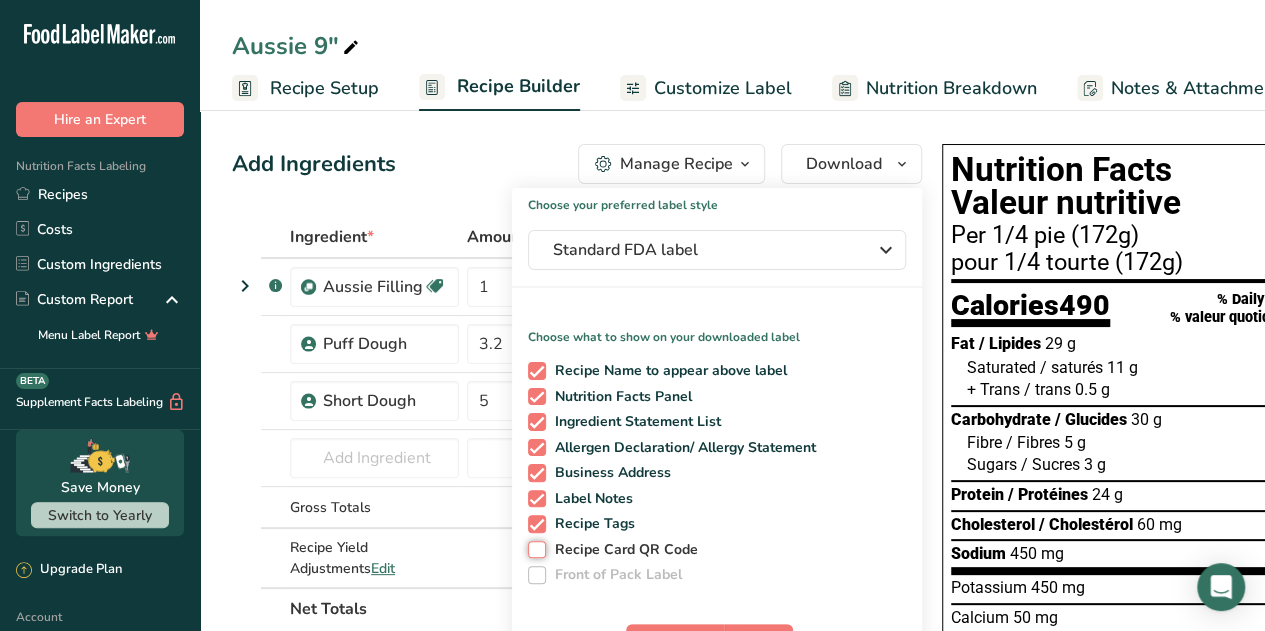 click on "Recipe Card QR Code" at bounding box center (534, 549) 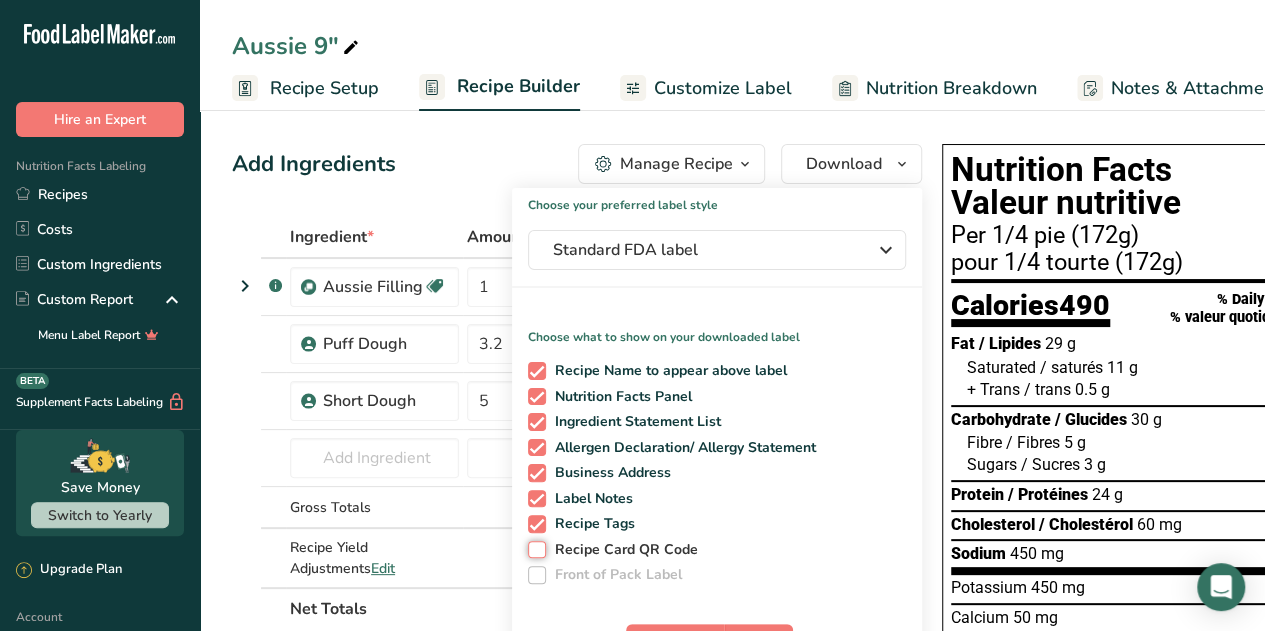 checkbox on "true" 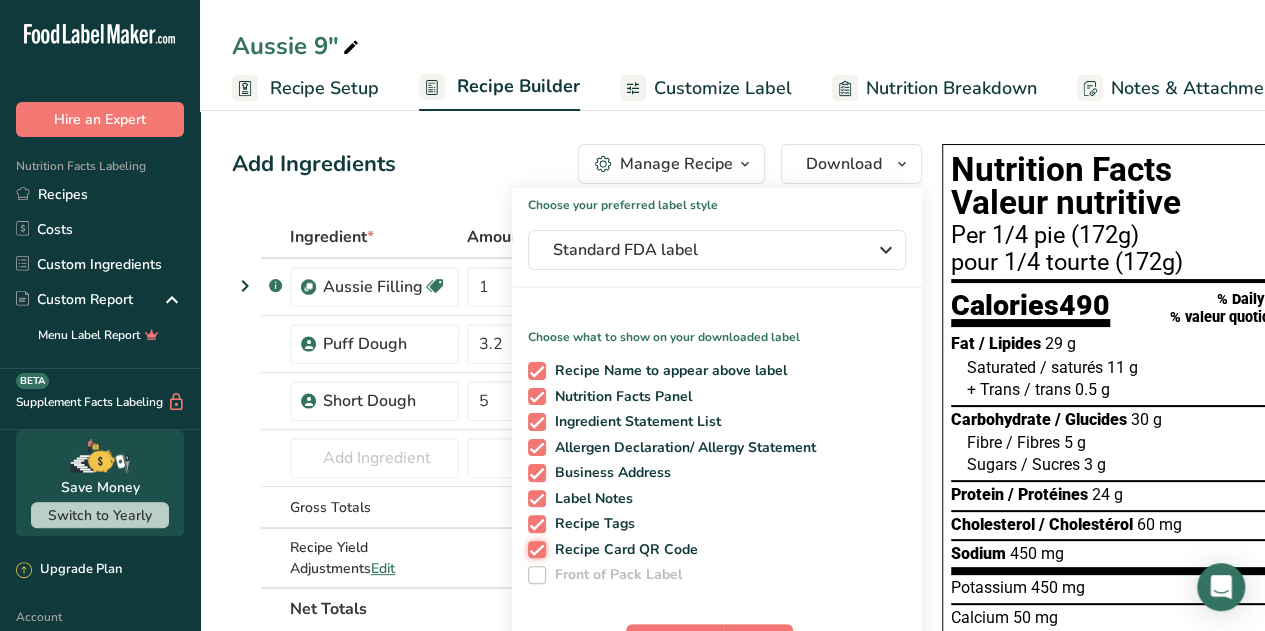 scroll, scrollTop: 100, scrollLeft: 0, axis: vertical 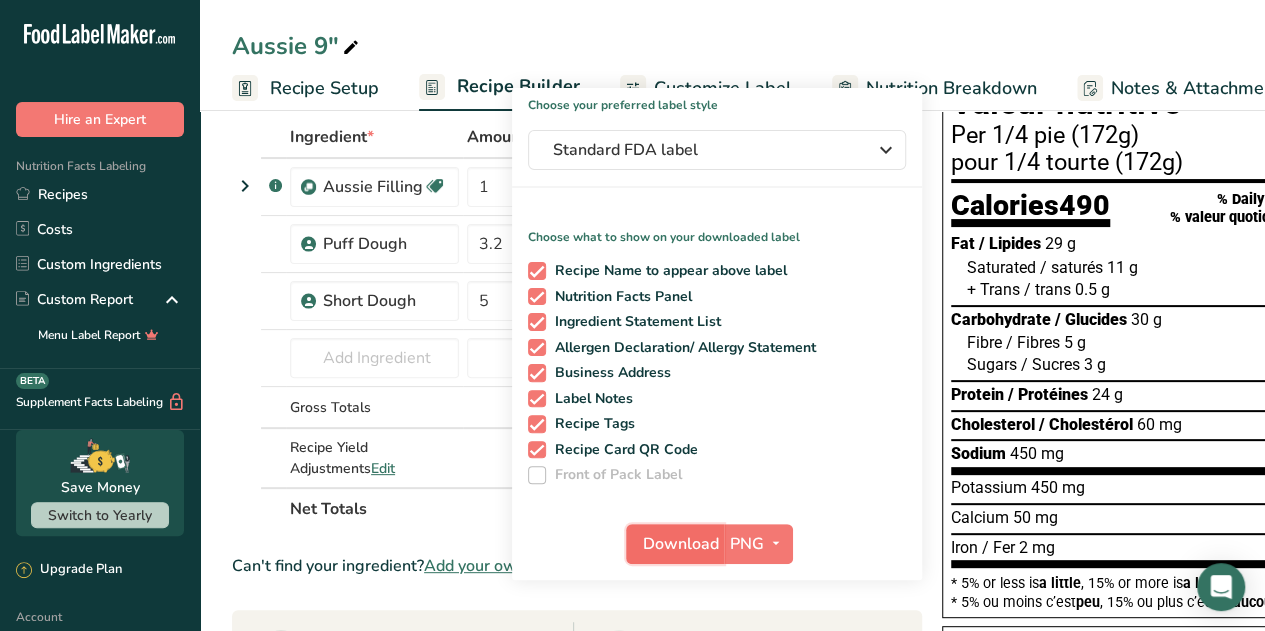 click on "Download" at bounding box center (675, 544) 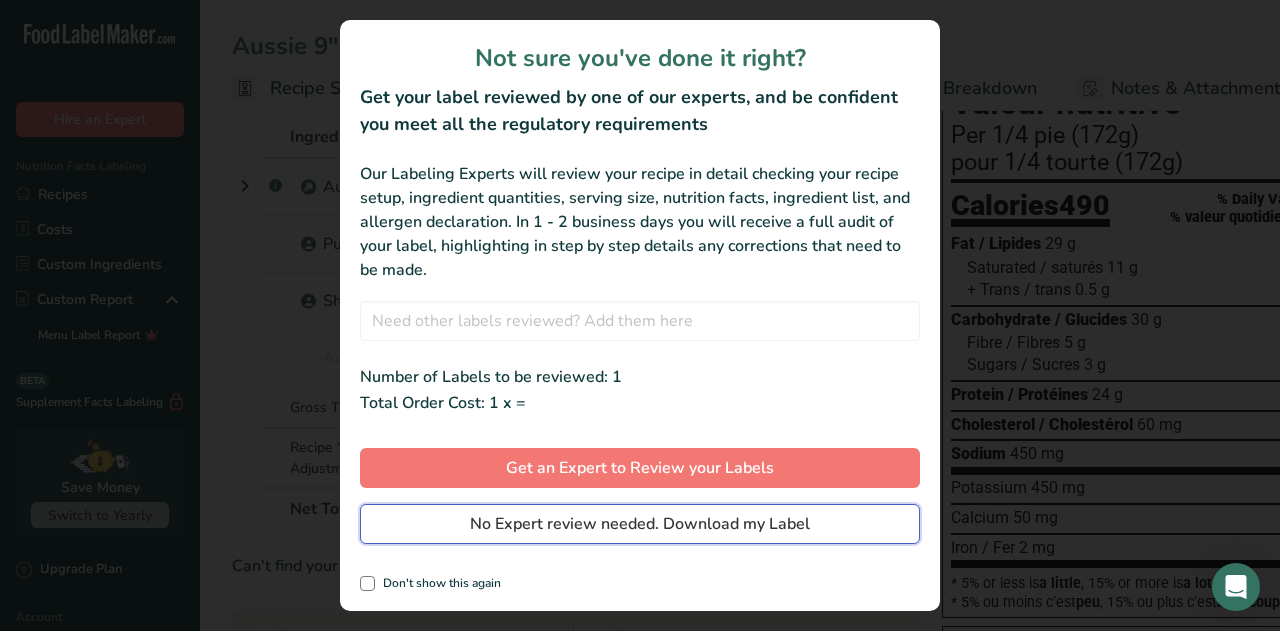 click on "No Expert review needed. Download my Label" at bounding box center [640, 524] 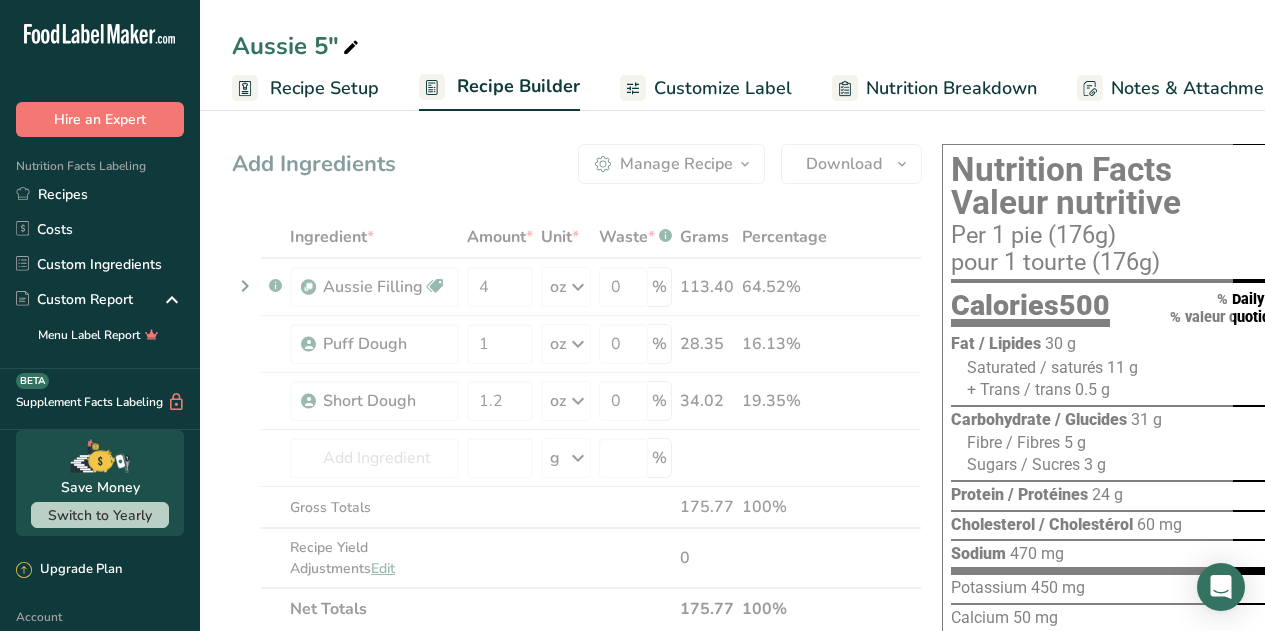 scroll, scrollTop: 0, scrollLeft: 0, axis: both 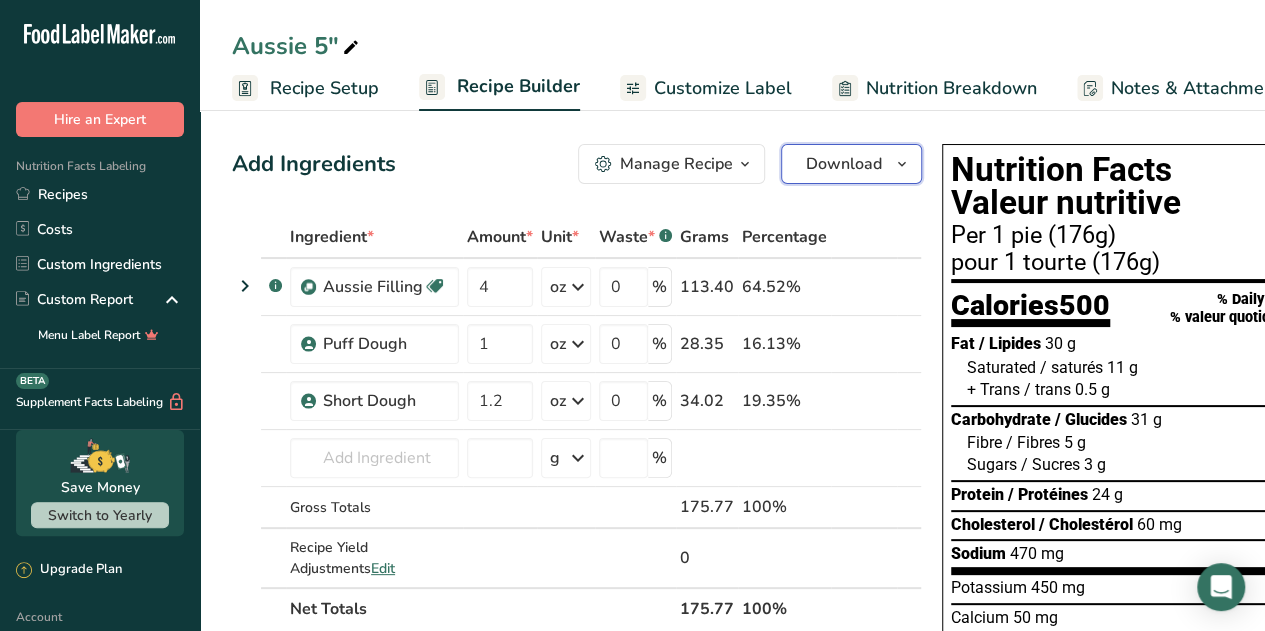 click on "Download" at bounding box center [844, 164] 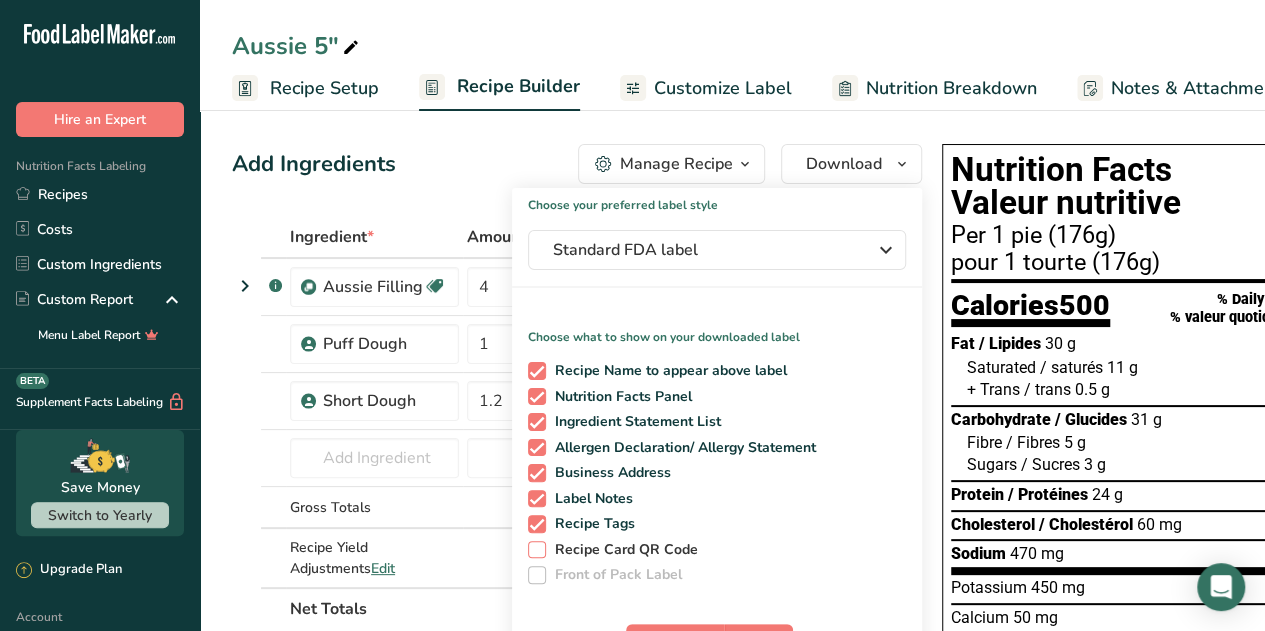 click on "Recipe Card QR Code" at bounding box center (622, 550) 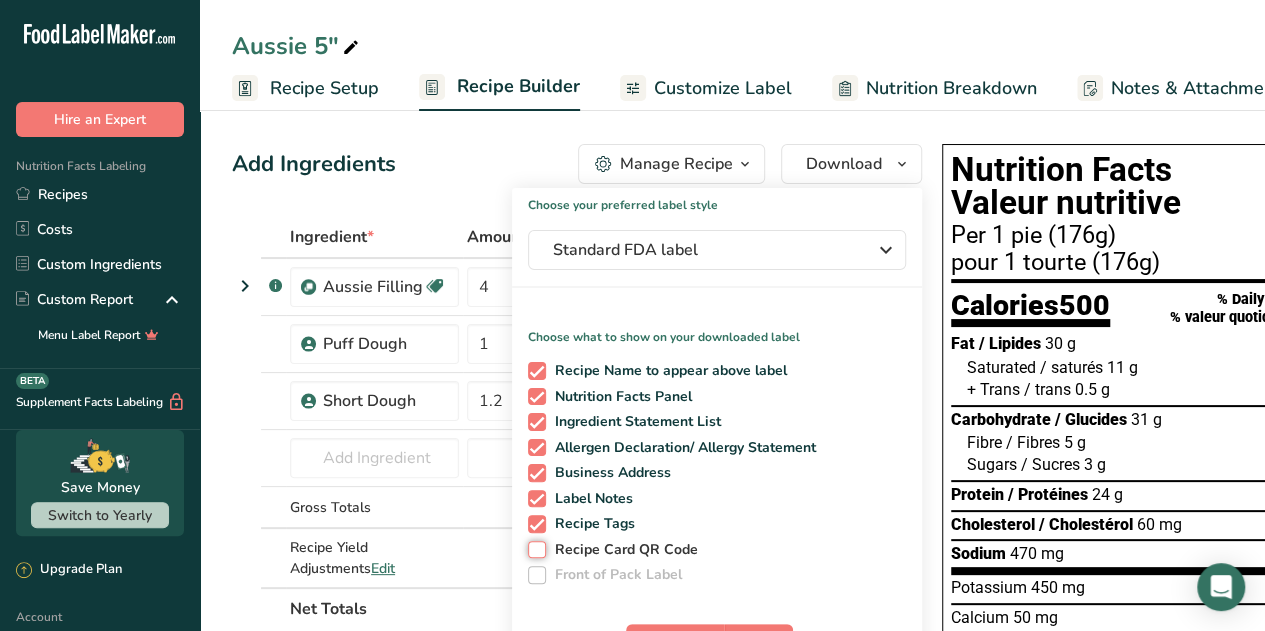 click on "Recipe Card QR Code" at bounding box center [534, 549] 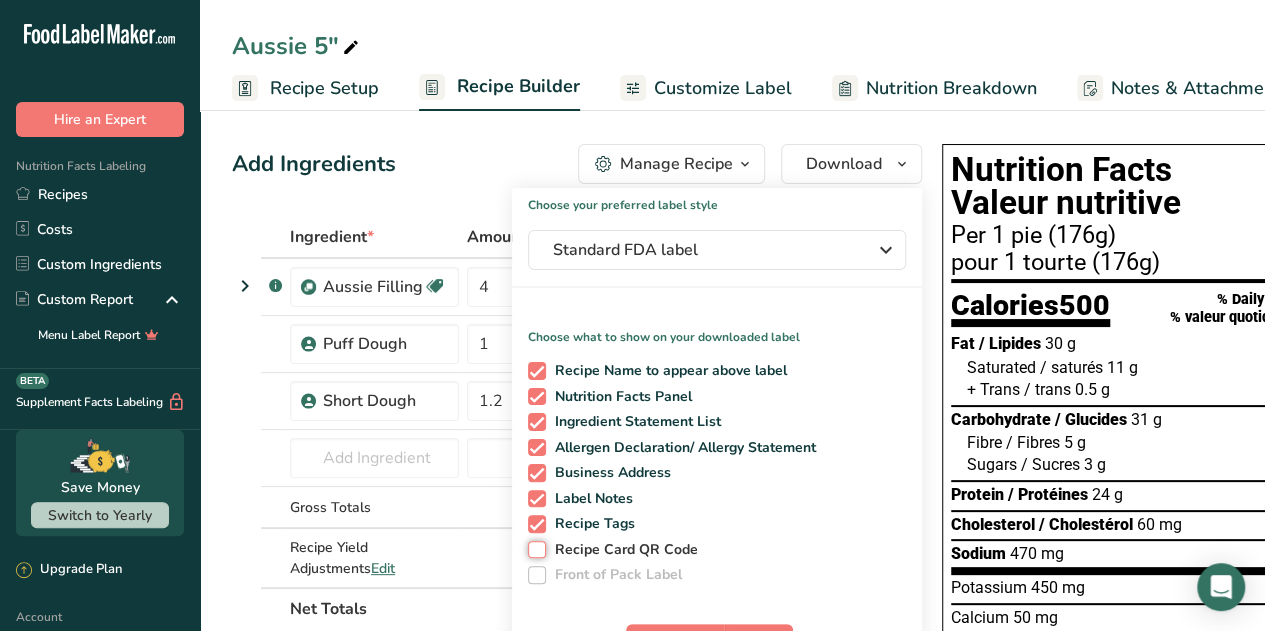 checkbox on "true" 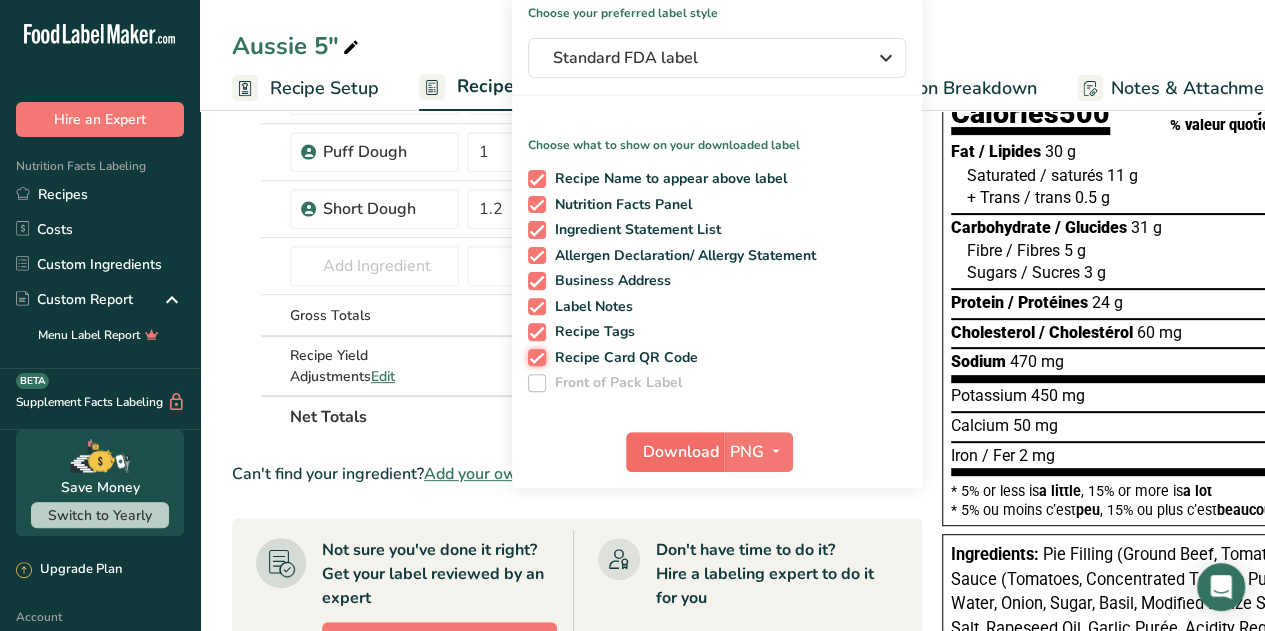 scroll, scrollTop: 200, scrollLeft: 0, axis: vertical 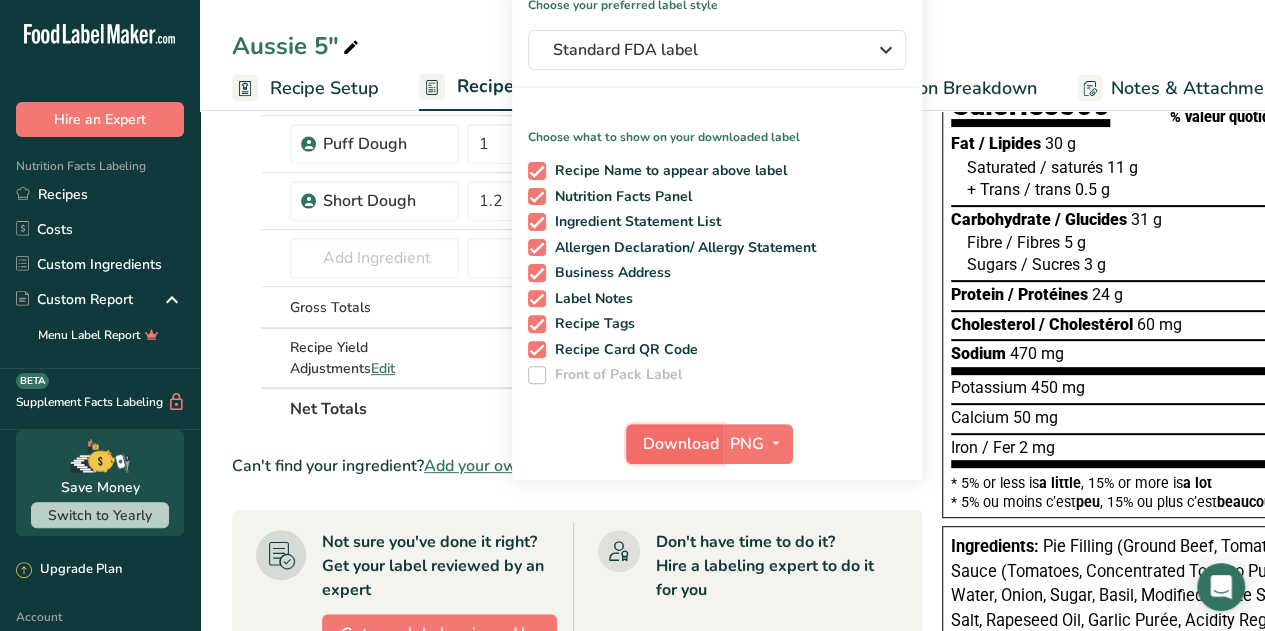 click on "Download" at bounding box center [681, 444] 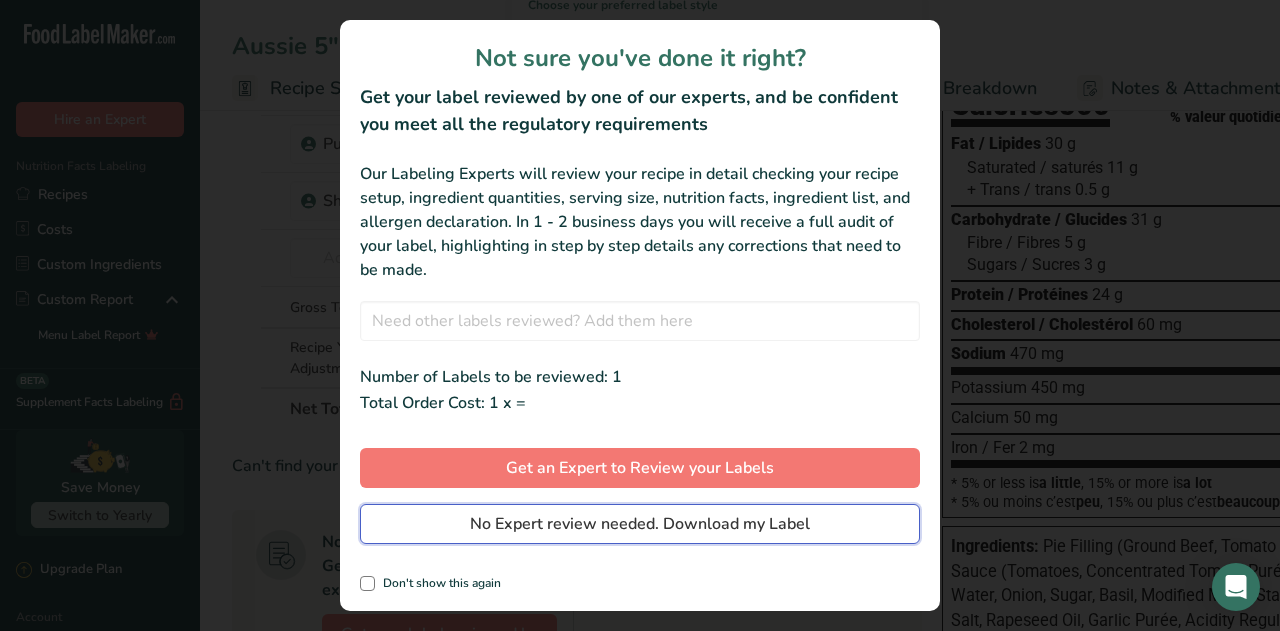 drag, startPoint x: 637, startPoint y: 518, endPoint x: 634, endPoint y: 507, distance: 11.401754 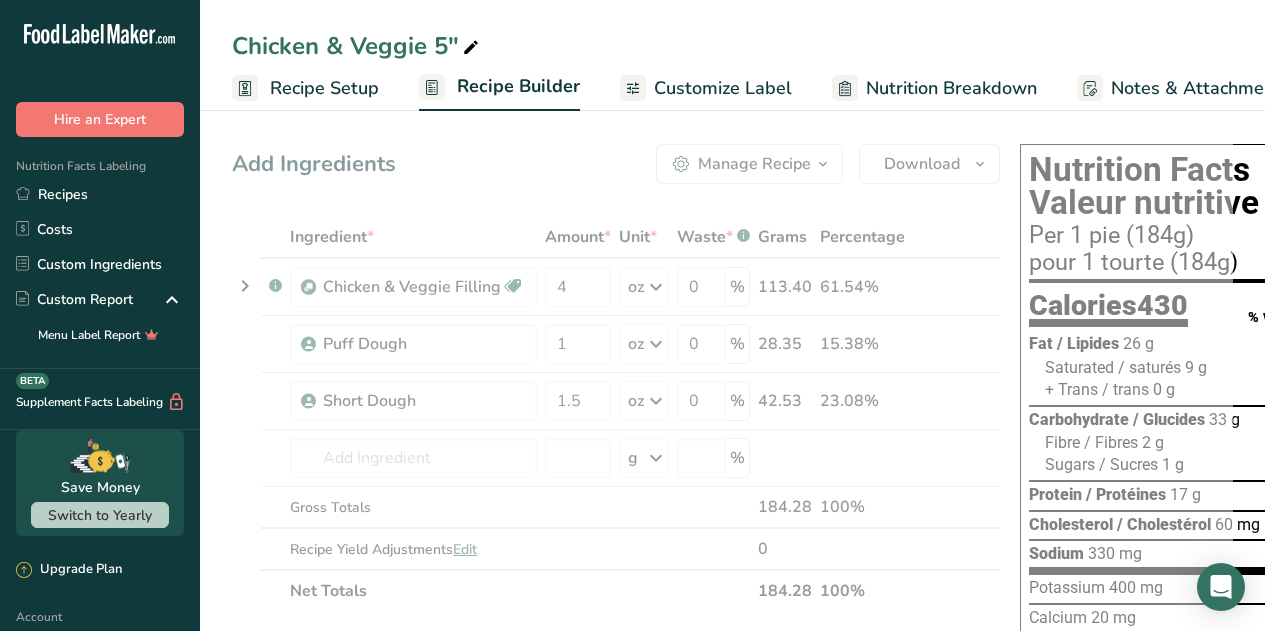 scroll, scrollTop: 0, scrollLeft: 0, axis: both 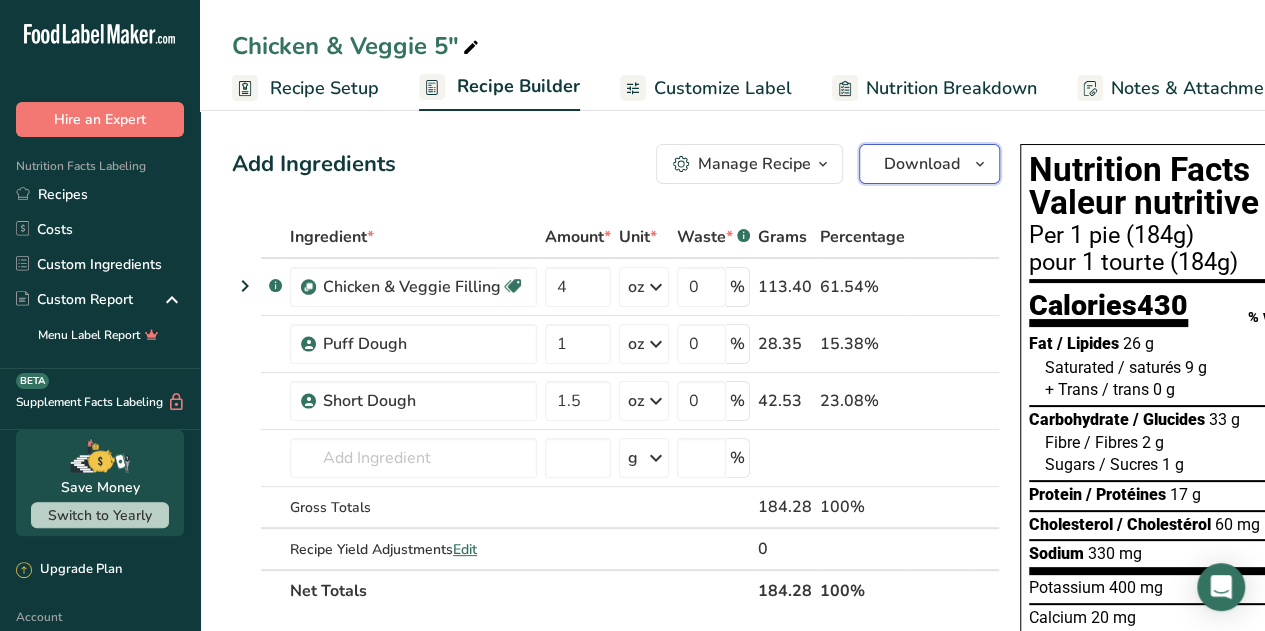 click on "Download" at bounding box center [922, 164] 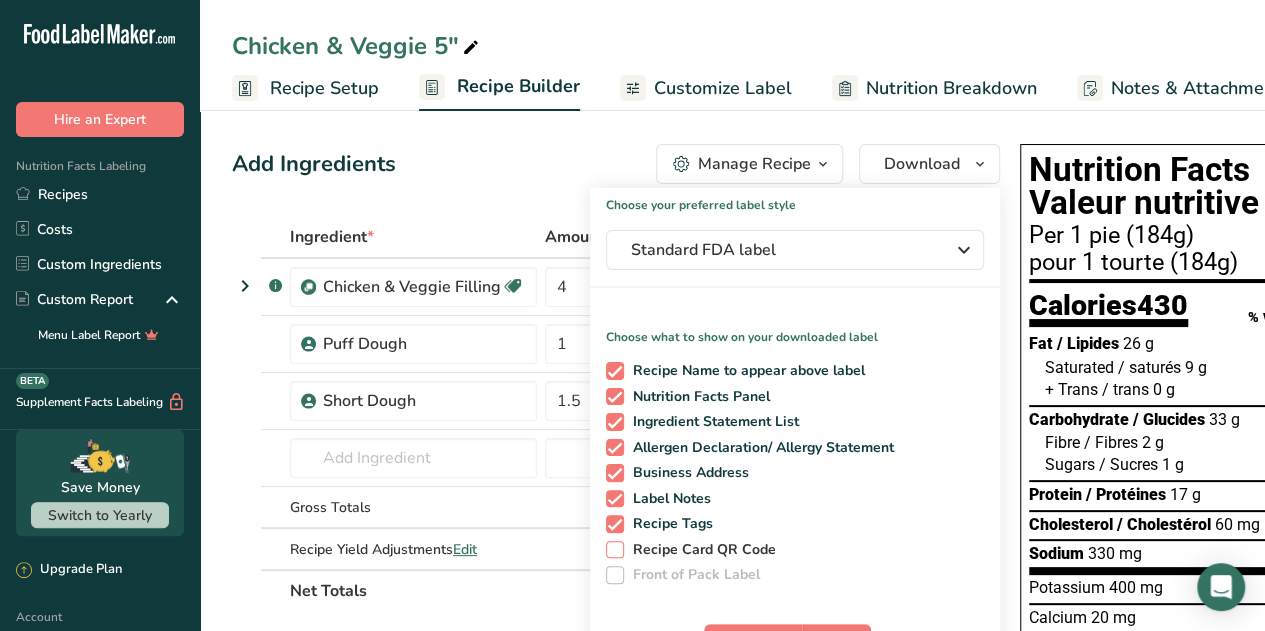 click on "Recipe Card QR Code" at bounding box center (700, 550) 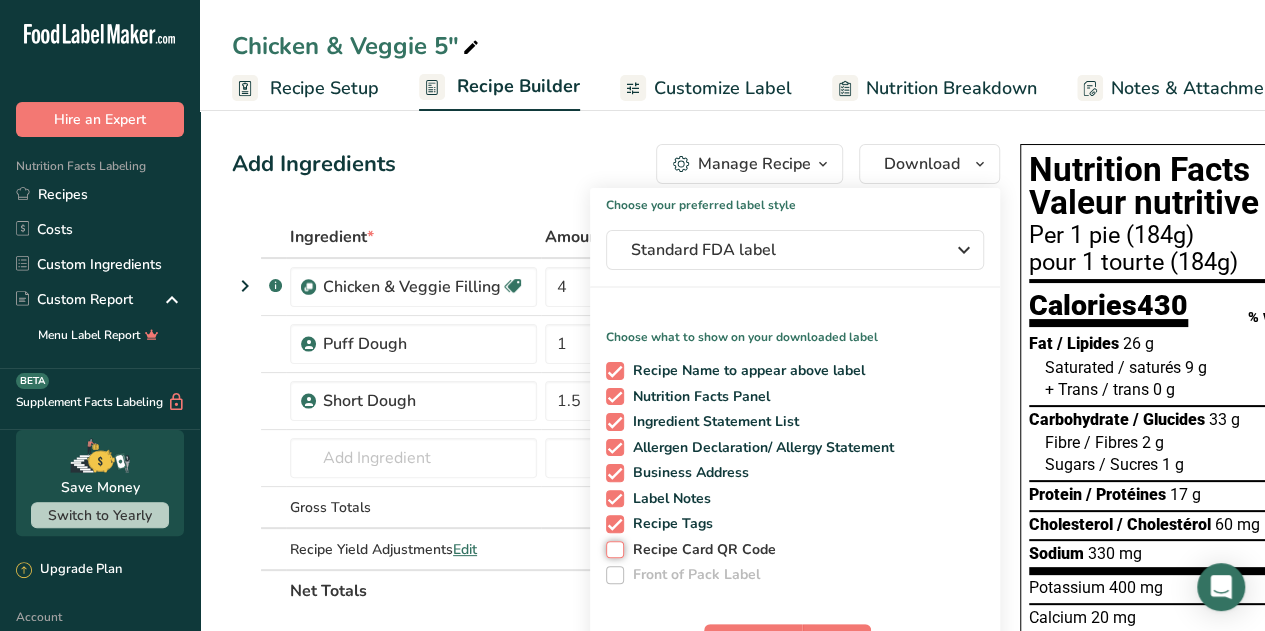 click on "Recipe Card QR Code" at bounding box center (612, 549) 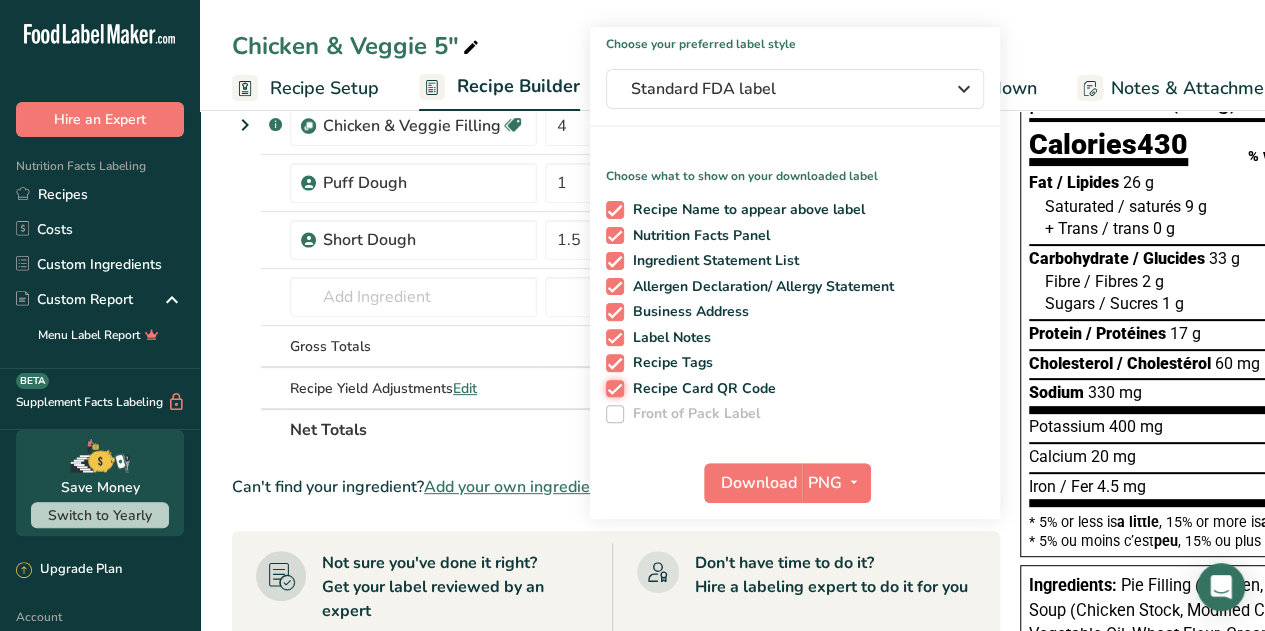 scroll, scrollTop: 200, scrollLeft: 0, axis: vertical 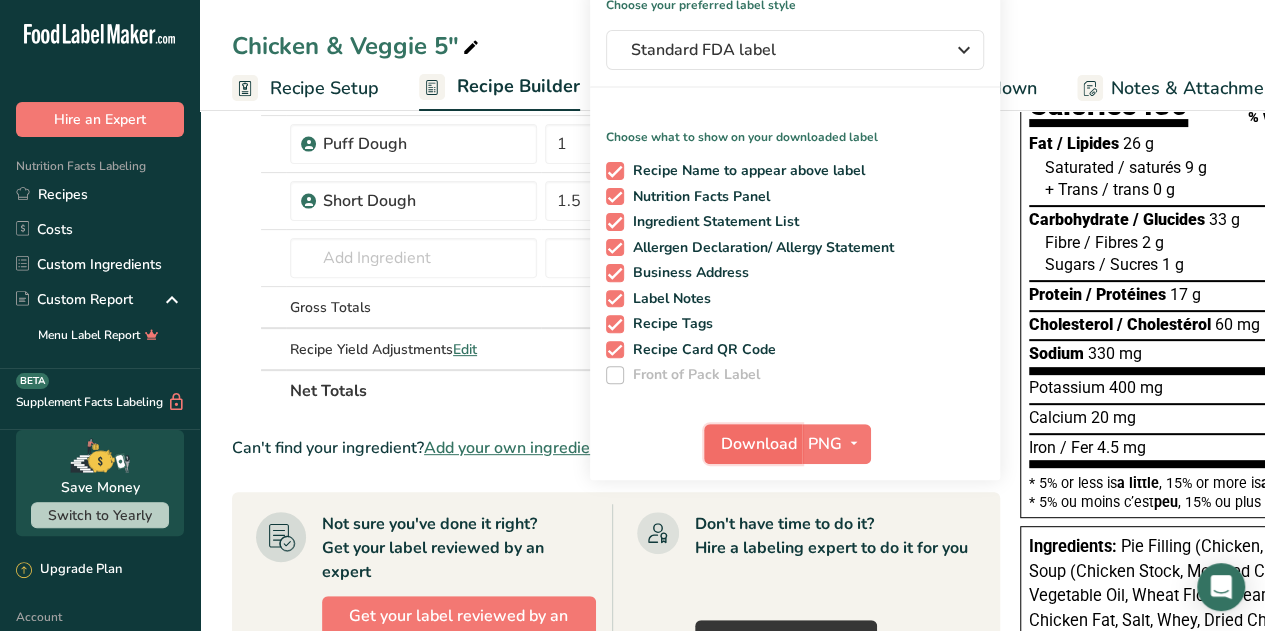click on "Download" at bounding box center (759, 444) 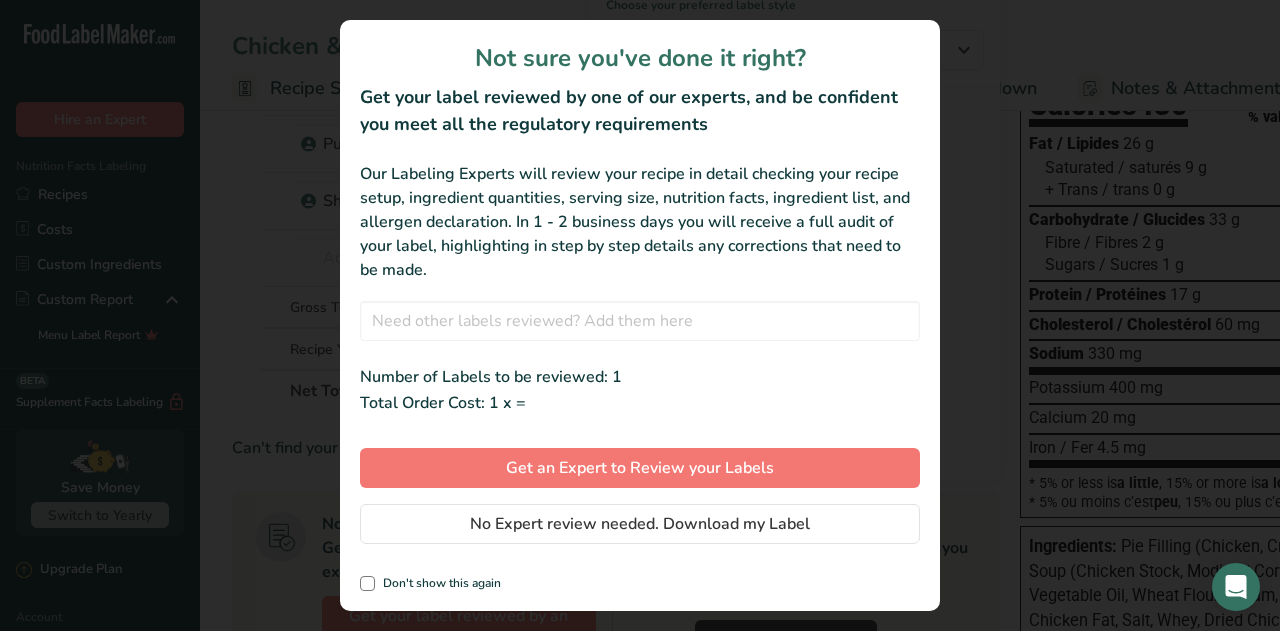 click on "Not sure you've done it right?
Get your label reviewed by one of our experts, and be confident you meet all the regulatory requirements
Our Labeling Experts will review your recipe in detail checking your recipe setup, ingredient quantities, serving size, nutrition facts, ingredient list, and allergen declaration. In 1 - 2 business days you will receive a full audit of your label, highlighting in step by step details any corrections that need to be made.
24-7-2025
Chicken & Veggie 5"
No Results Found
Number of Labels to be reviewed: 1
Total Order Cost: 1 x
=
Get an Expert to Review your Labels
No Expert review needed. Download my Label
Don't show this again" at bounding box center [640, 315] 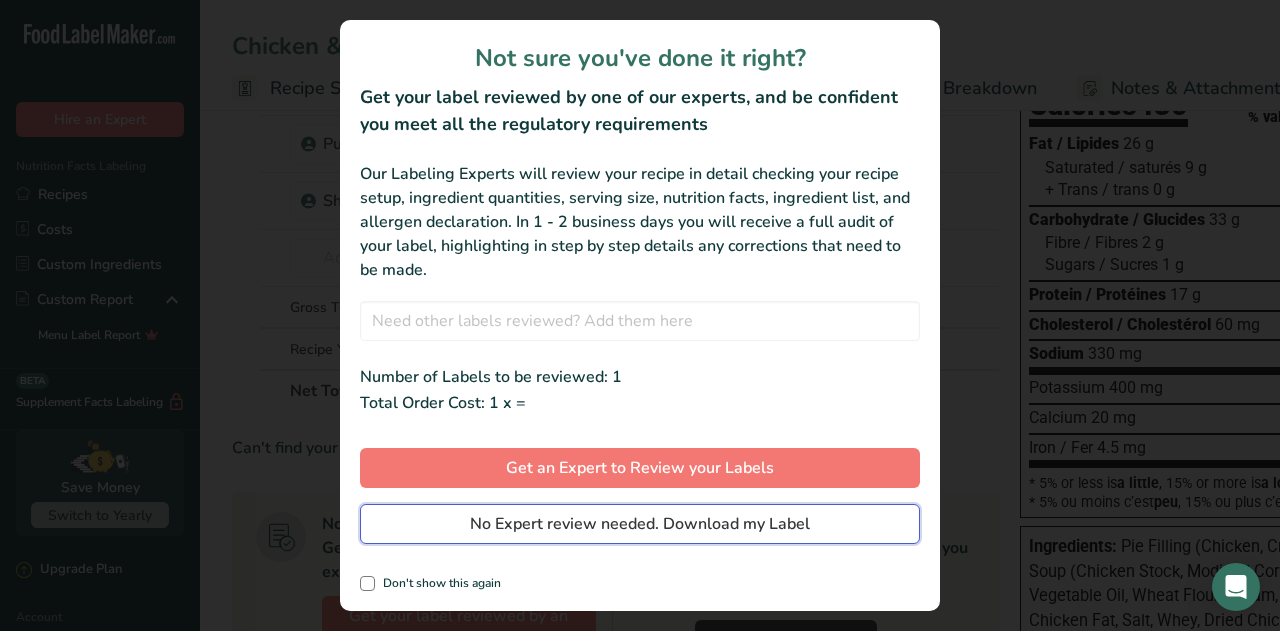 click on "No Expert review needed. Download my Label" at bounding box center [640, 524] 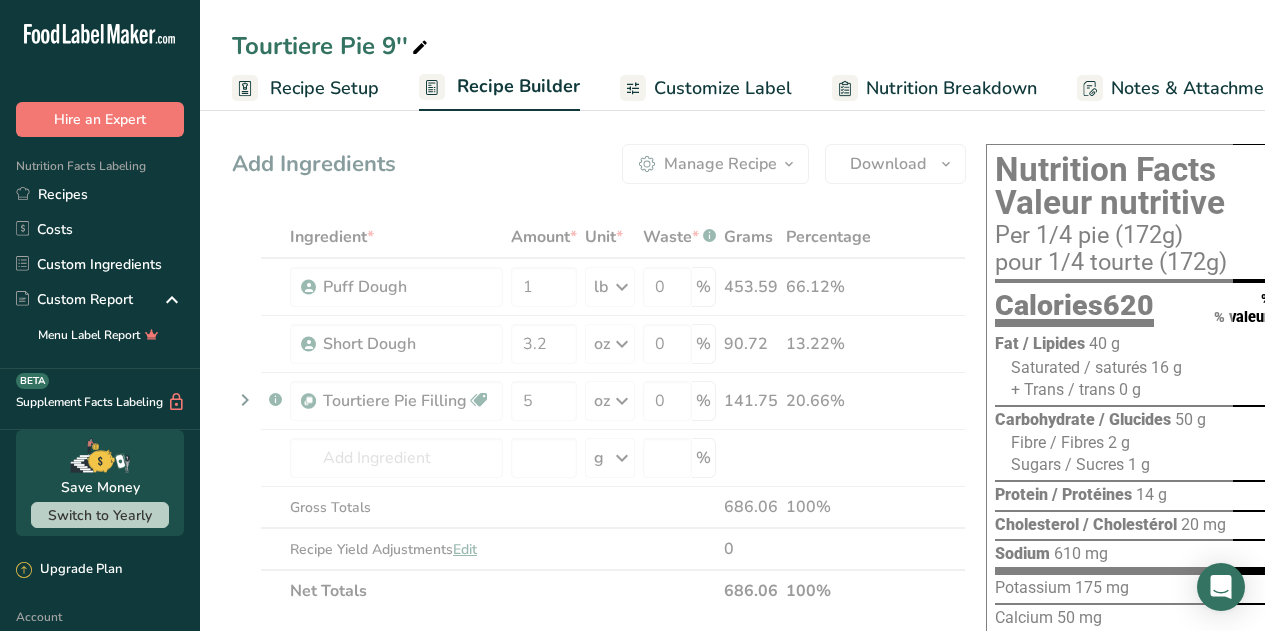 scroll, scrollTop: 0, scrollLeft: 0, axis: both 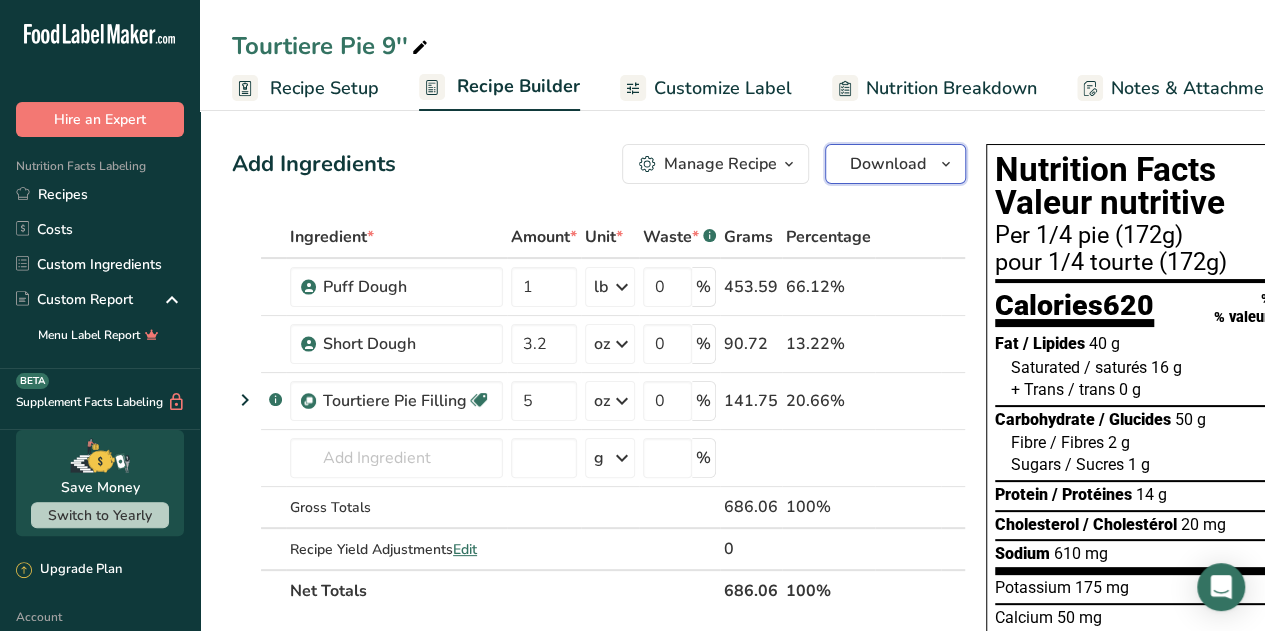 click on "Download" at bounding box center (895, 164) 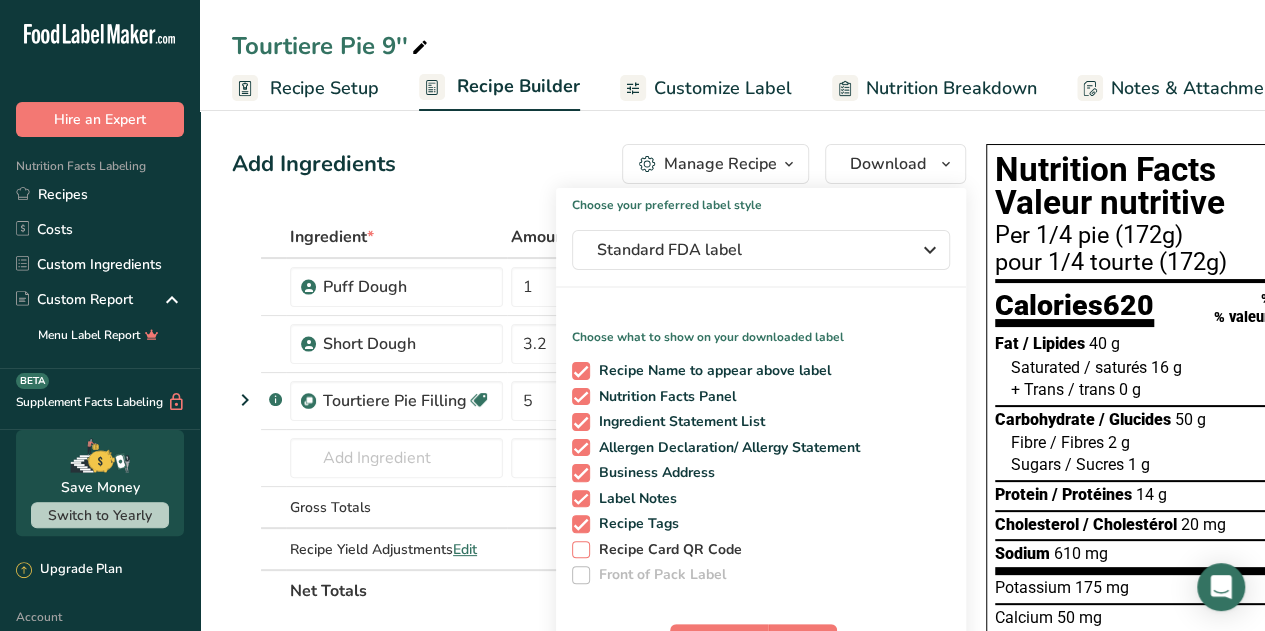 click on "Recipe Card QR Code" at bounding box center (666, 550) 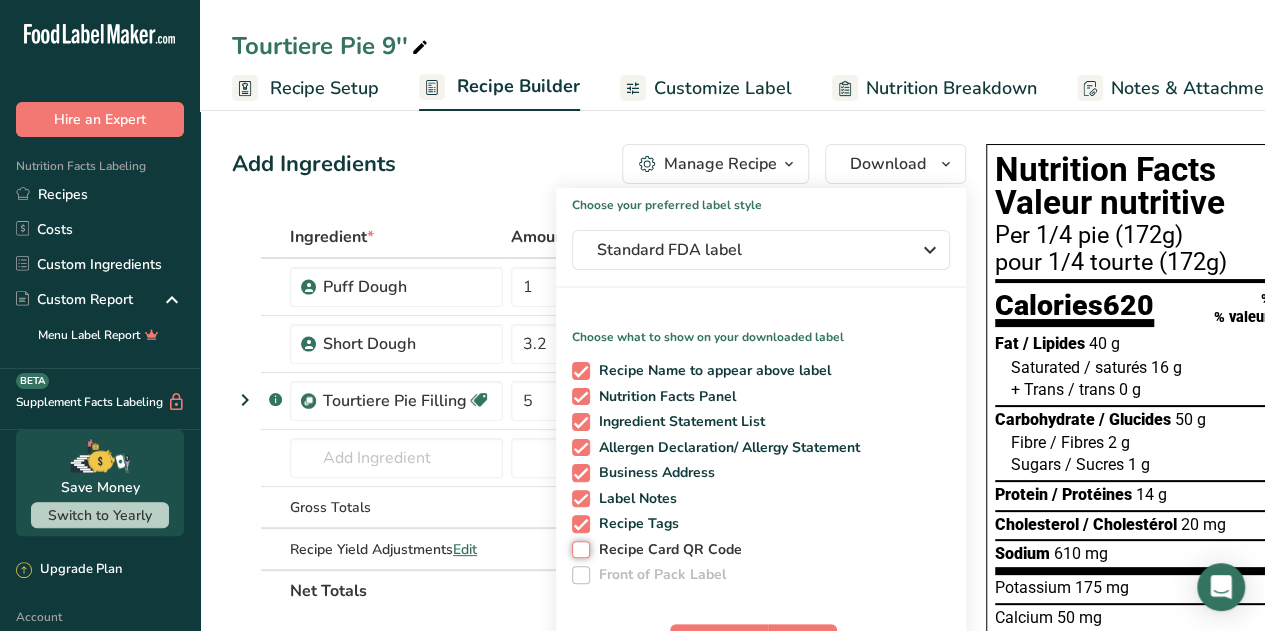 click on "Recipe Card QR Code" at bounding box center (578, 549) 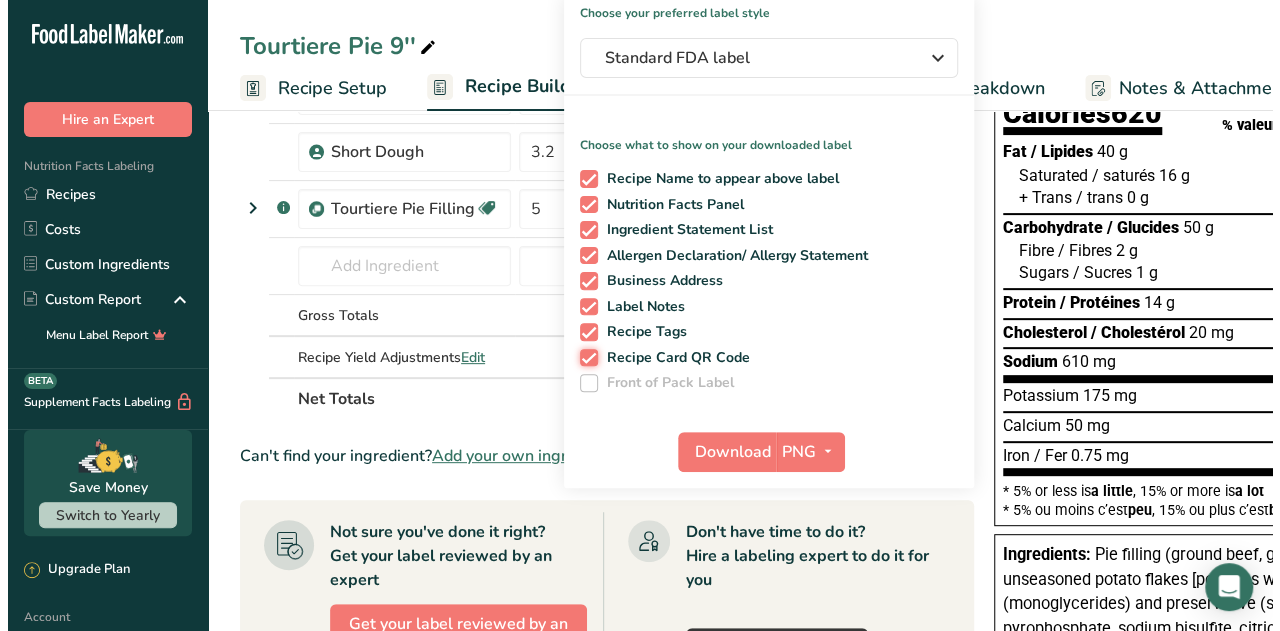 scroll, scrollTop: 200, scrollLeft: 0, axis: vertical 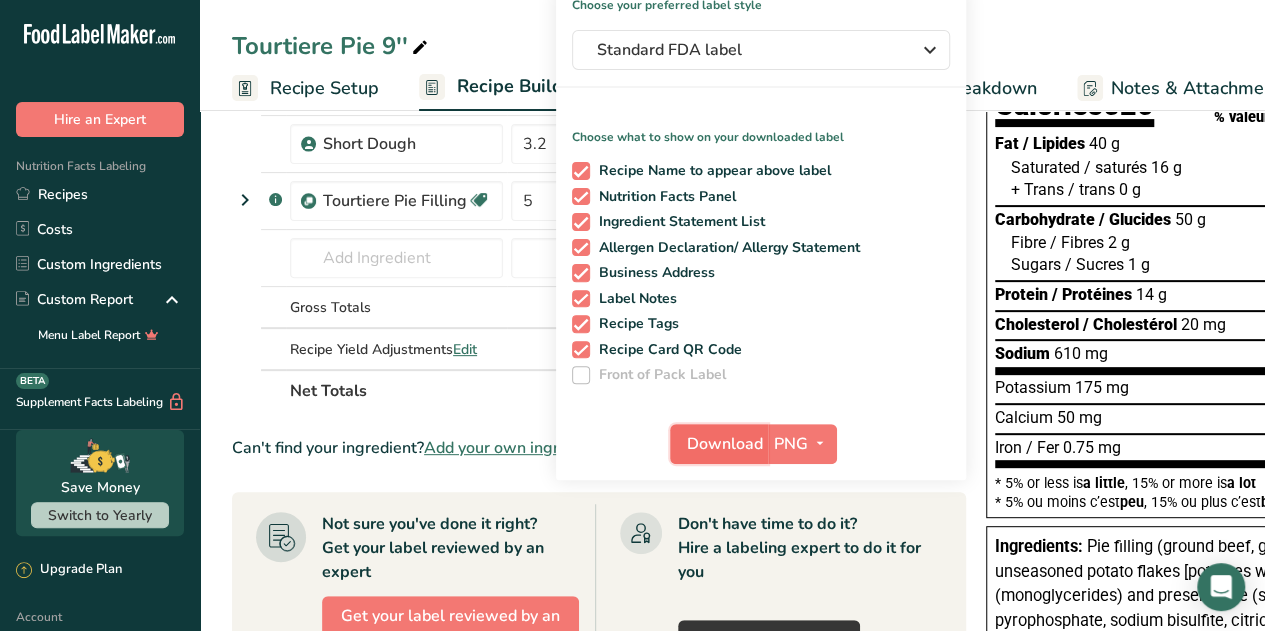 click on "Download" at bounding box center [725, 444] 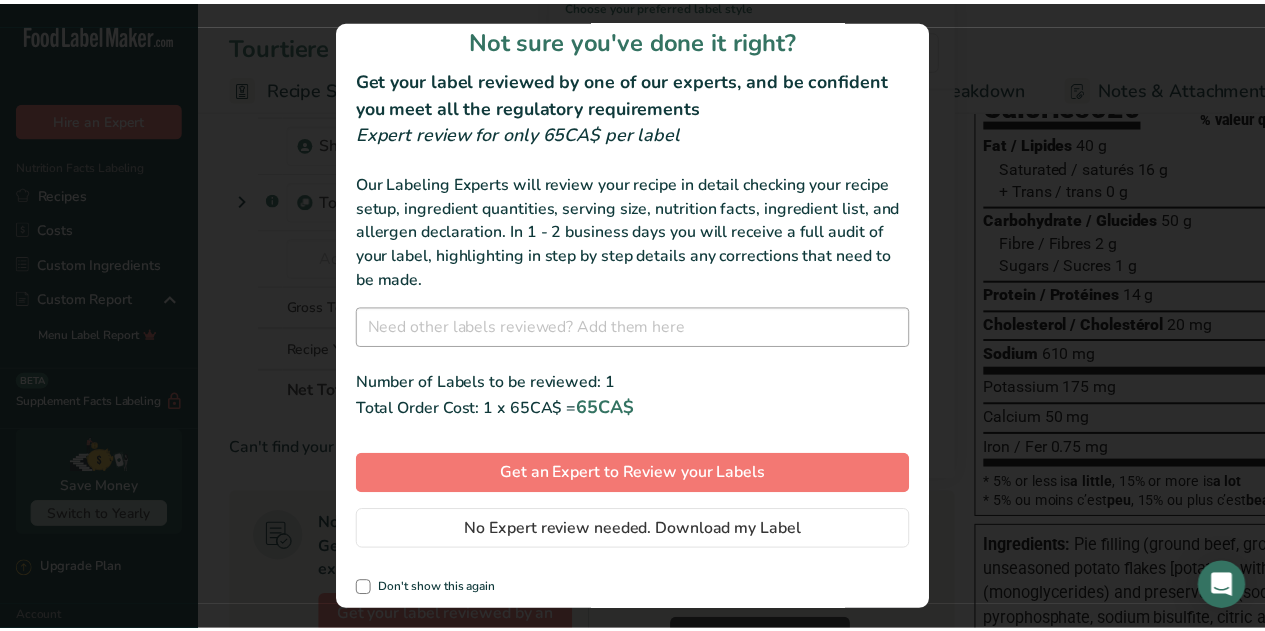 scroll, scrollTop: 22, scrollLeft: 0, axis: vertical 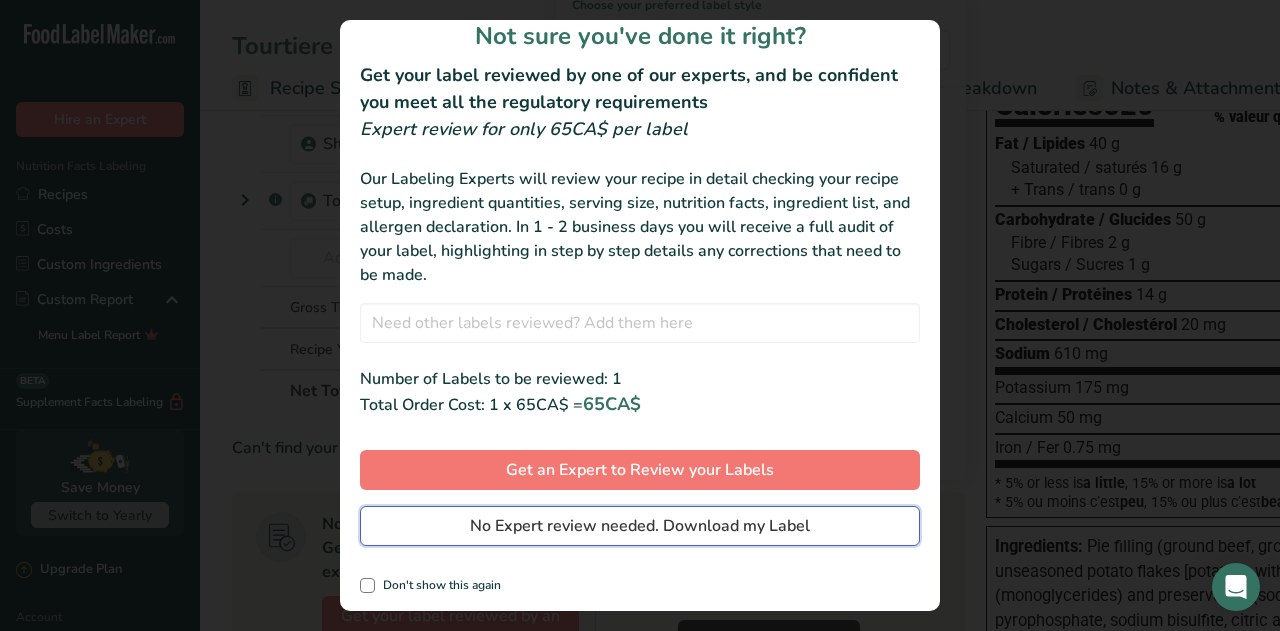 click on "No Expert review needed. Download my Label" at bounding box center [640, 526] 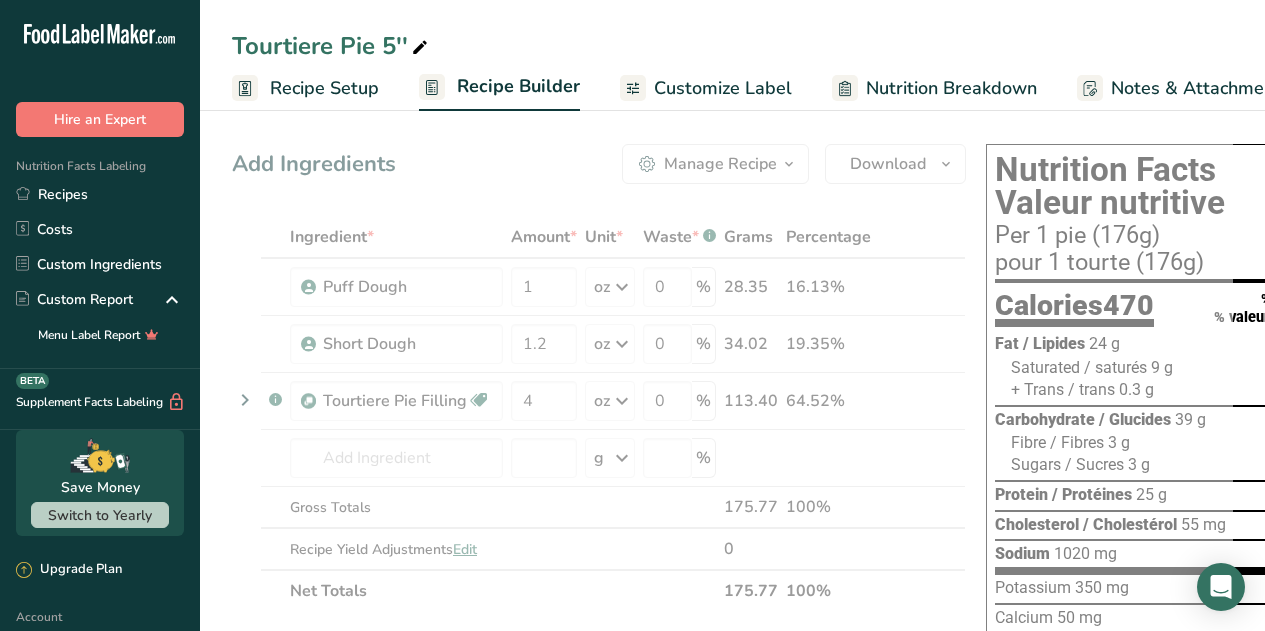 scroll, scrollTop: 0, scrollLeft: 0, axis: both 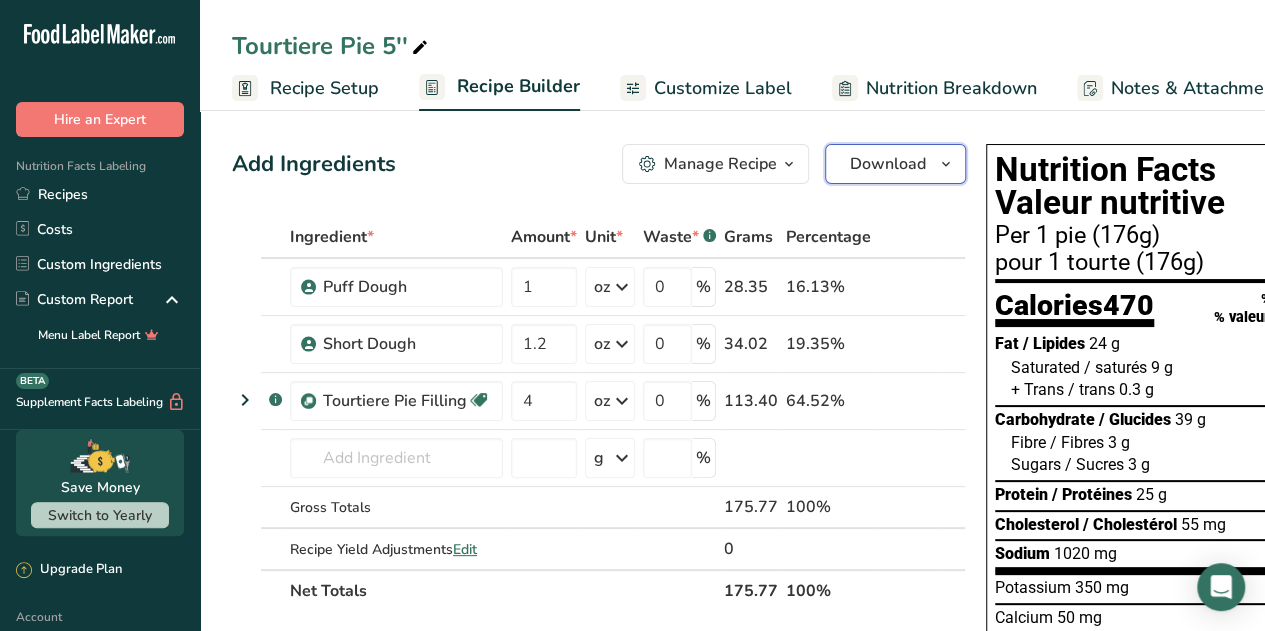 click on "Download" at bounding box center [895, 164] 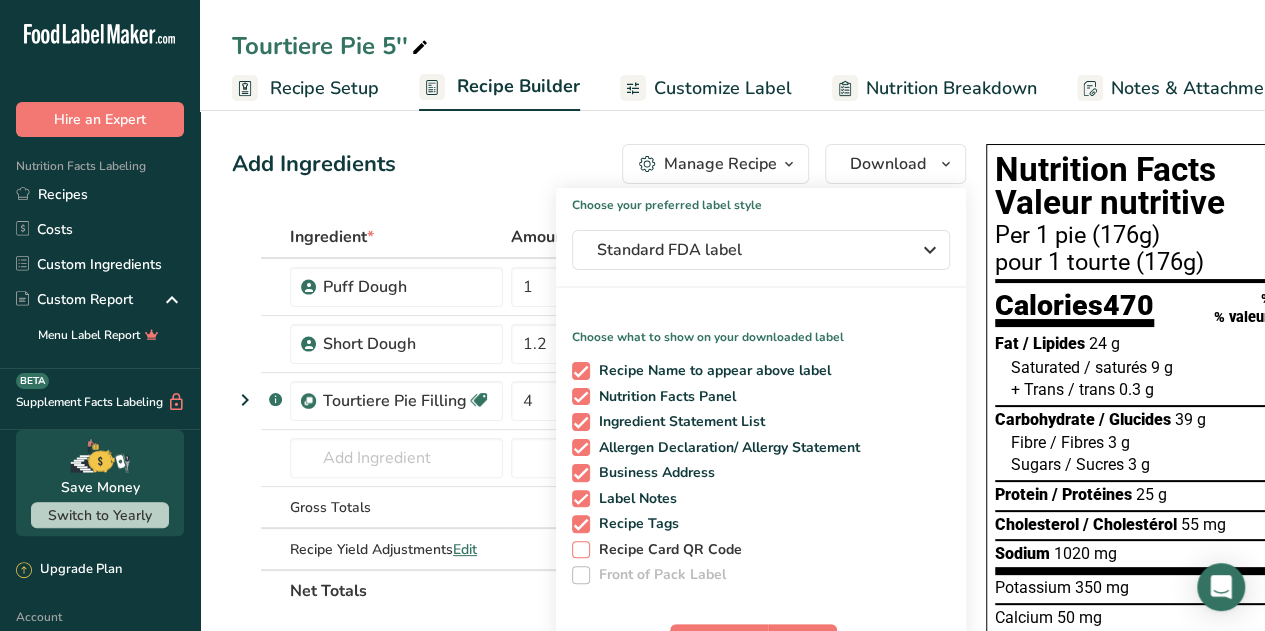 click on "Recipe Card QR Code" at bounding box center (666, 550) 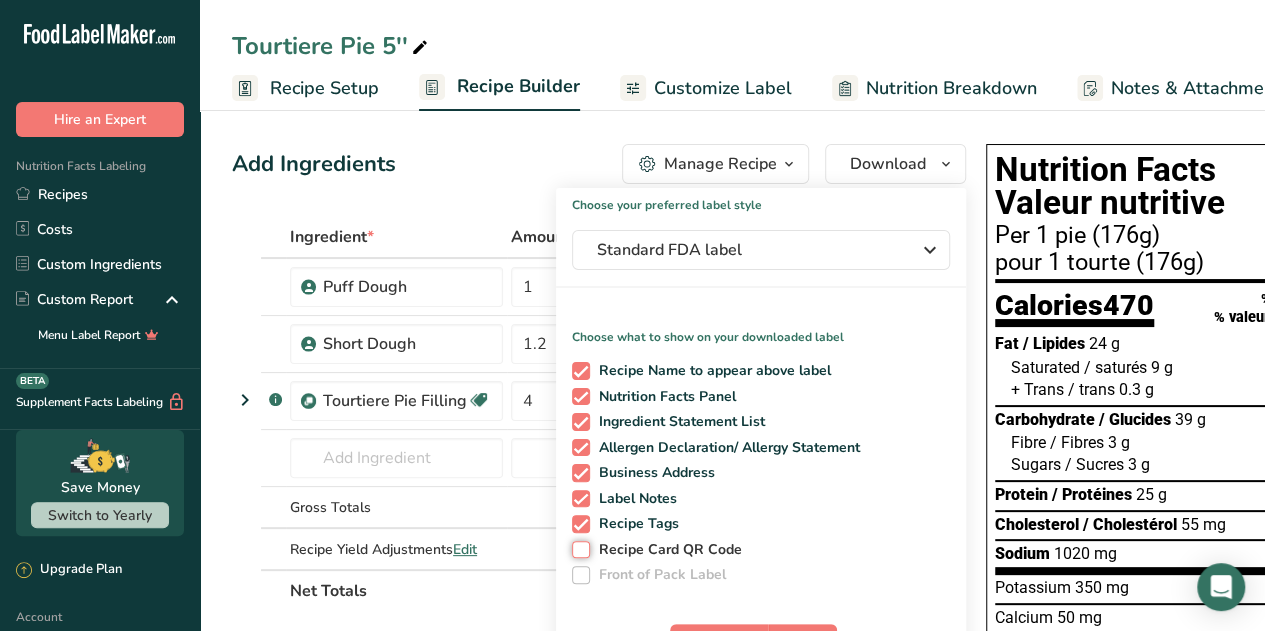 click on "Recipe Card QR Code" at bounding box center [578, 549] 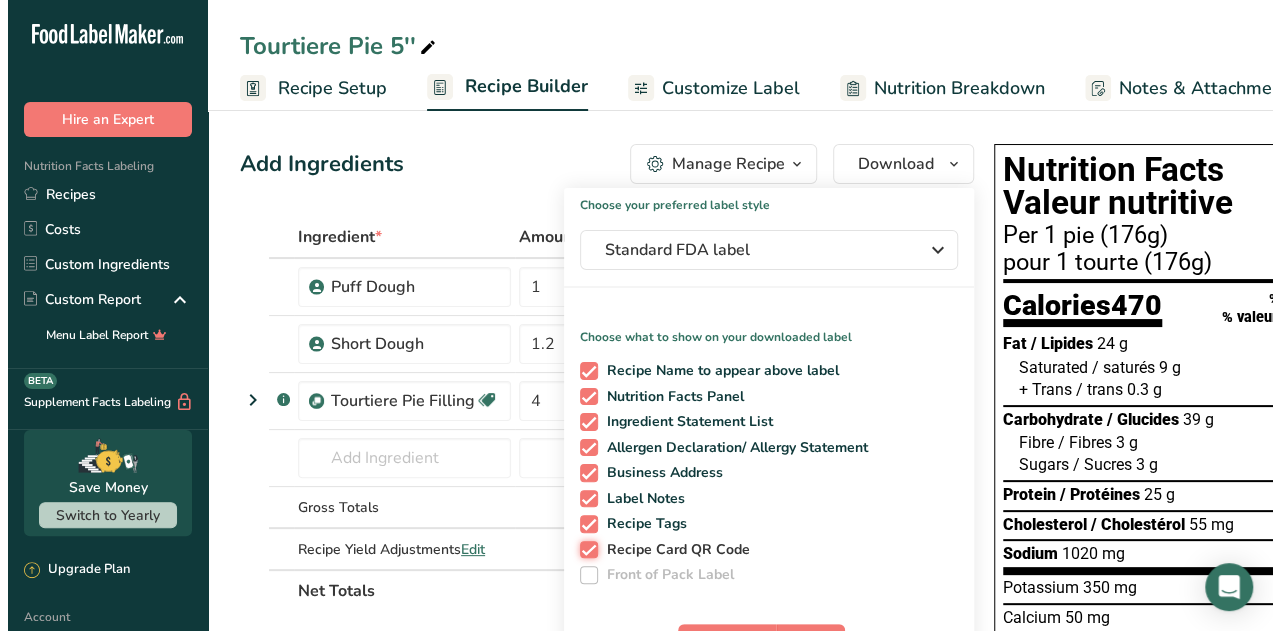 scroll, scrollTop: 100, scrollLeft: 0, axis: vertical 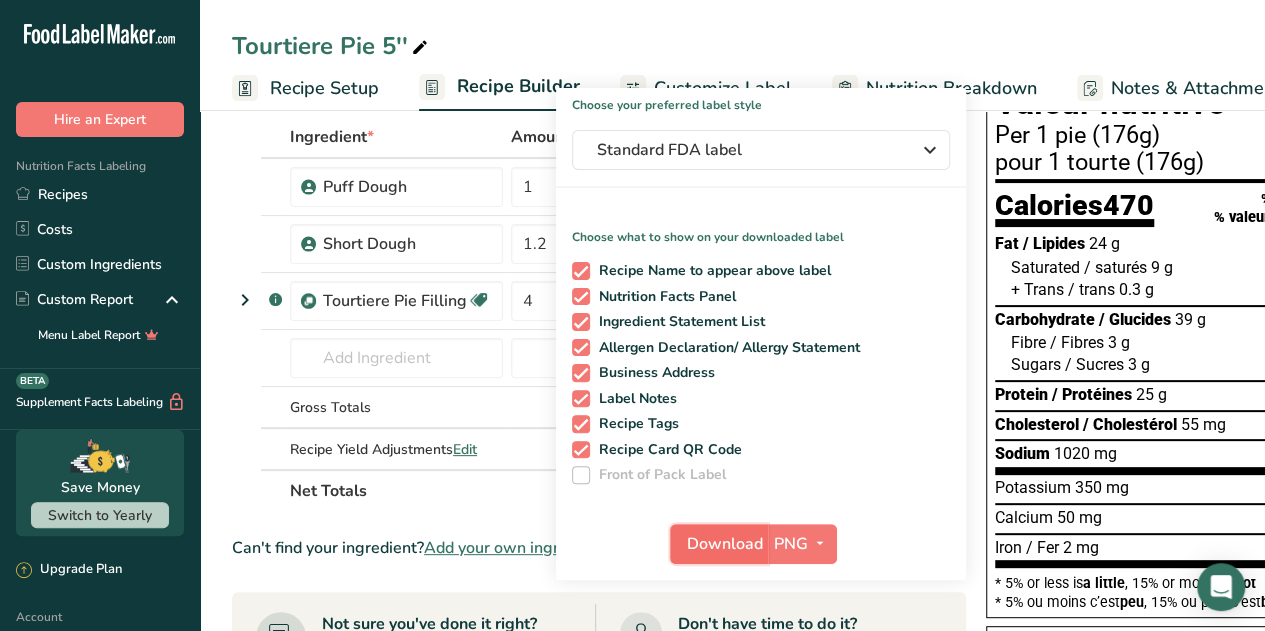click on "Download" at bounding box center [725, 544] 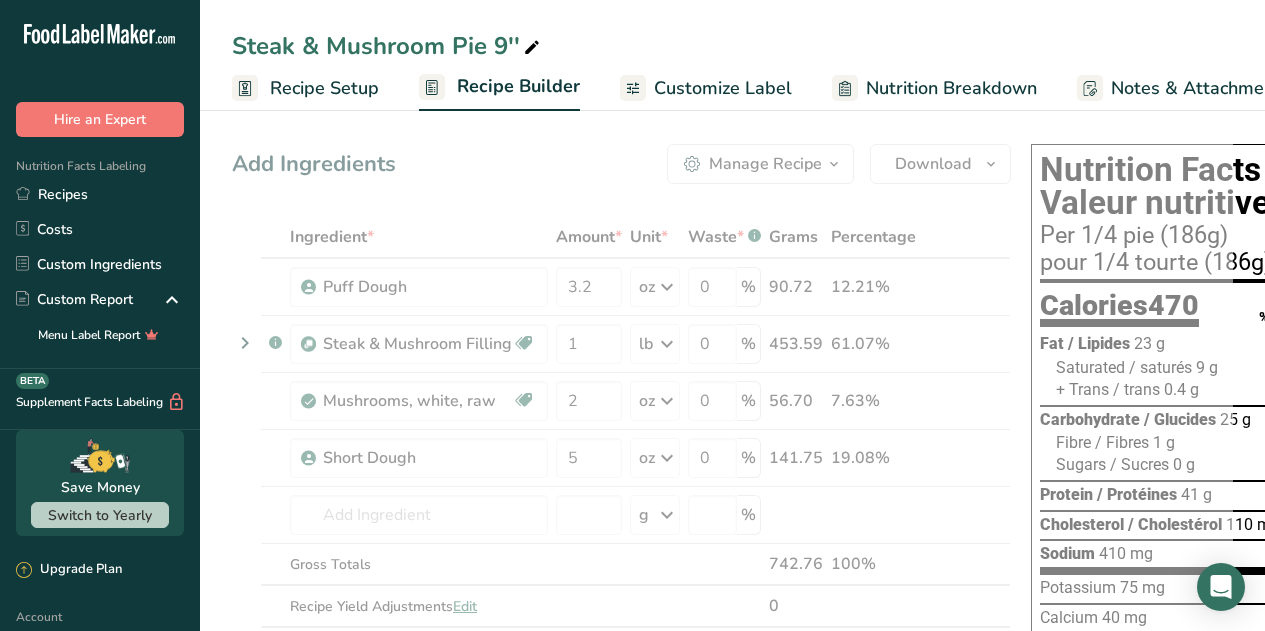 scroll, scrollTop: 0, scrollLeft: 0, axis: both 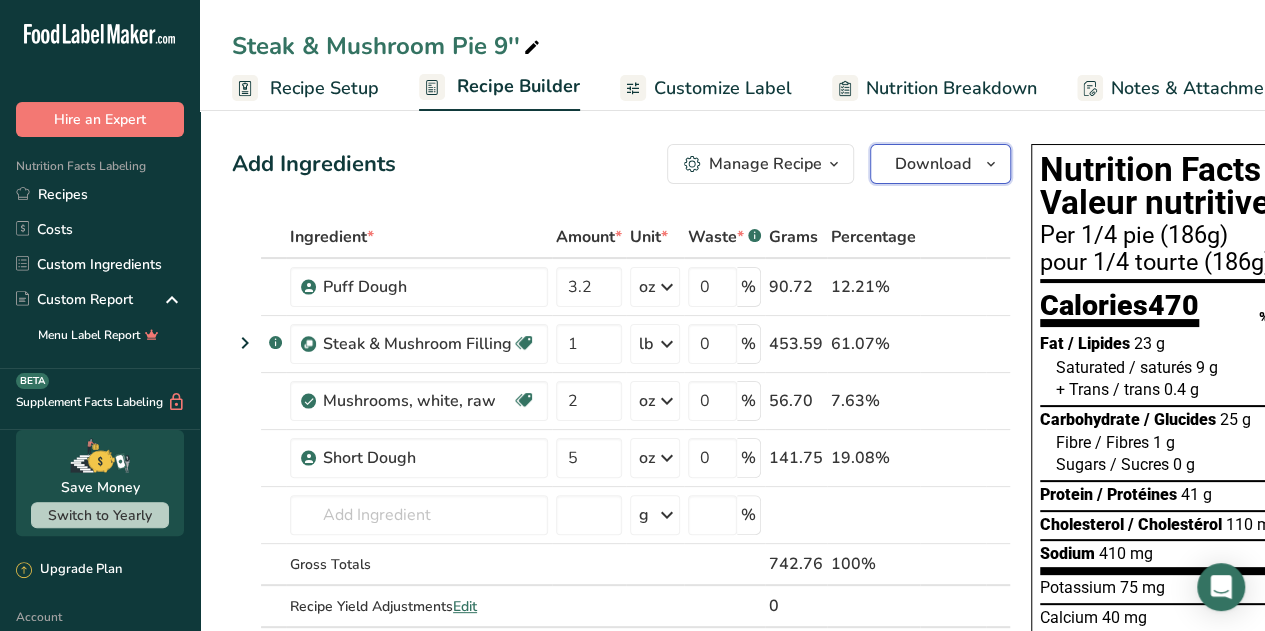 click on "Download" at bounding box center [940, 164] 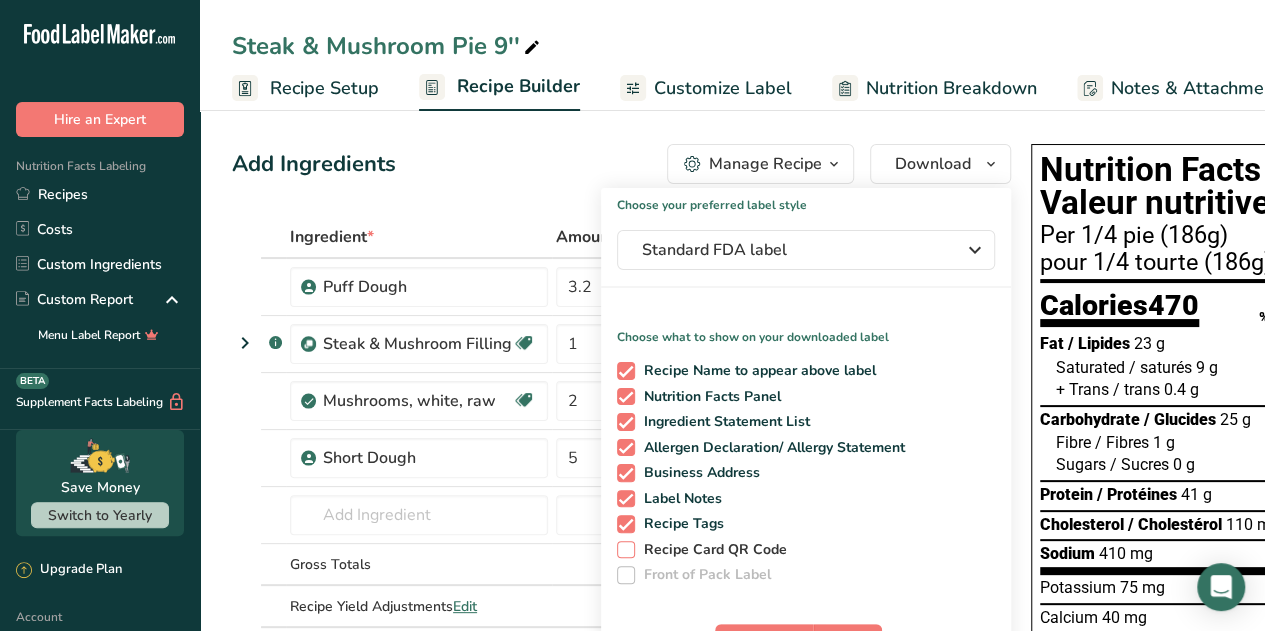 click on "Recipe Card QR Code" at bounding box center [711, 550] 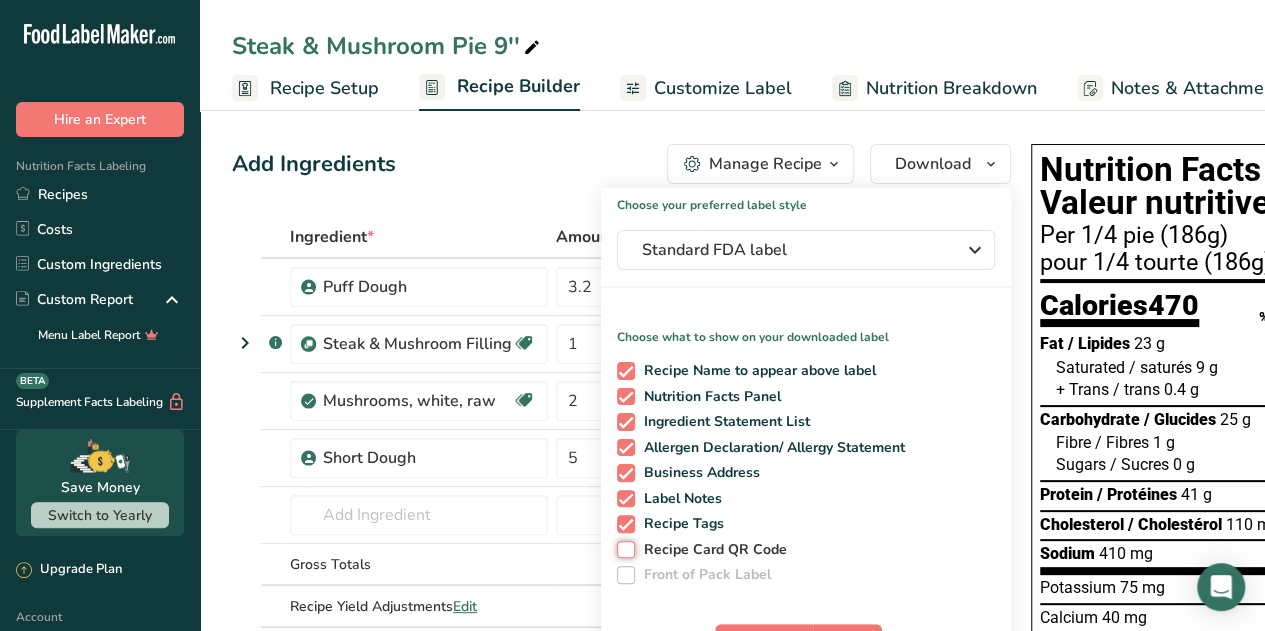 click on "Recipe Card QR Code" at bounding box center [623, 549] 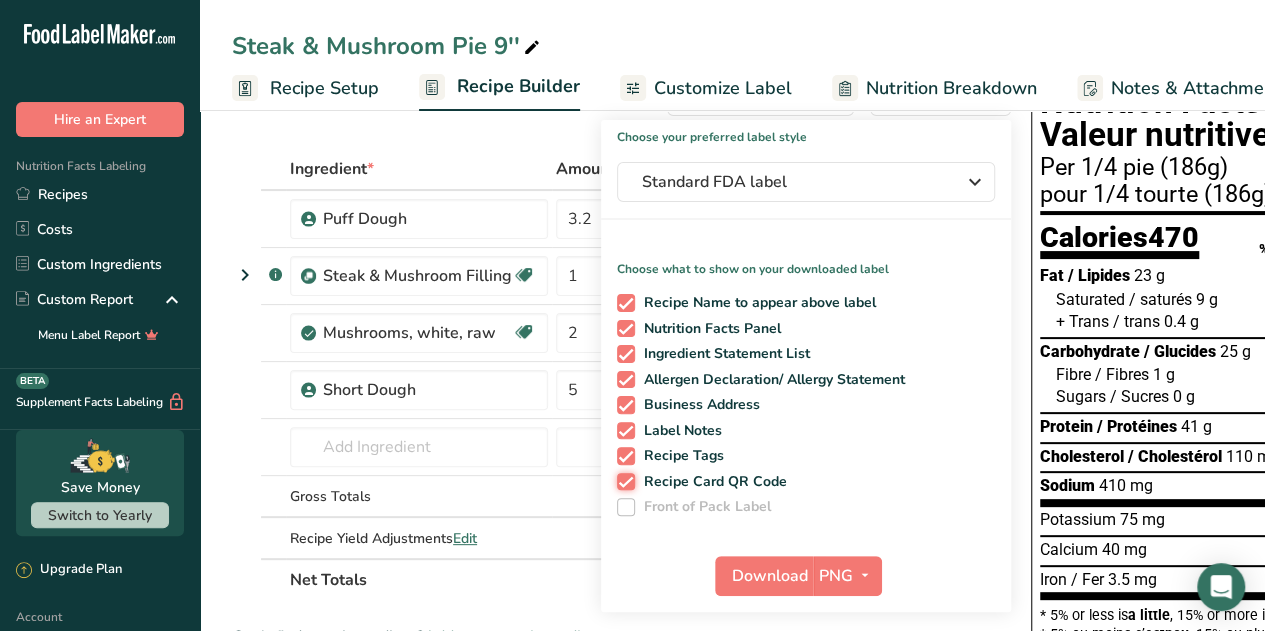 scroll, scrollTop: 100, scrollLeft: 0, axis: vertical 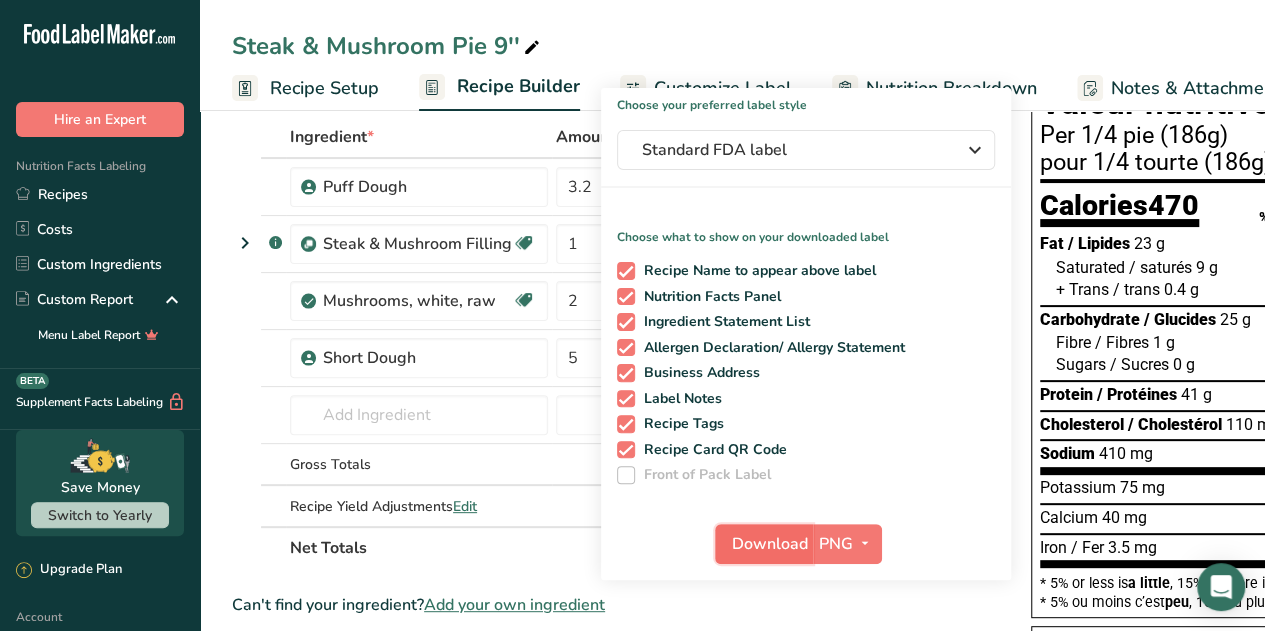 click on "Download" at bounding box center [770, 544] 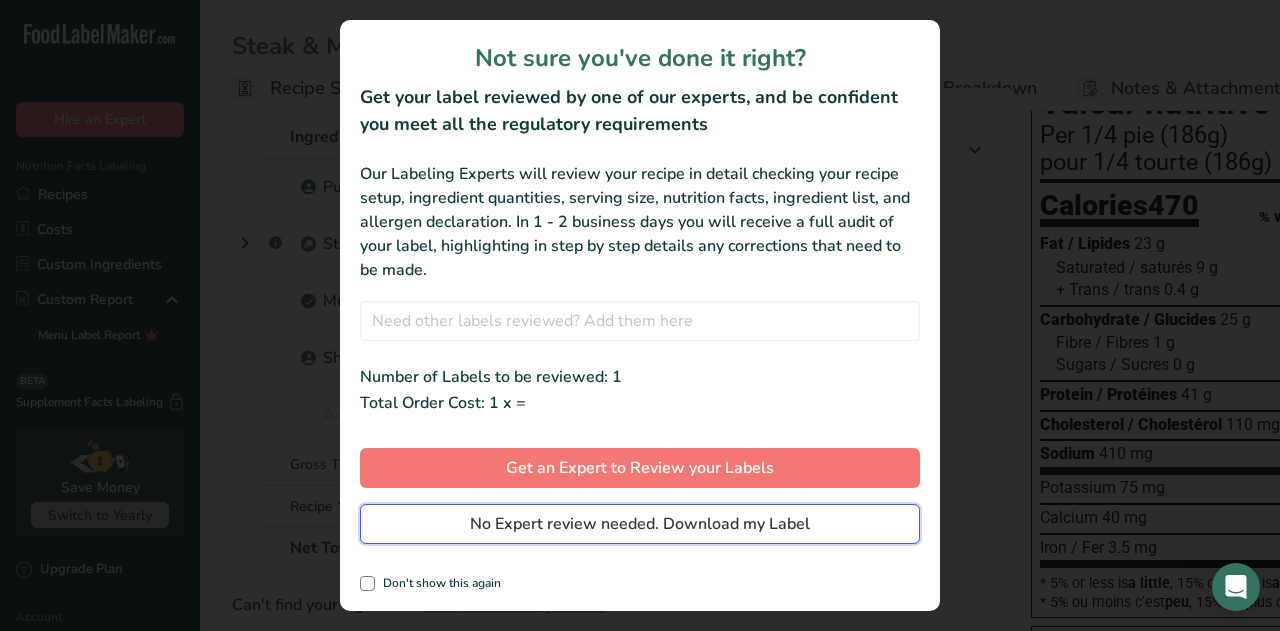 click on "No Expert review needed. Download my Label" at bounding box center (640, 524) 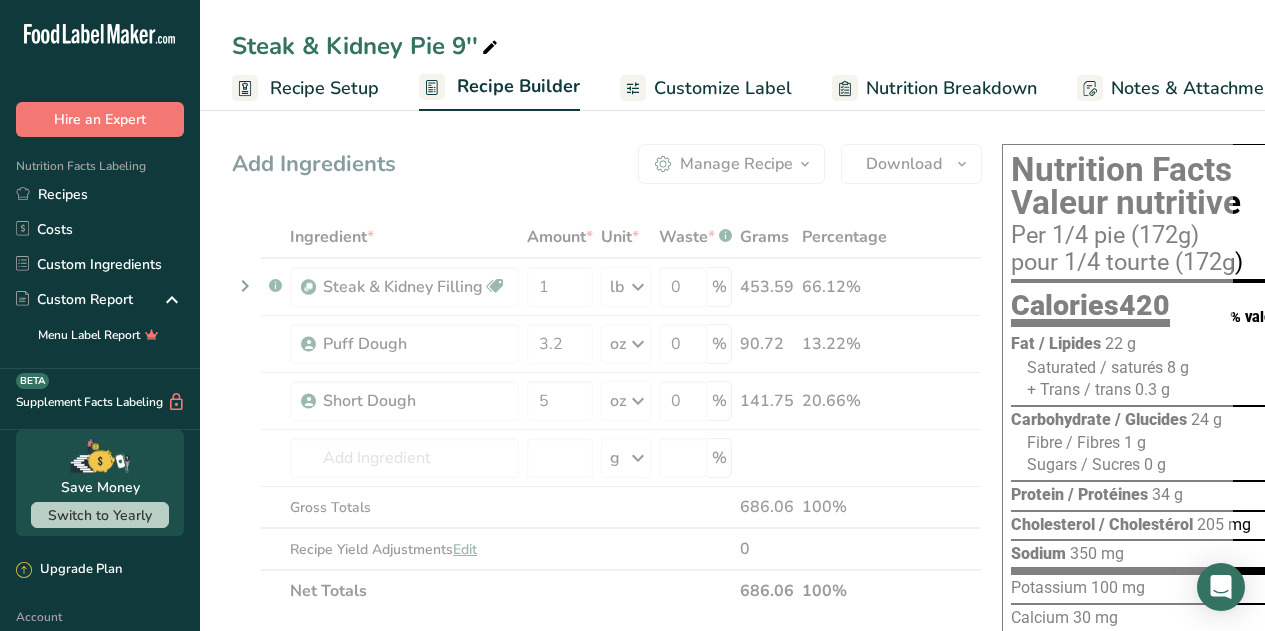 scroll, scrollTop: 0, scrollLeft: 0, axis: both 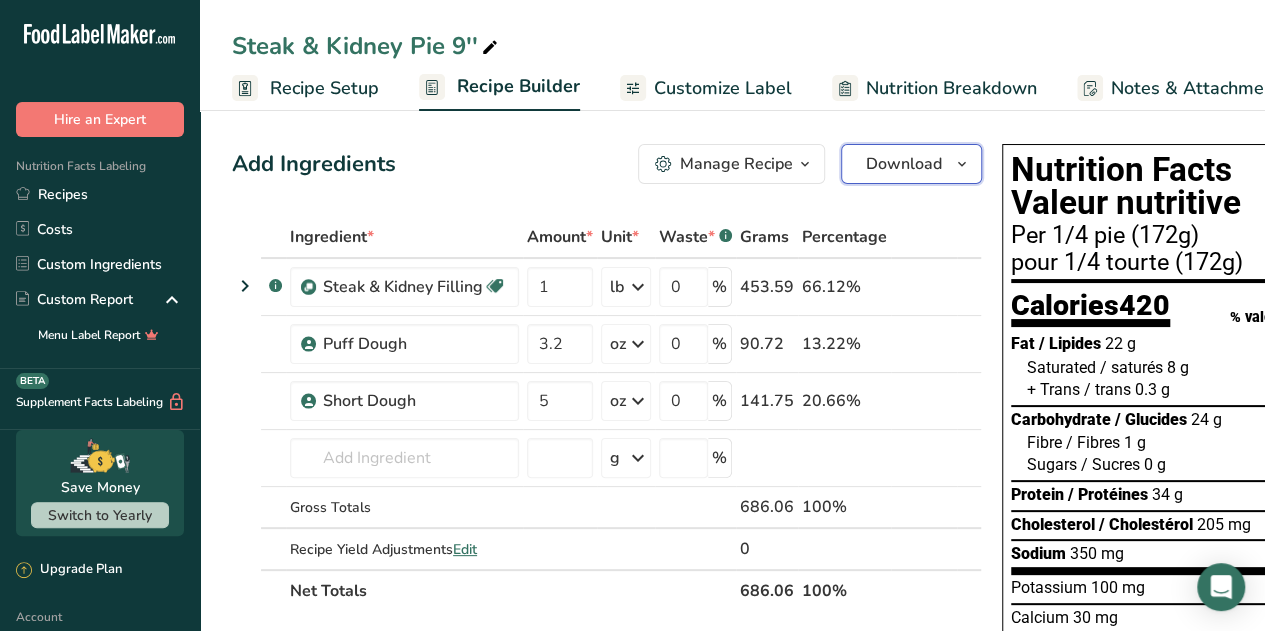 click on "Download" at bounding box center [904, 164] 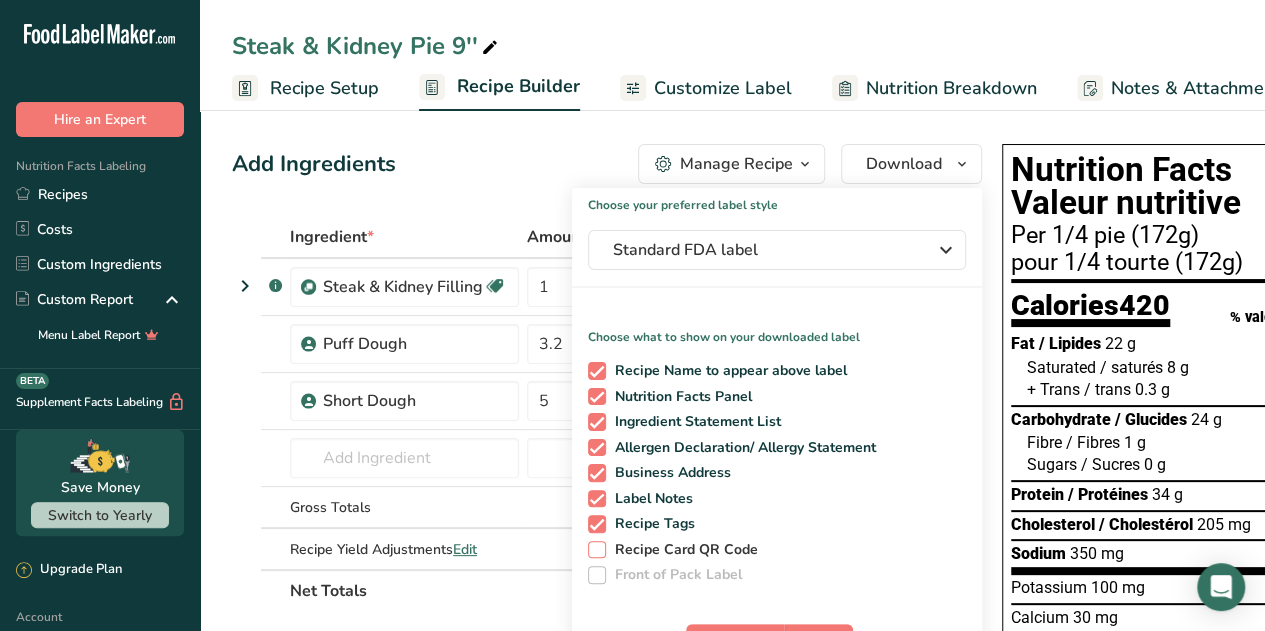 click on "Recipe Card QR Code" at bounding box center (682, 550) 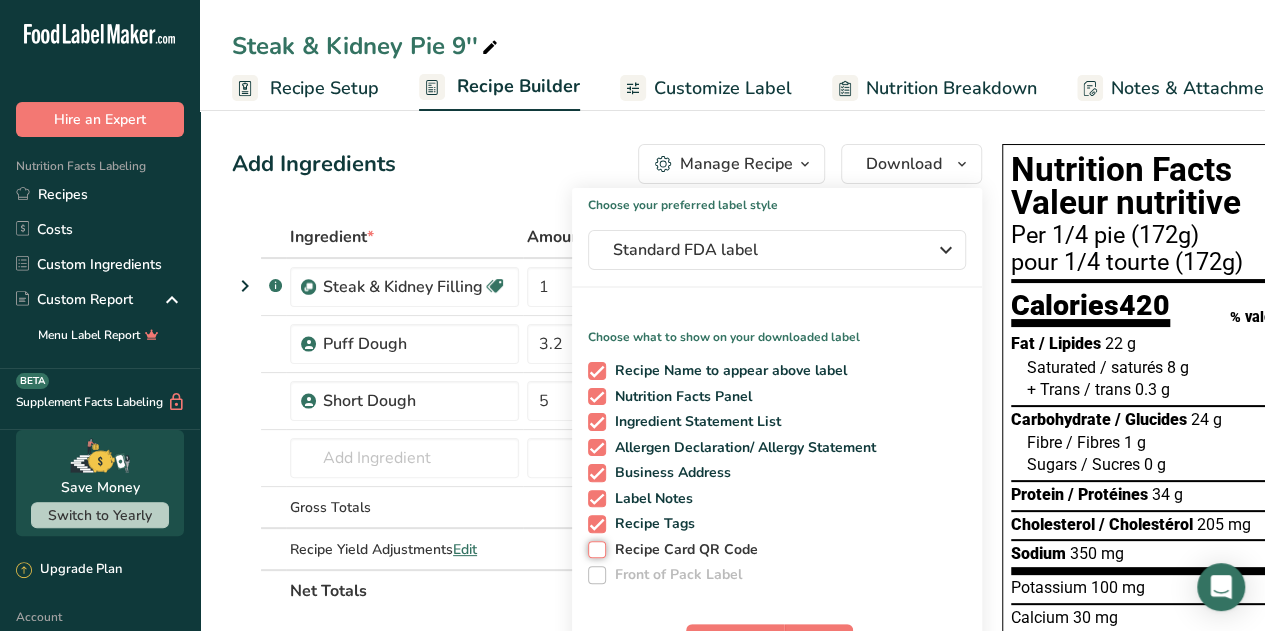 click on "Recipe Card QR Code" at bounding box center [594, 549] 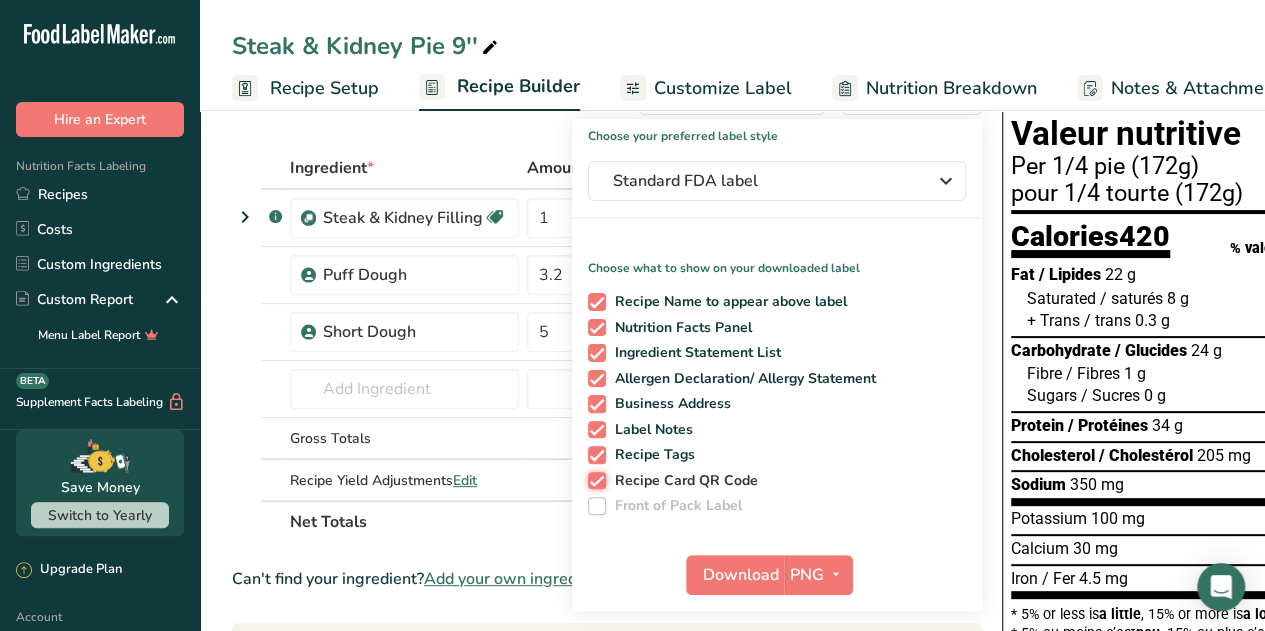 scroll, scrollTop: 100, scrollLeft: 0, axis: vertical 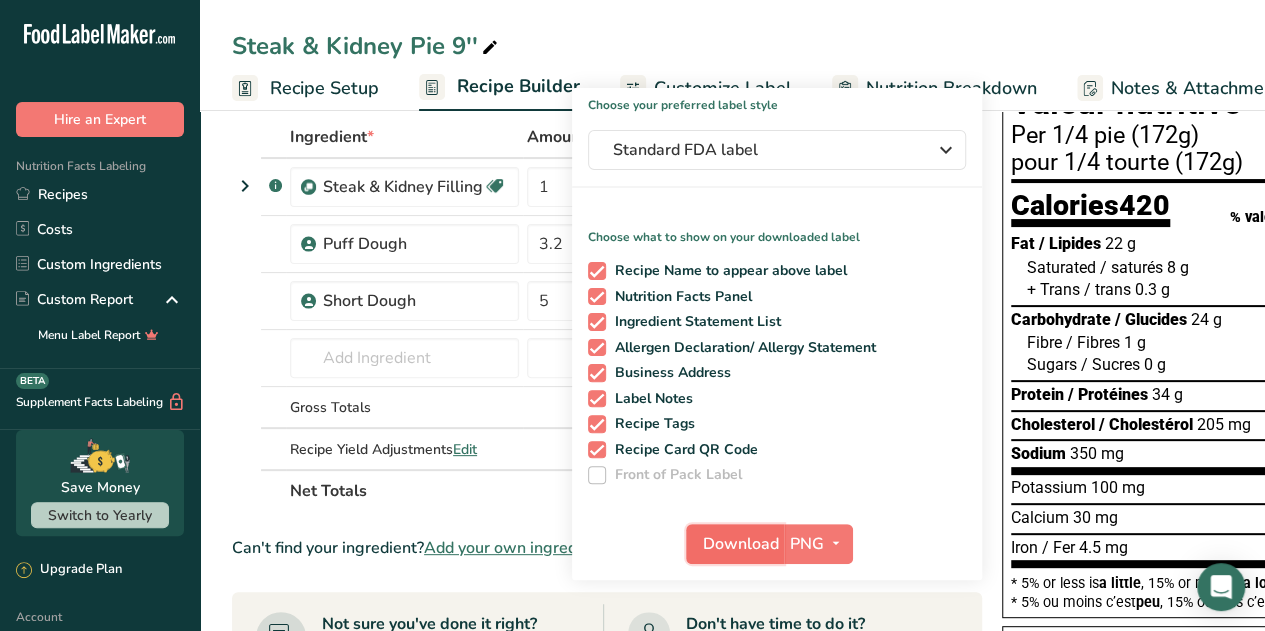 click on "Download" at bounding box center (741, 544) 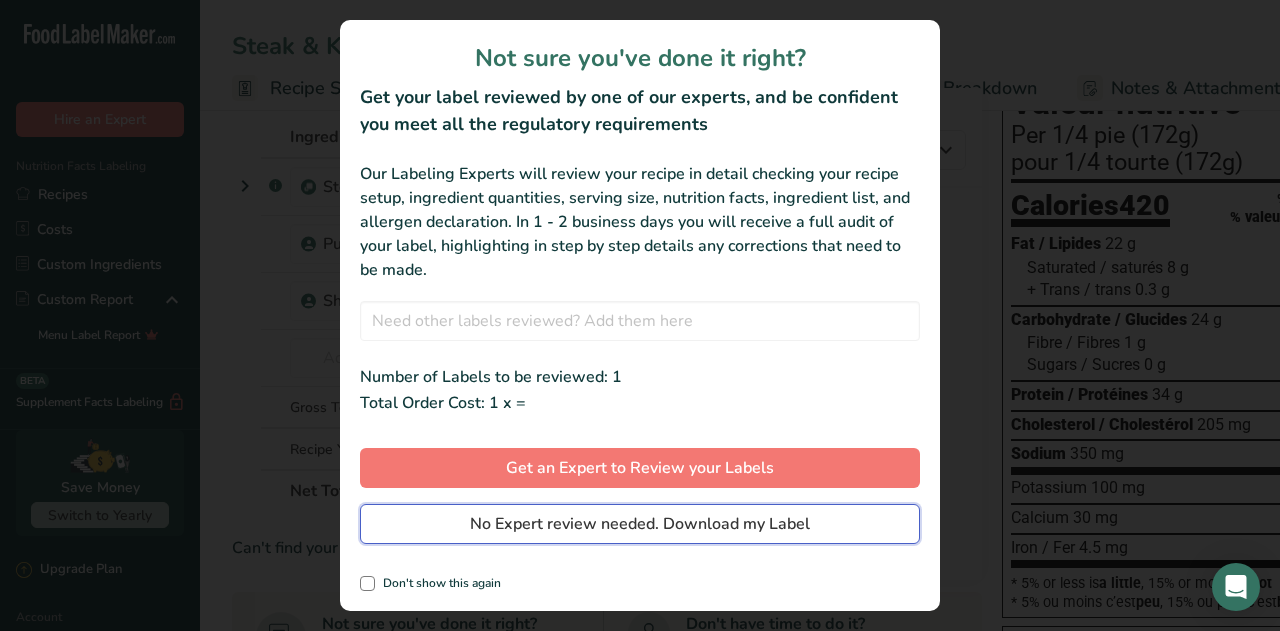 click on "No Expert review needed. Download my Label" at bounding box center (640, 524) 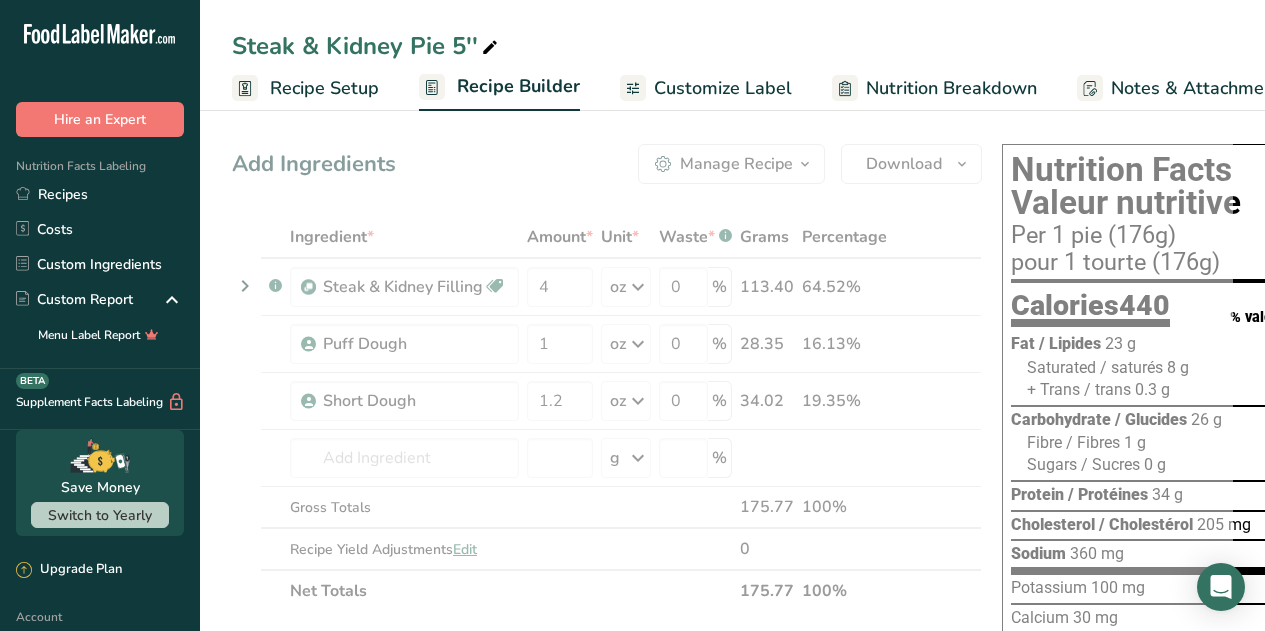 scroll, scrollTop: 0, scrollLeft: 0, axis: both 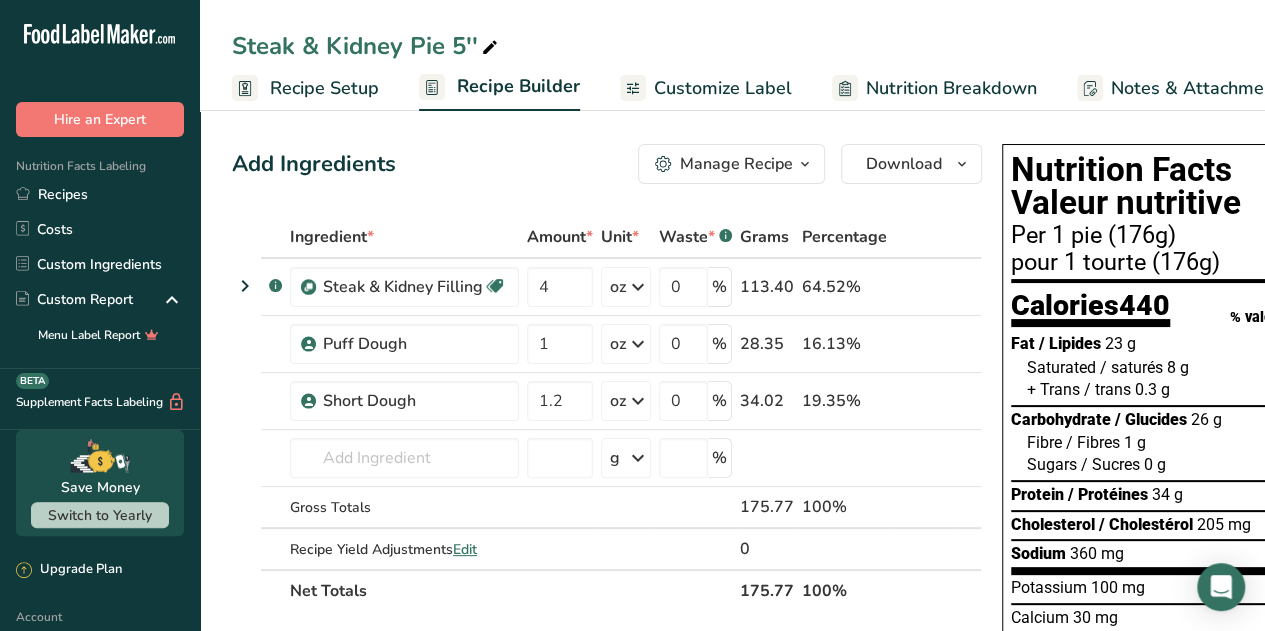 click on "Add Ingredients
Manage Recipe         Delete Recipe           Duplicate Recipe             Scale Recipe             Save as Sub-Recipe   .a-a{fill:#347362;}.b-a{fill:#fff;}                               Nutrition Breakdown                 Recipe Card
NEW
Amino Acids Pattern Report             Activity History
Download
Choose your preferred label style
Standard FDA label
Standard FDA label
The most common format for nutrition facts labels in compliance with the FDA's typeface, style and requirements
Tabular FDA label
A label format compliant with the FDA regulations presented in a tabular (horizontal) display.
Linear FDA label
A simple linear display for small sized packages.
Simplified FDA label" at bounding box center [613, 1008] 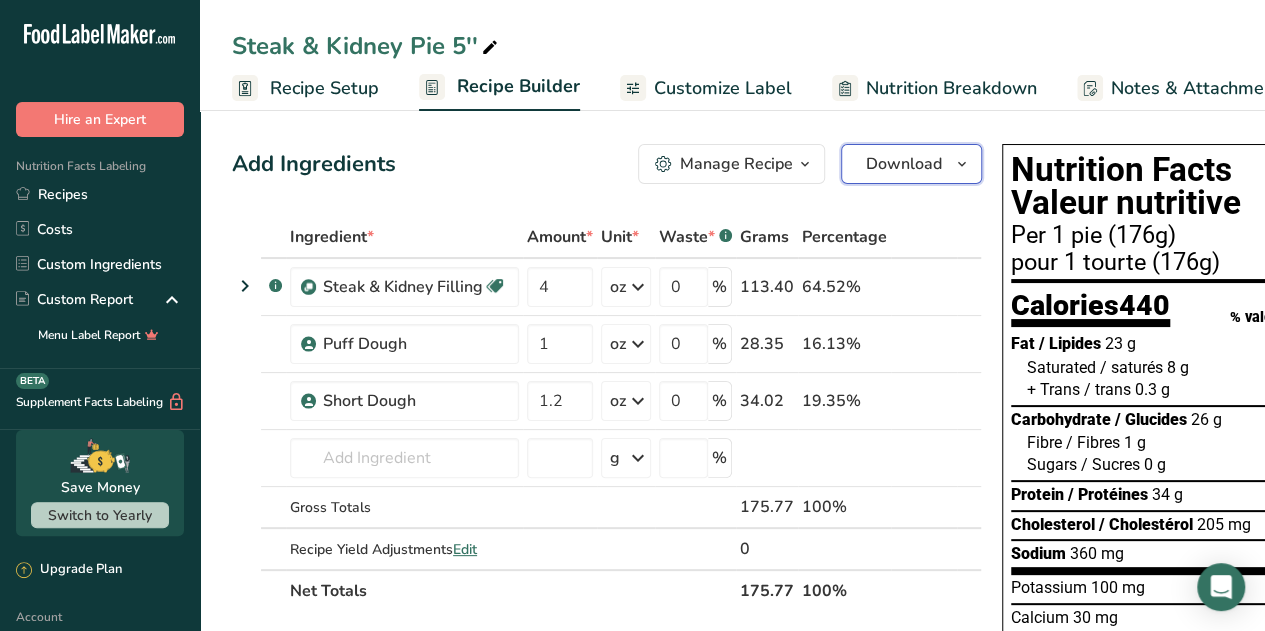 click on "Download" at bounding box center [911, 164] 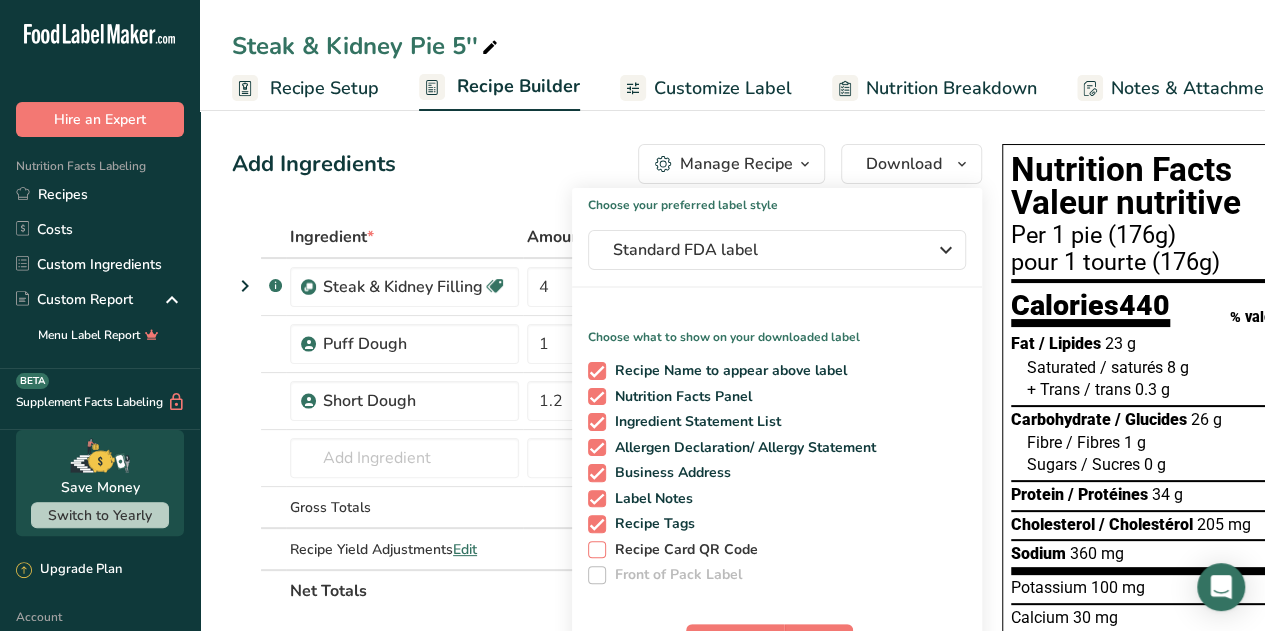 click on "Recipe Card QR Code" at bounding box center [682, 550] 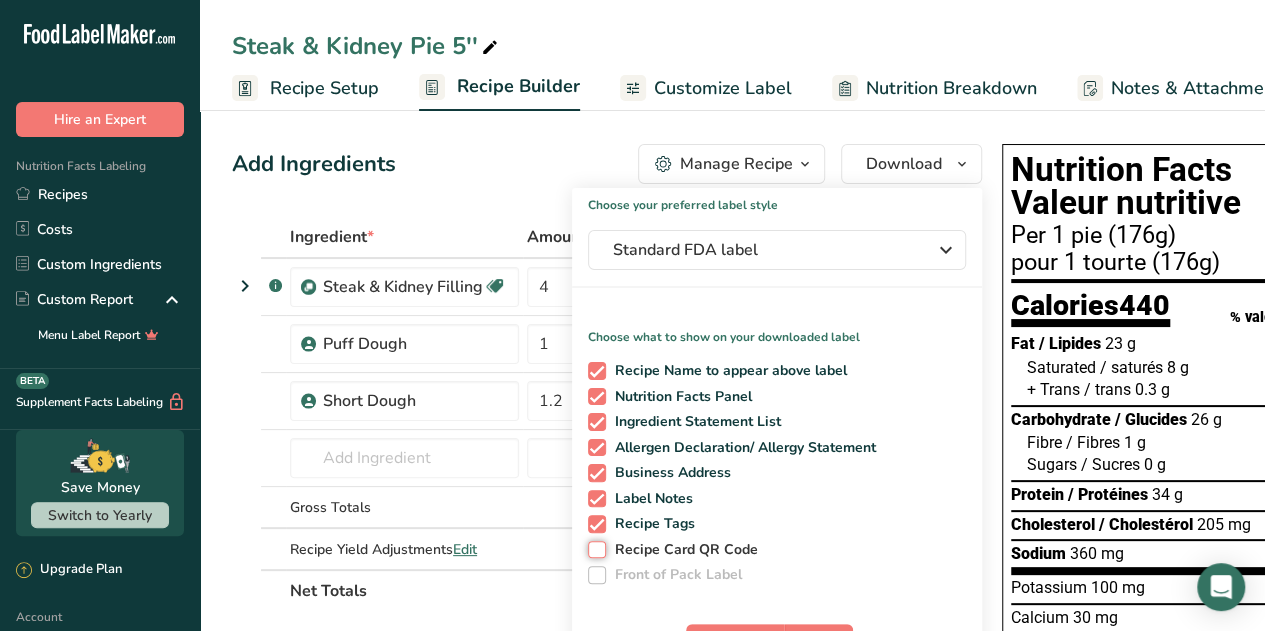 click on "Recipe Card QR Code" at bounding box center [594, 549] 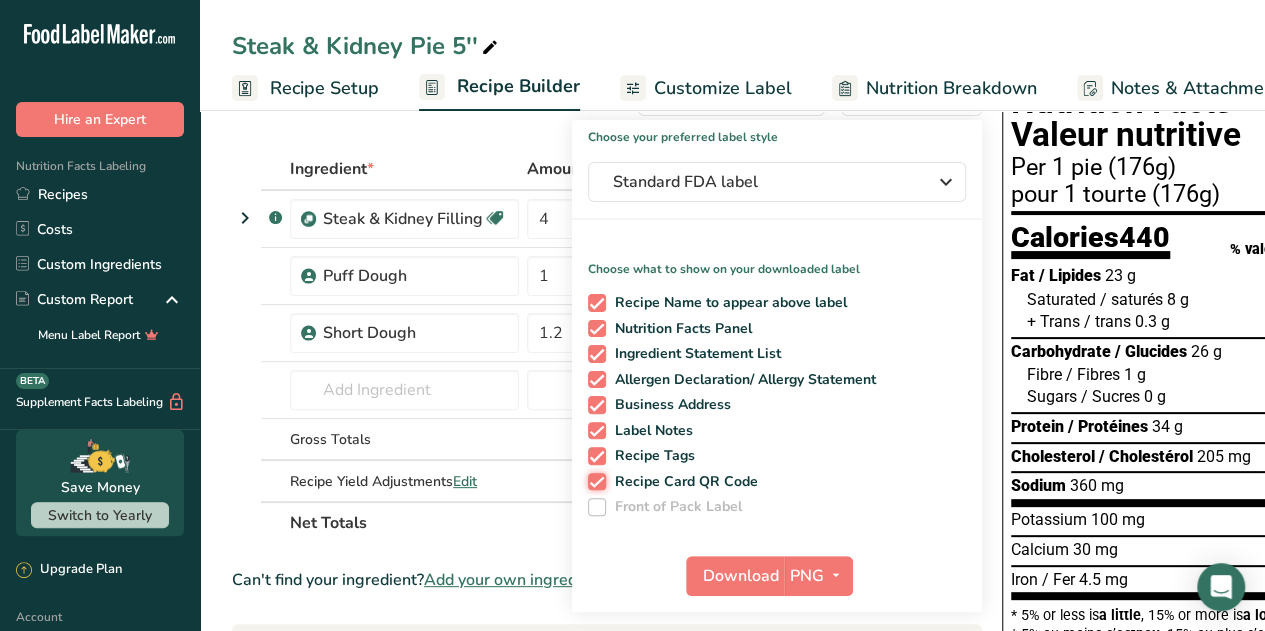scroll, scrollTop: 100, scrollLeft: 0, axis: vertical 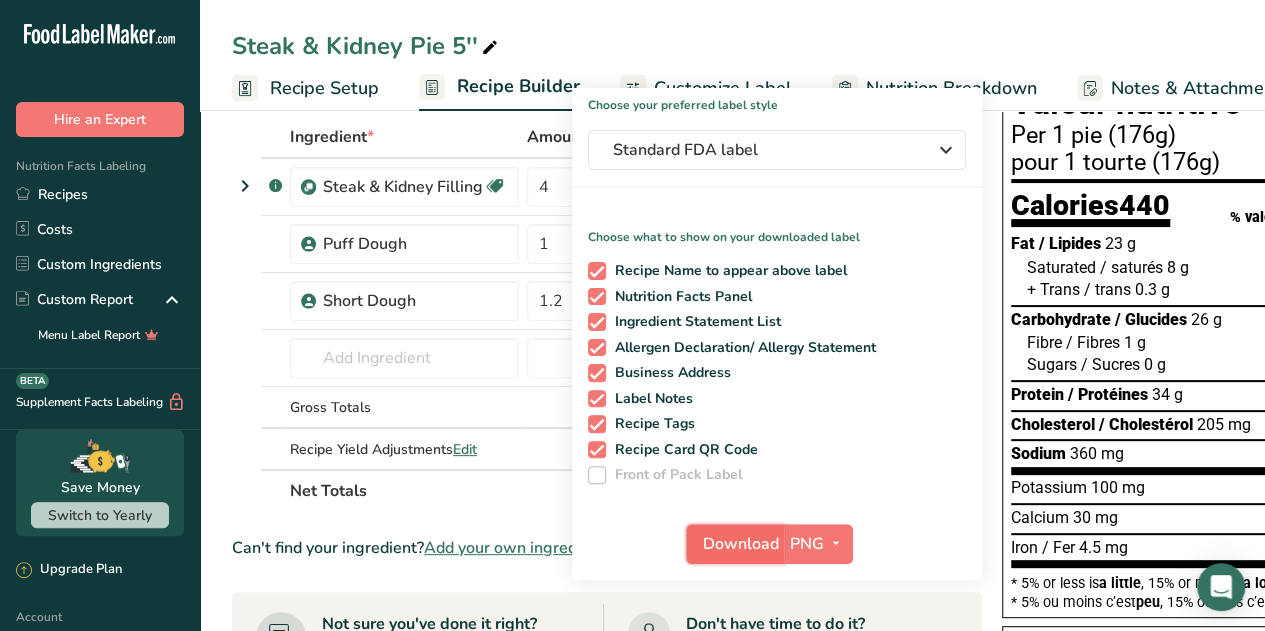 click on "Download" at bounding box center (741, 544) 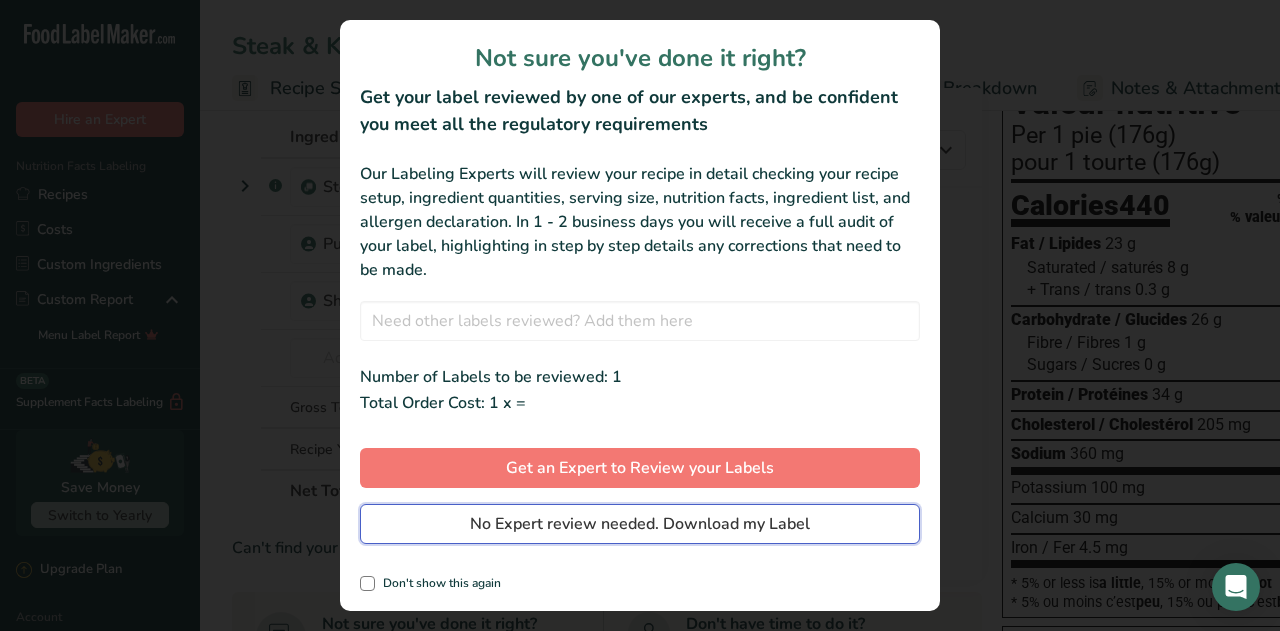 click on "No Expert review needed. Download my Label" at bounding box center (640, 524) 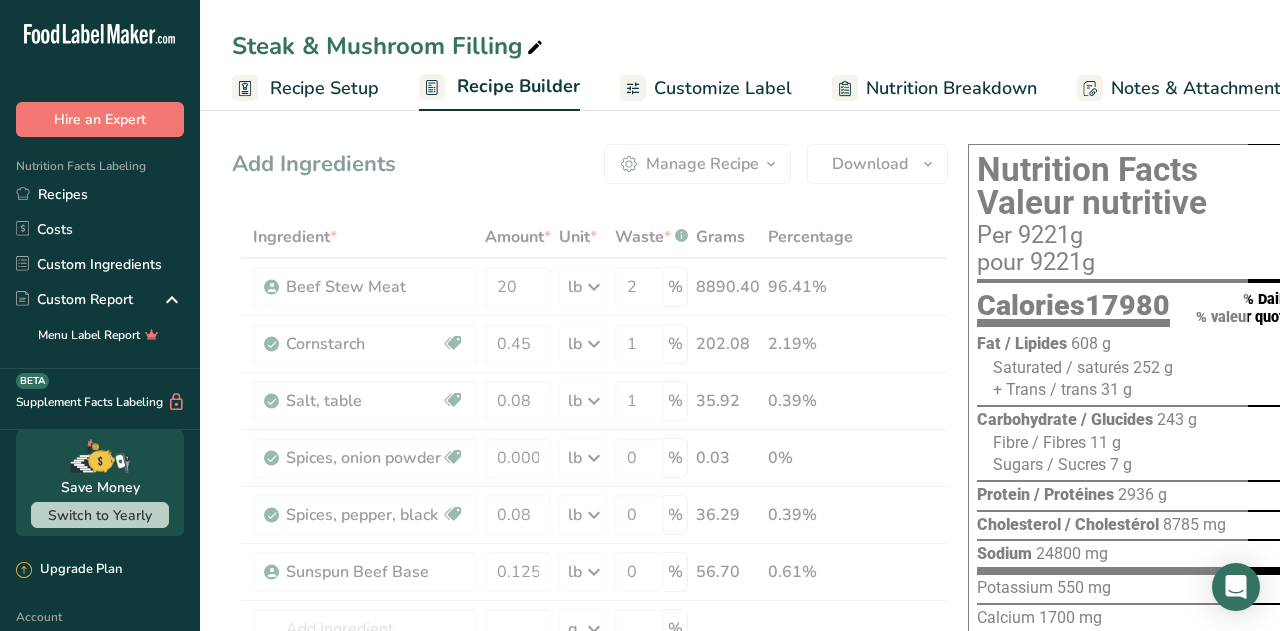 scroll, scrollTop: 0, scrollLeft: 0, axis: both 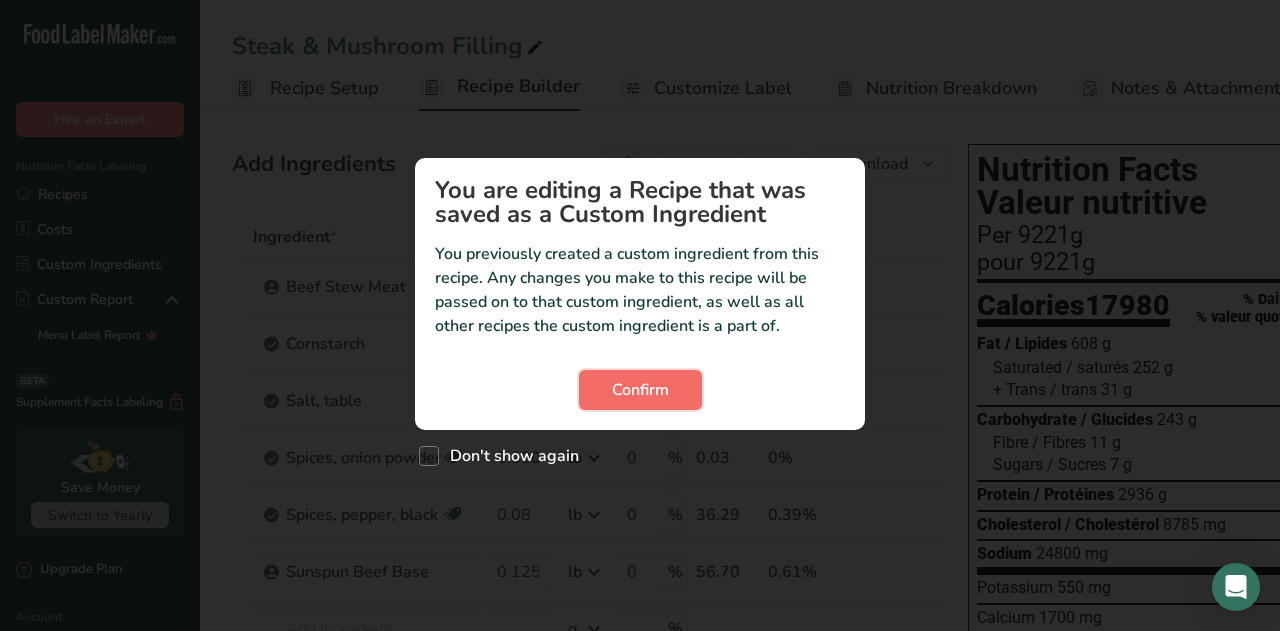 click on "Confirm" at bounding box center (640, 390) 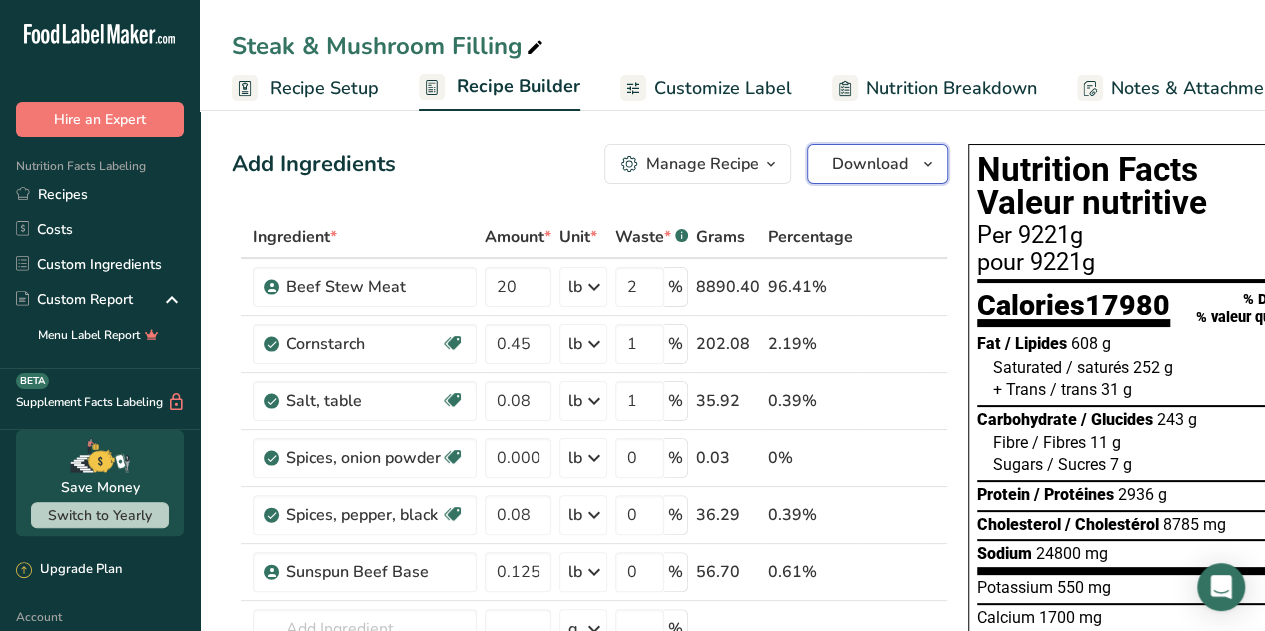 click on "Download" at bounding box center (877, 164) 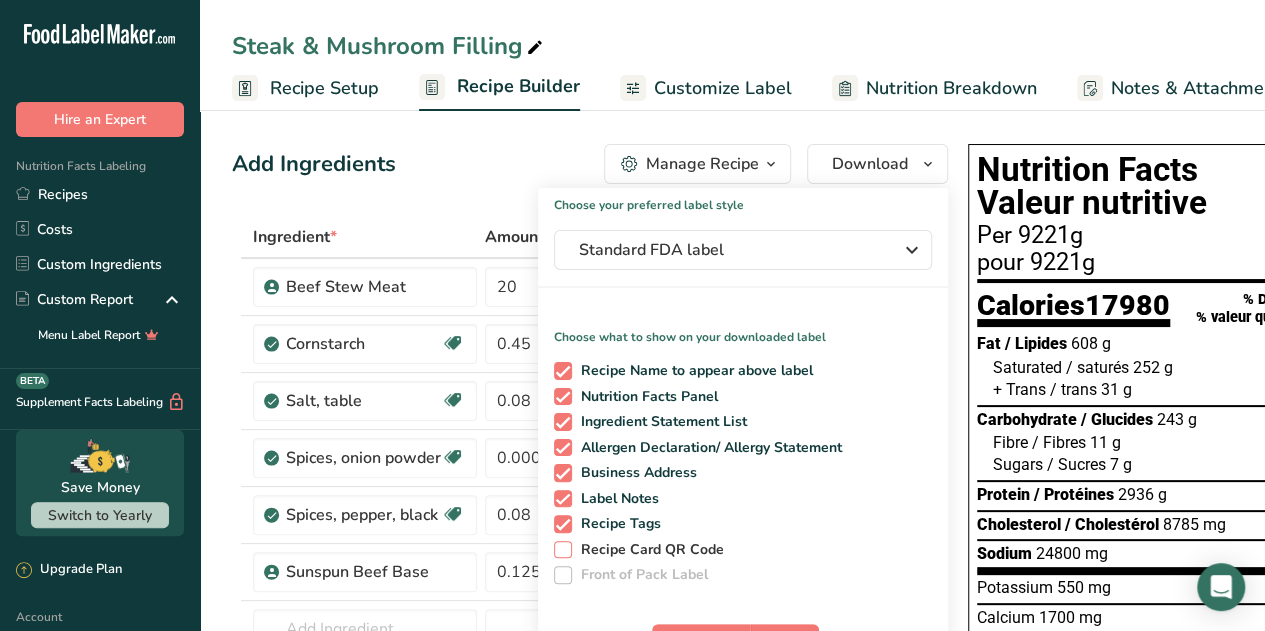 click on "Recipe Card QR Code" at bounding box center [648, 550] 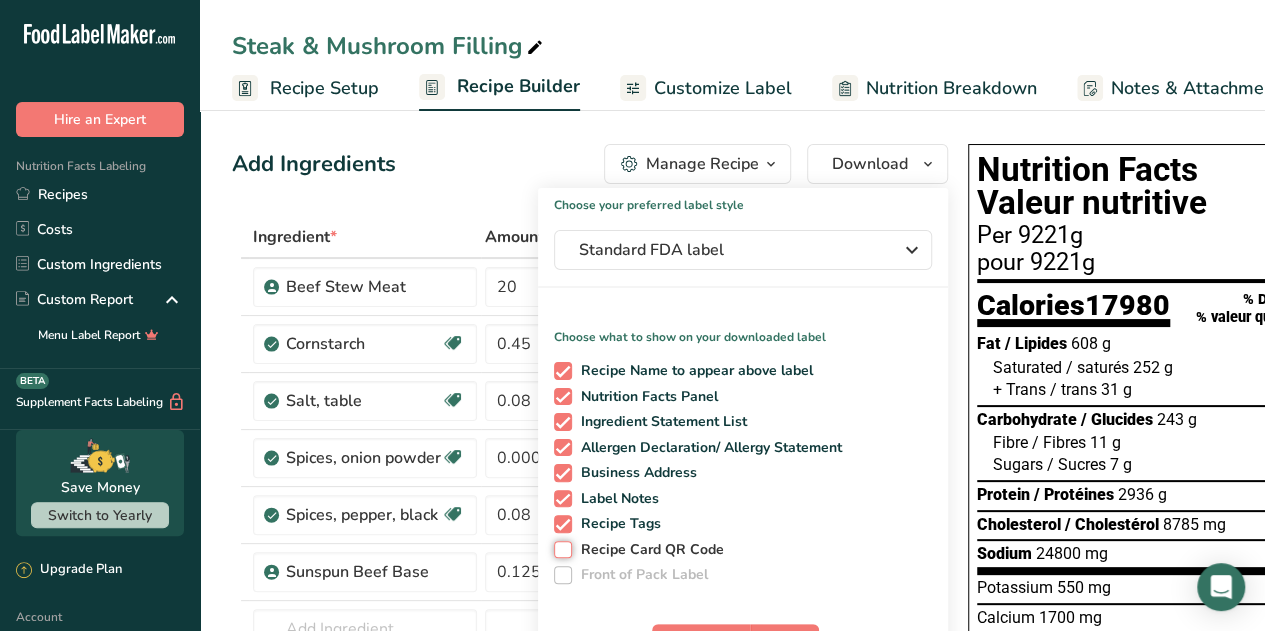 click on "Recipe Card QR Code" at bounding box center (560, 549) 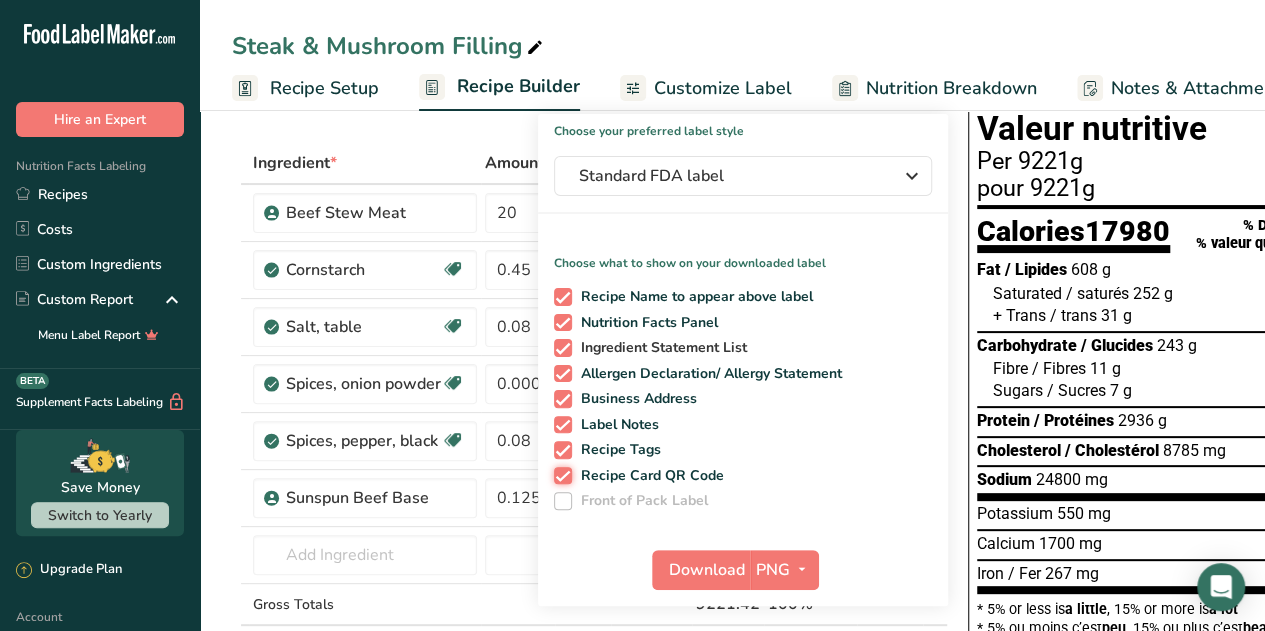scroll, scrollTop: 200, scrollLeft: 0, axis: vertical 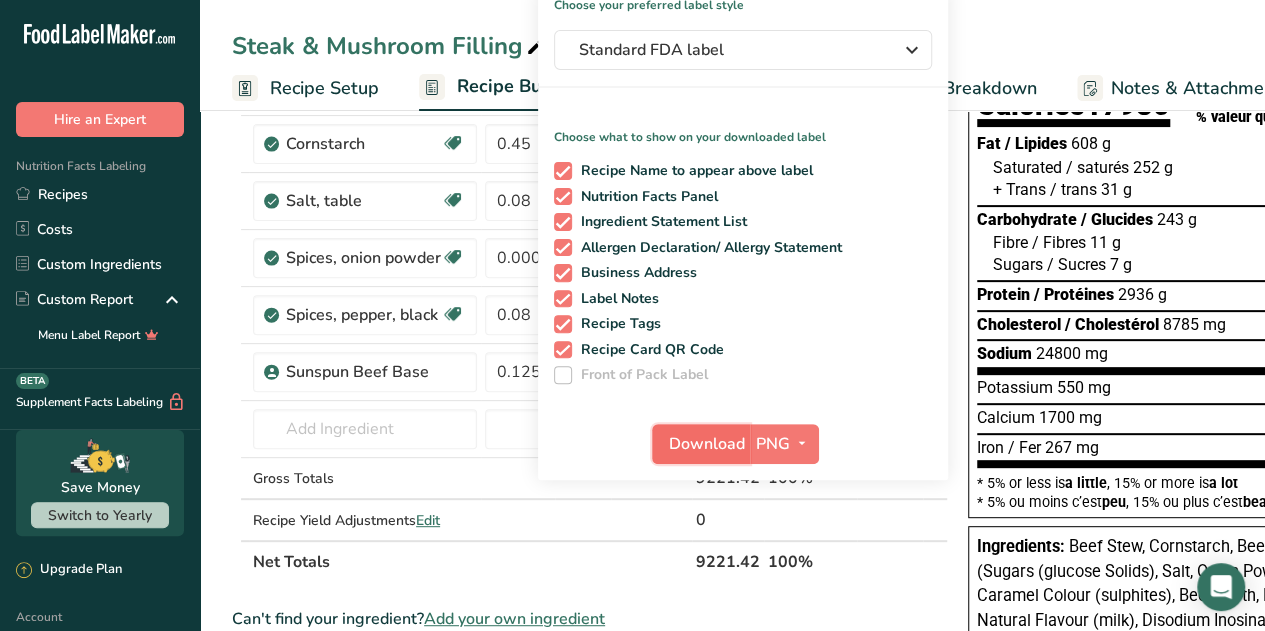 click on "Download" at bounding box center (707, 444) 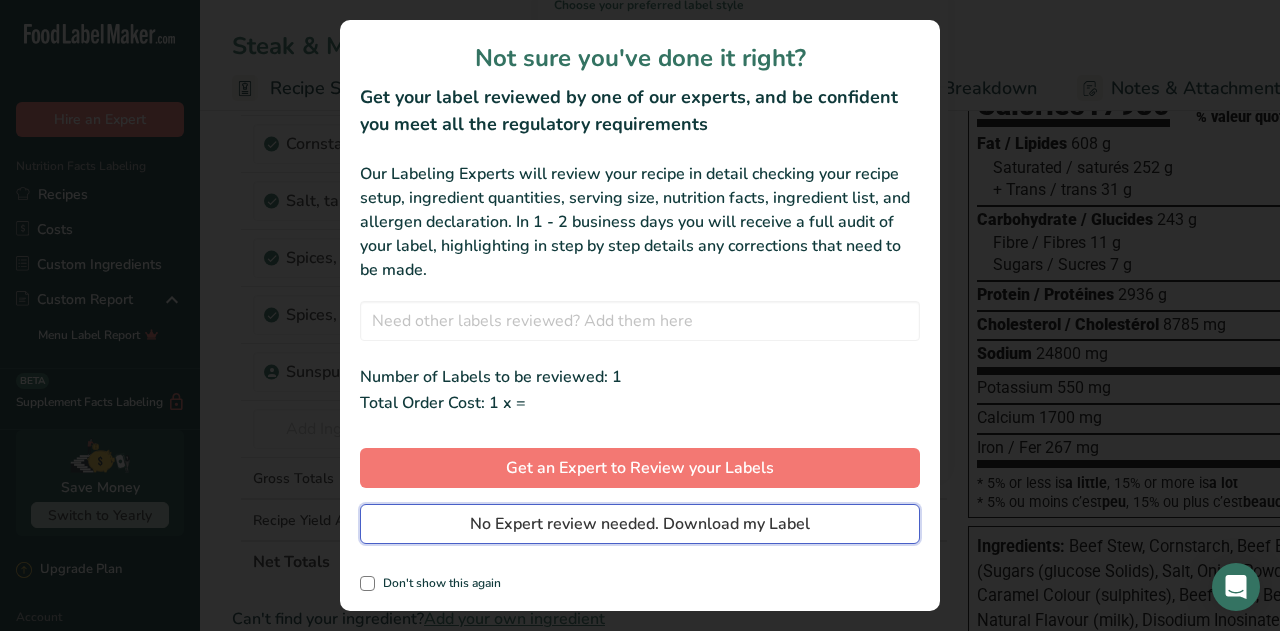click on "No Expert review needed. Download my Label" at bounding box center [640, 524] 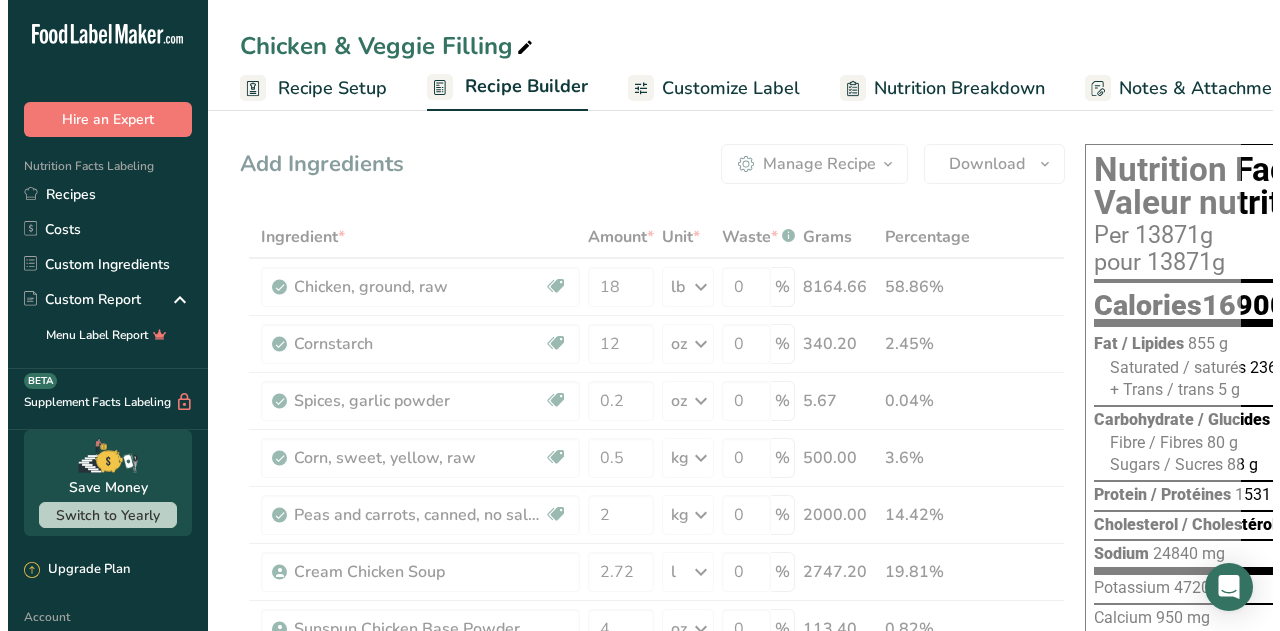 scroll, scrollTop: 0, scrollLeft: 0, axis: both 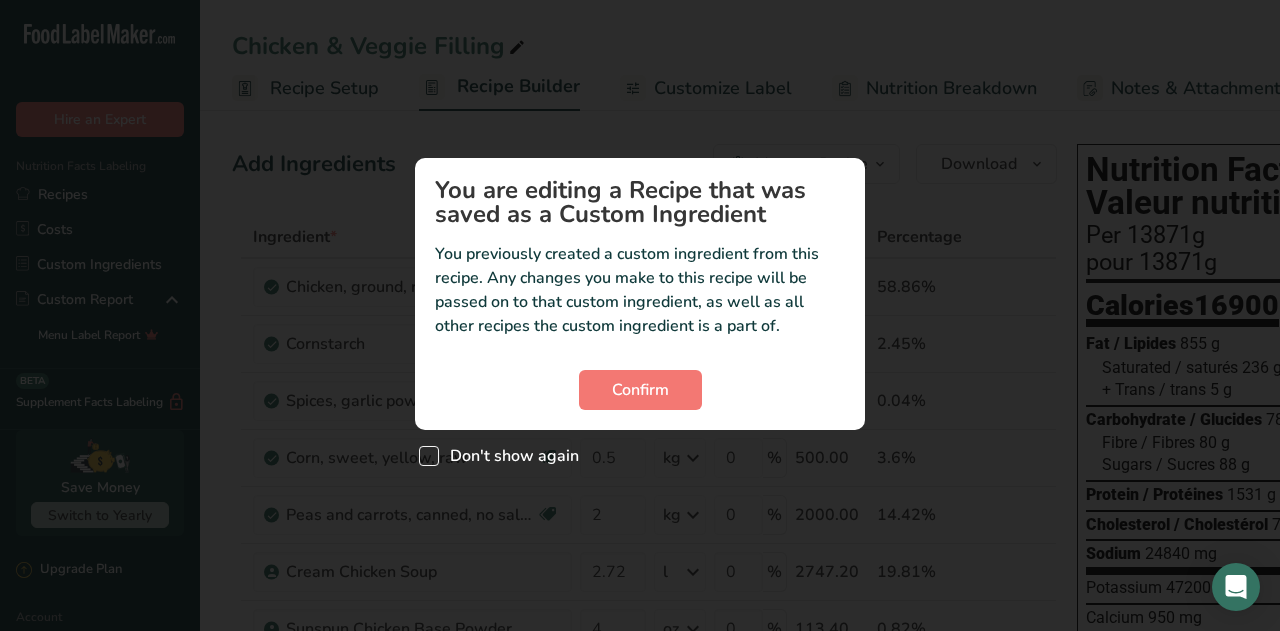 click on "Don't show again" at bounding box center [509, 456] 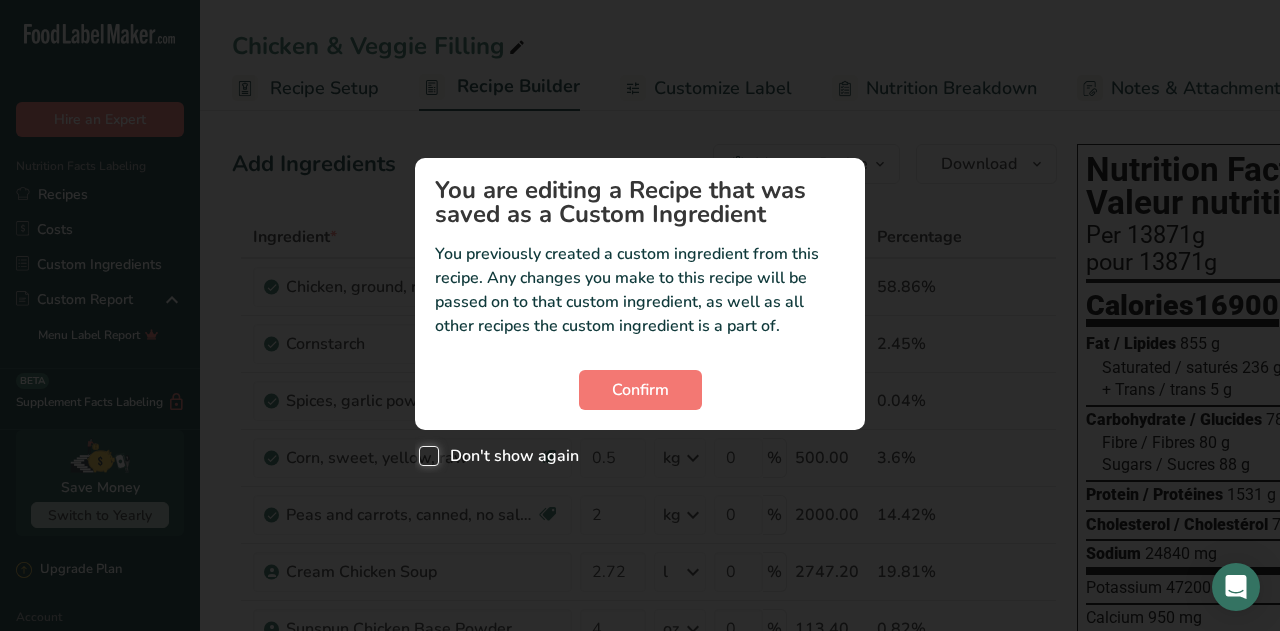 click on "Don't show again" at bounding box center (425, 456) 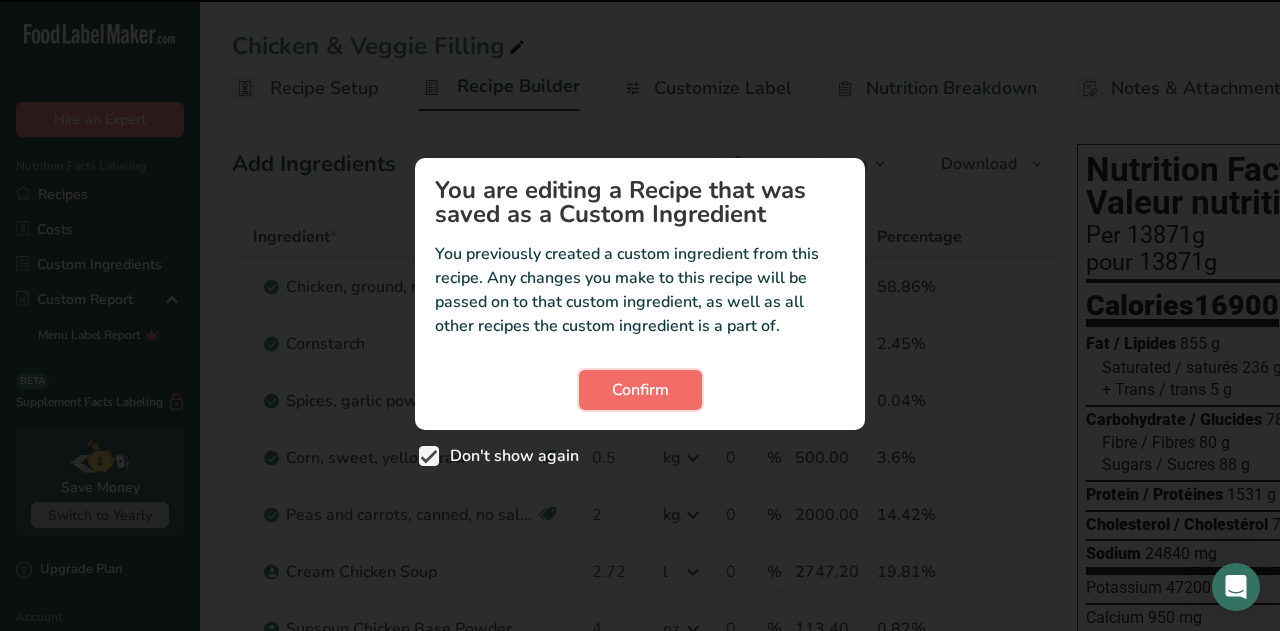 click on "Confirm" at bounding box center (640, 390) 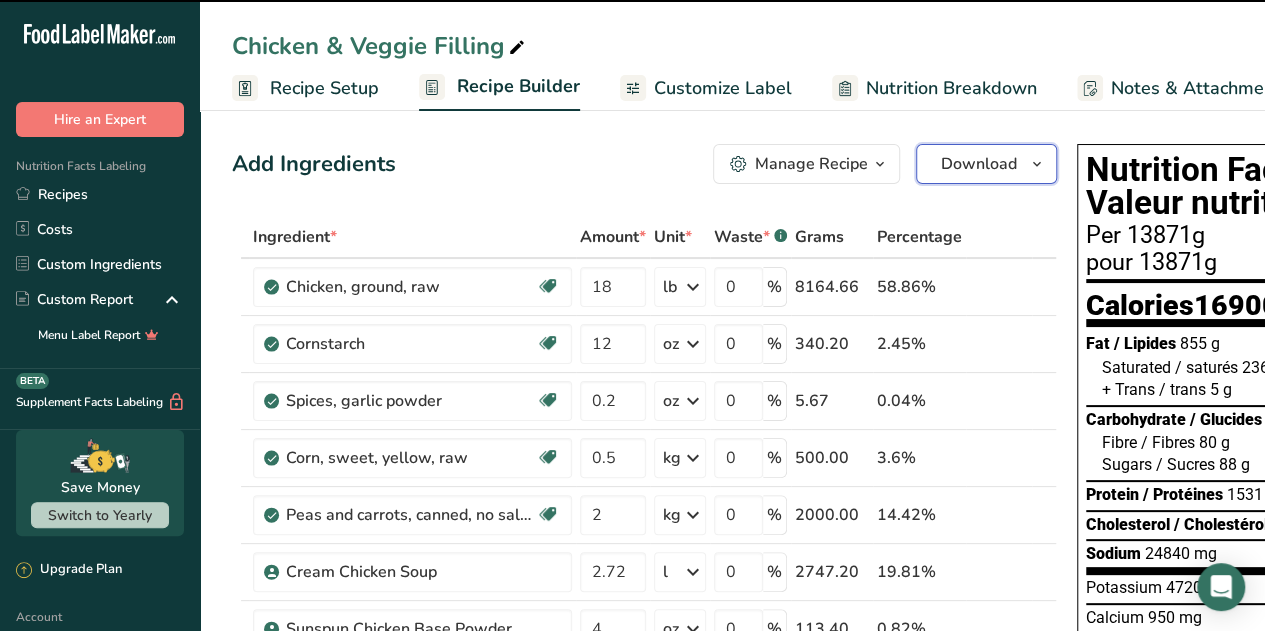 click on "Download" at bounding box center (986, 164) 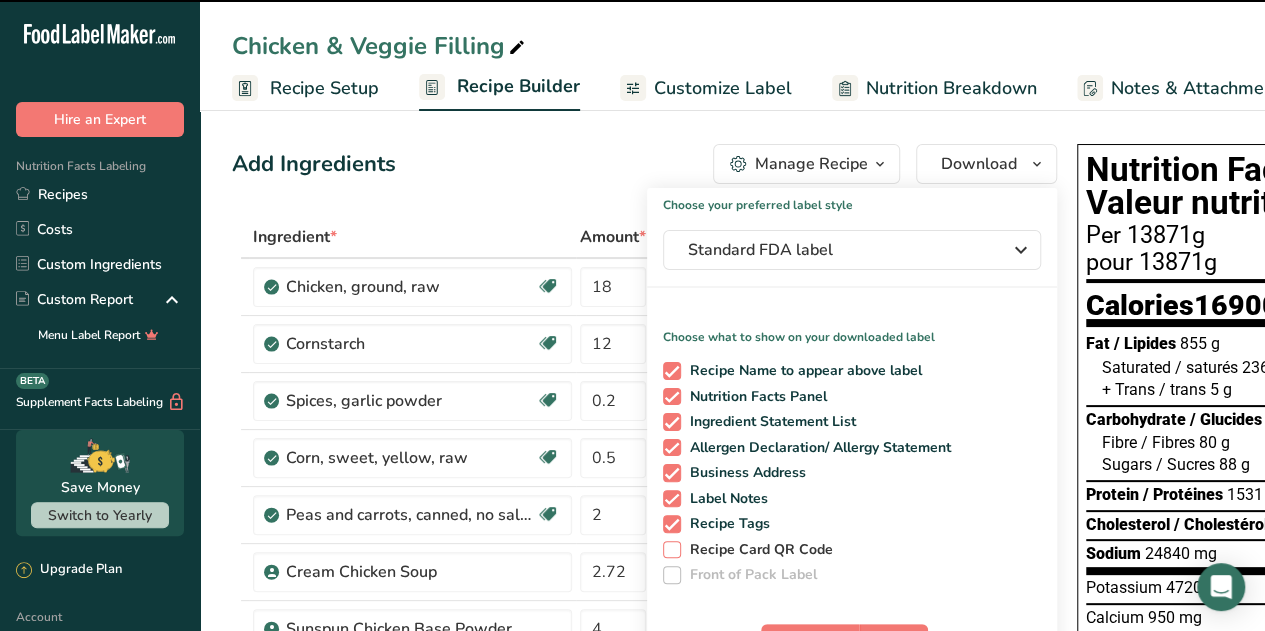 click on "Recipe Card QR Code" at bounding box center [757, 550] 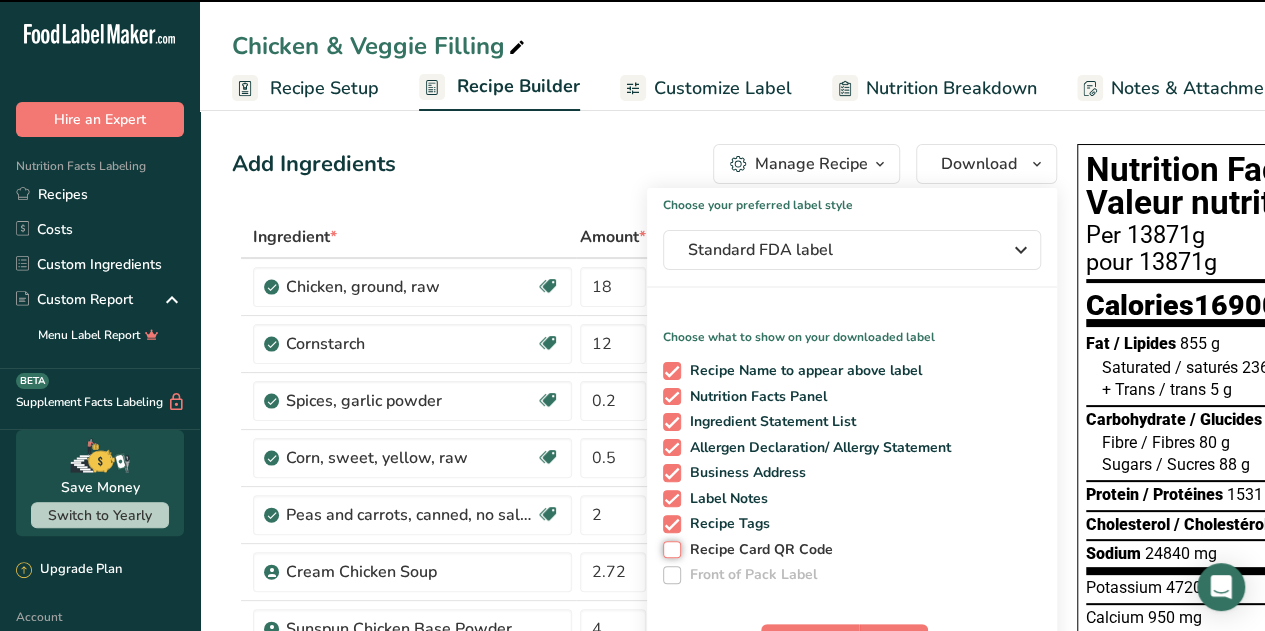 click on "Recipe Card QR Code" at bounding box center (669, 549) 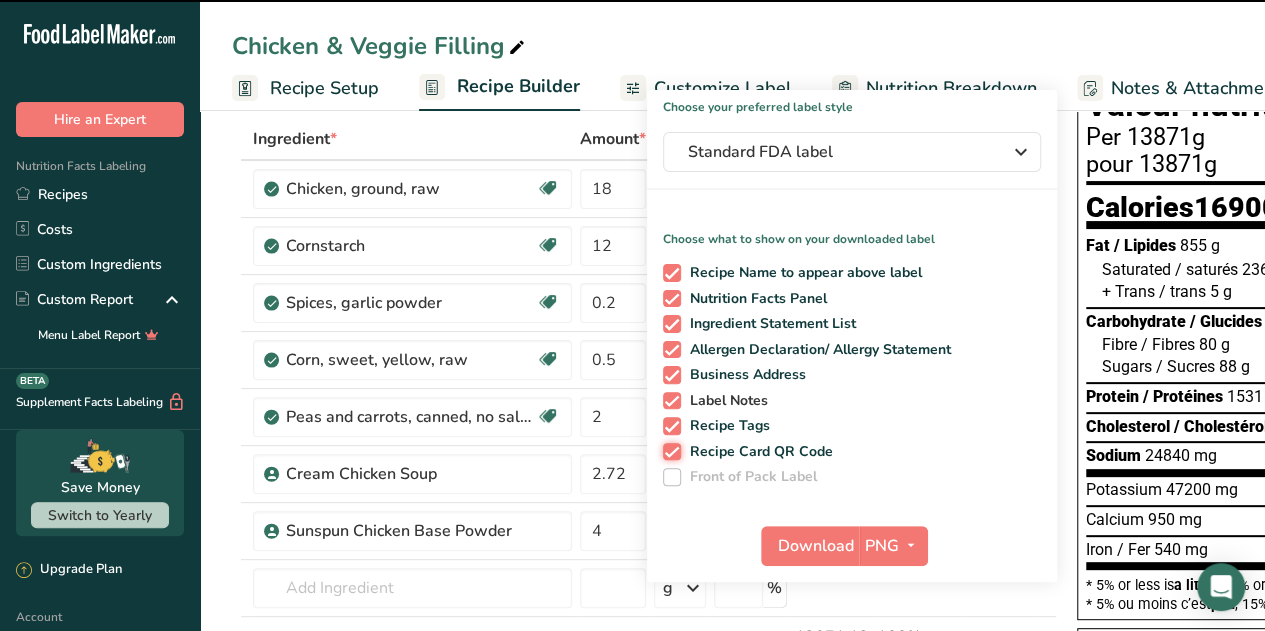 scroll, scrollTop: 100, scrollLeft: 0, axis: vertical 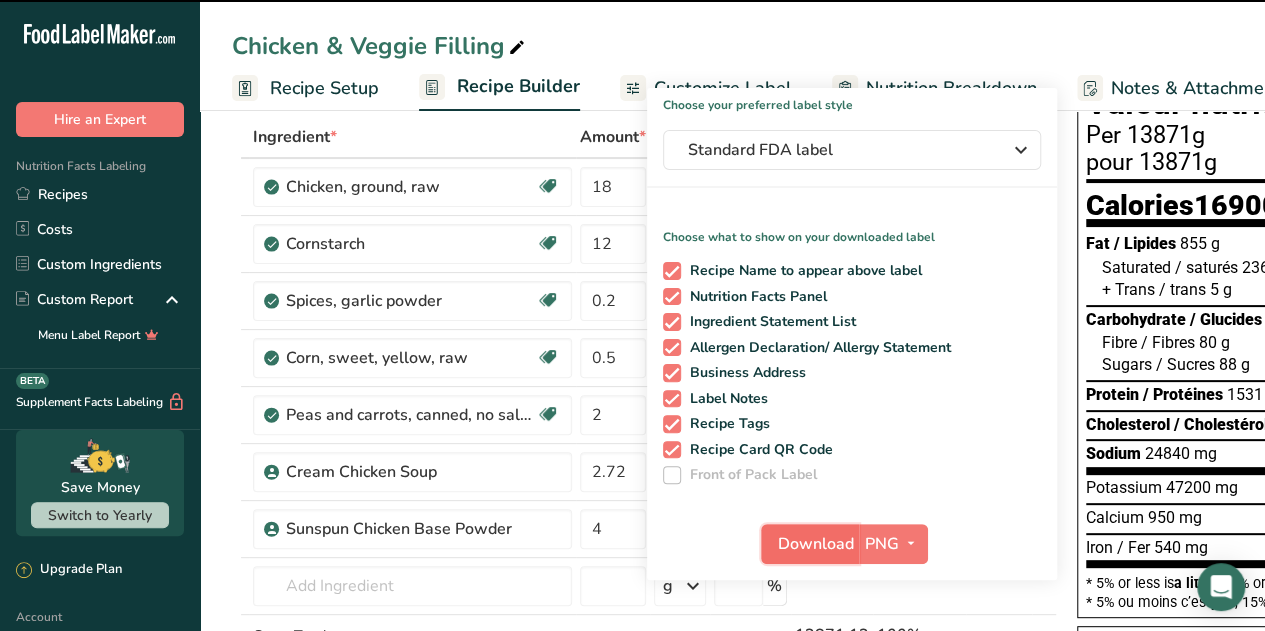 click on "Download" at bounding box center [816, 544] 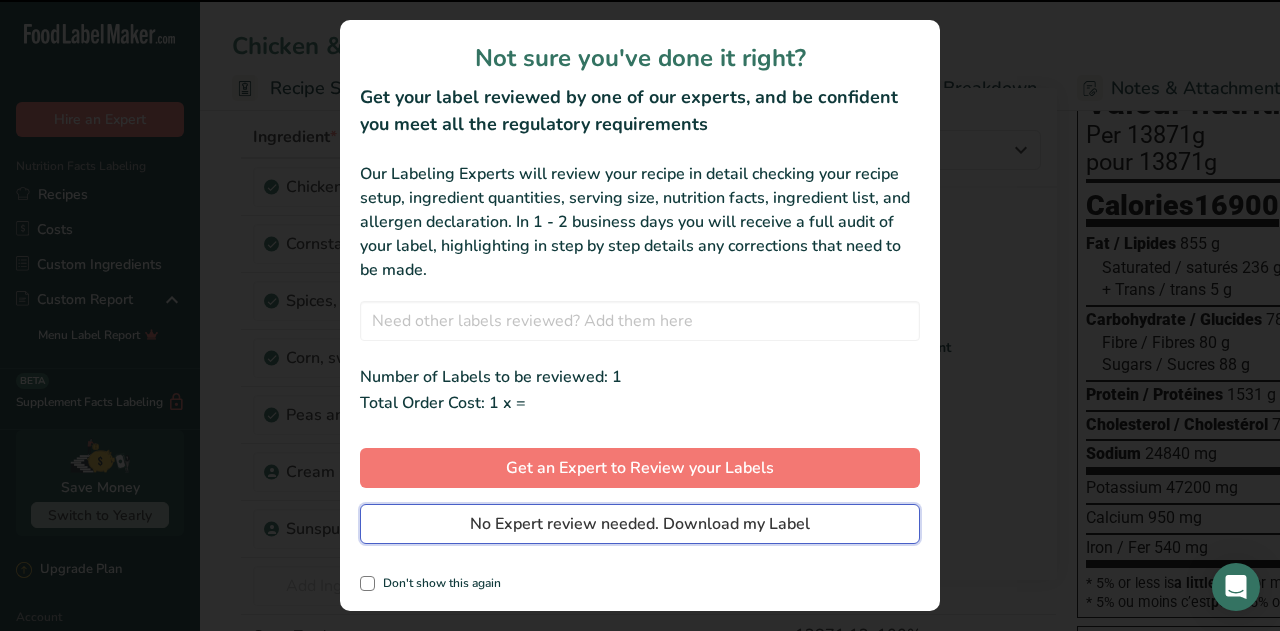 click on "No Expert review needed. Download my Label" at bounding box center (640, 524) 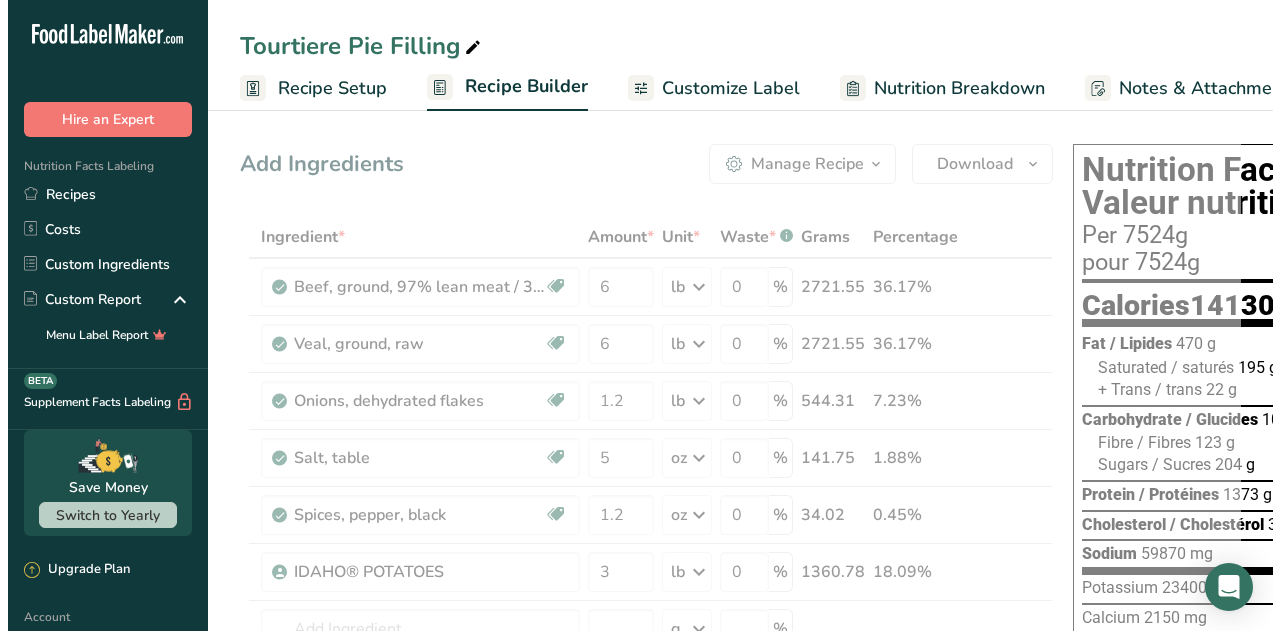 scroll, scrollTop: 0, scrollLeft: 0, axis: both 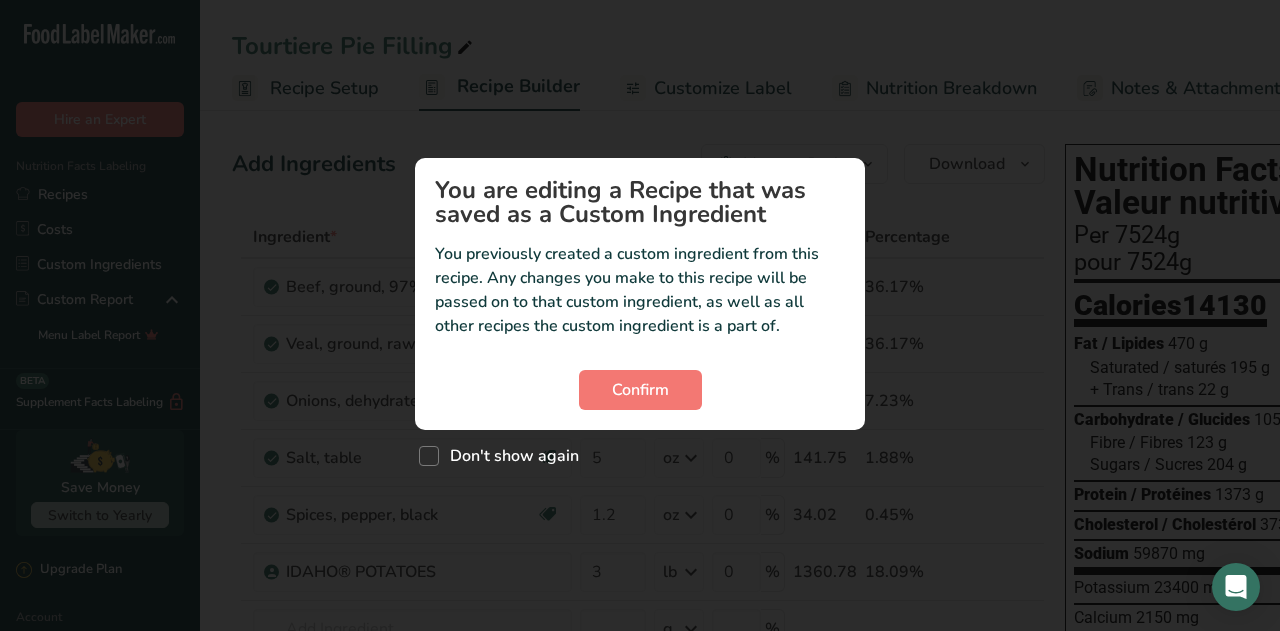 click on "Don't show again" at bounding box center [640, 451] 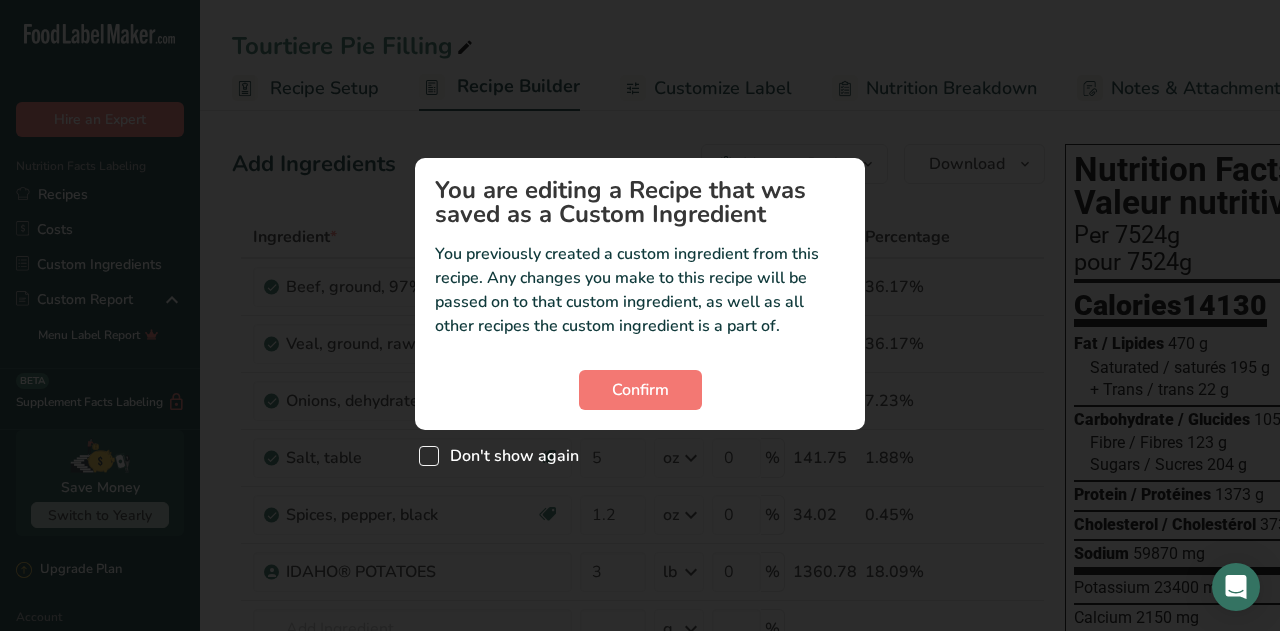 click on "Don't show again" at bounding box center (509, 456) 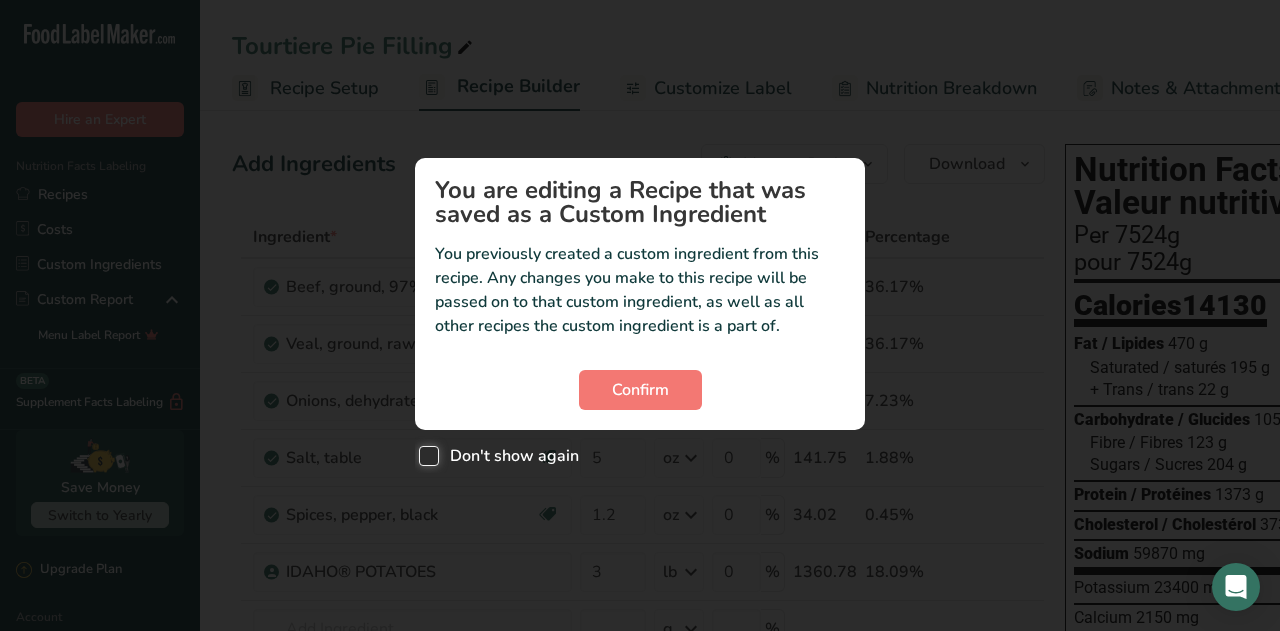 click on "Don't show again" at bounding box center (425, 456) 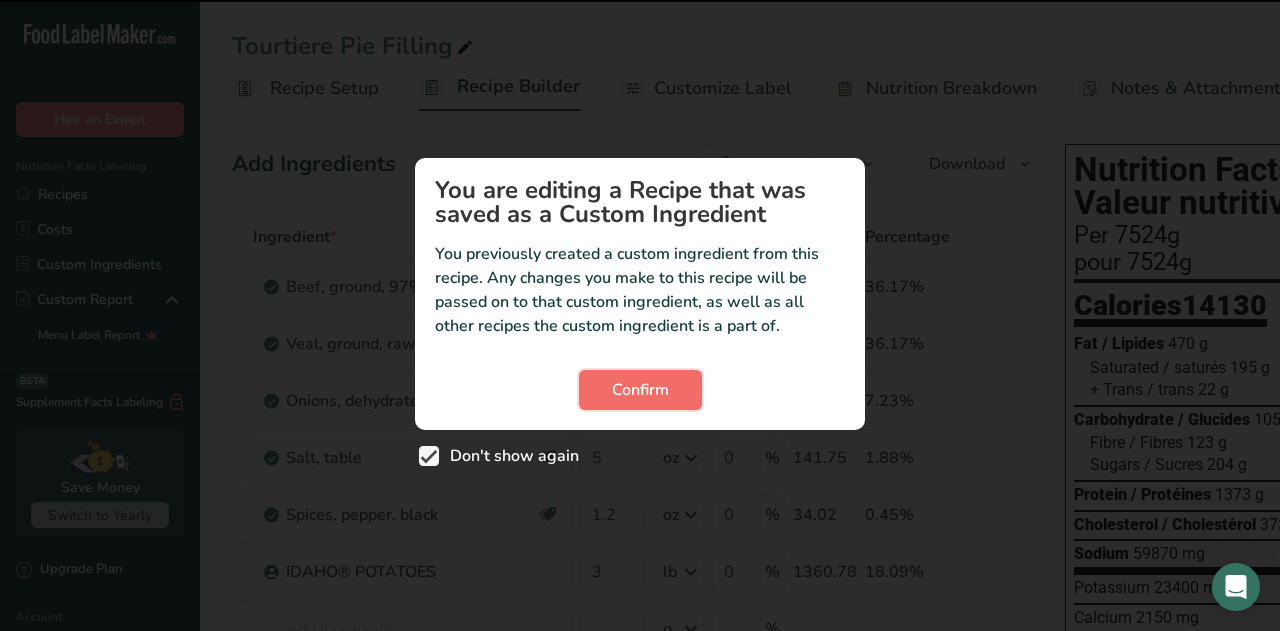 click on "Confirm" at bounding box center [640, 390] 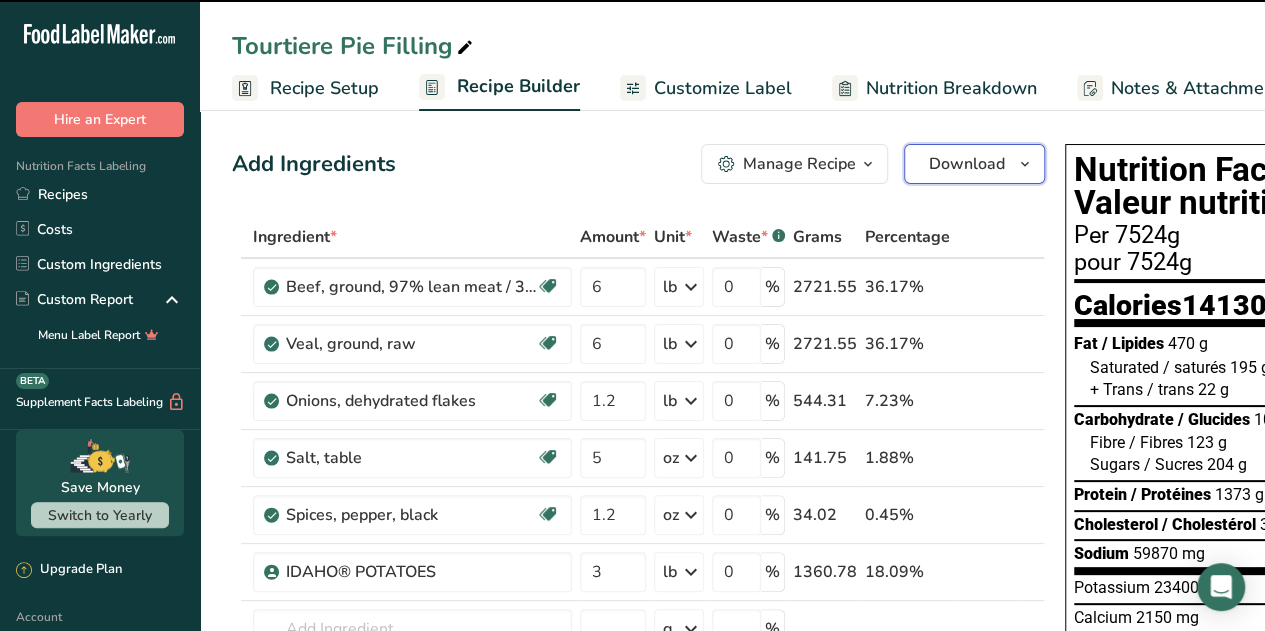 click on "Download" at bounding box center (974, 164) 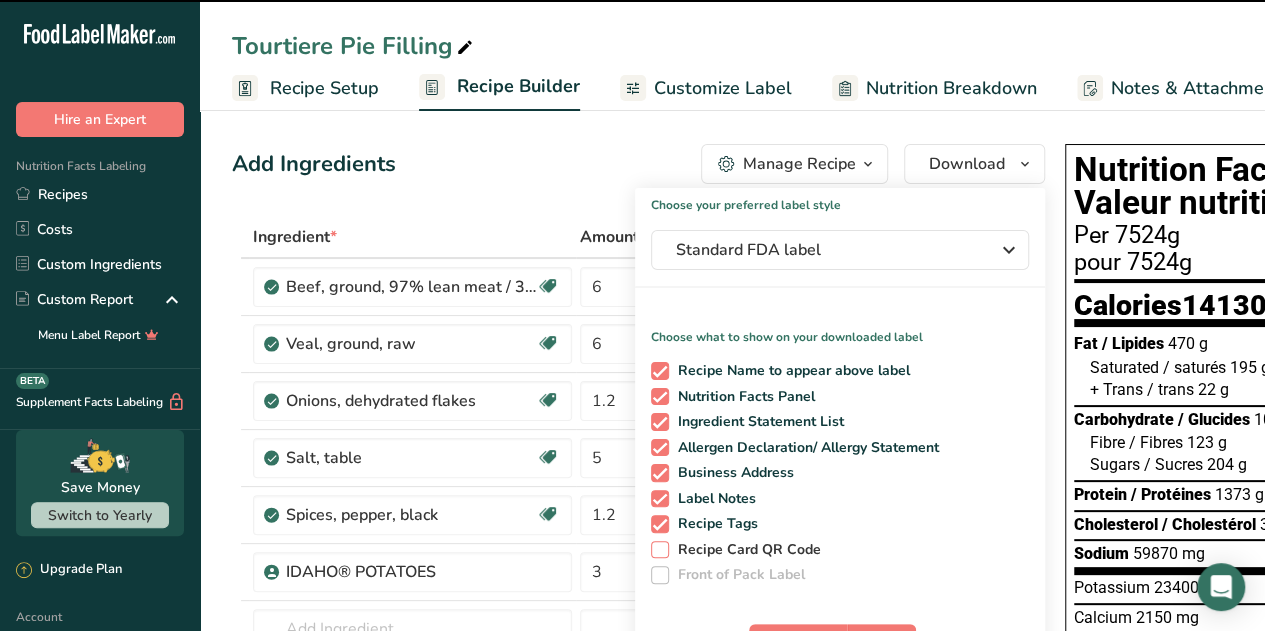 click on "Recipe Card QR Code" at bounding box center [745, 550] 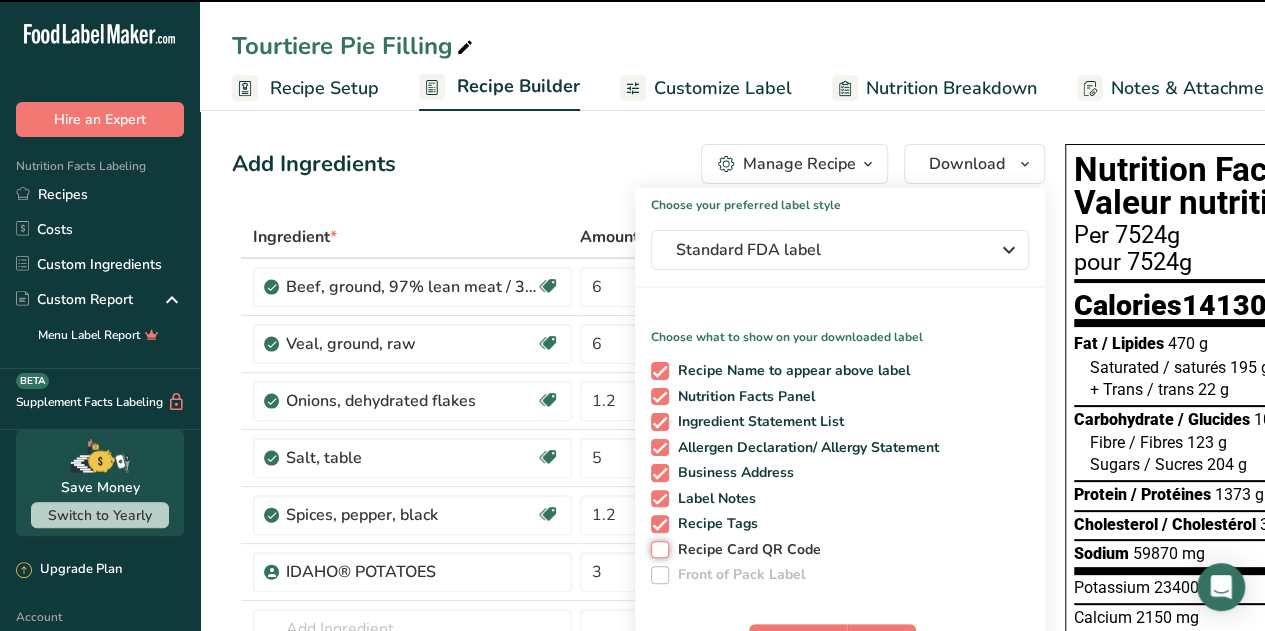 click on "Recipe Card QR Code" at bounding box center (657, 549) 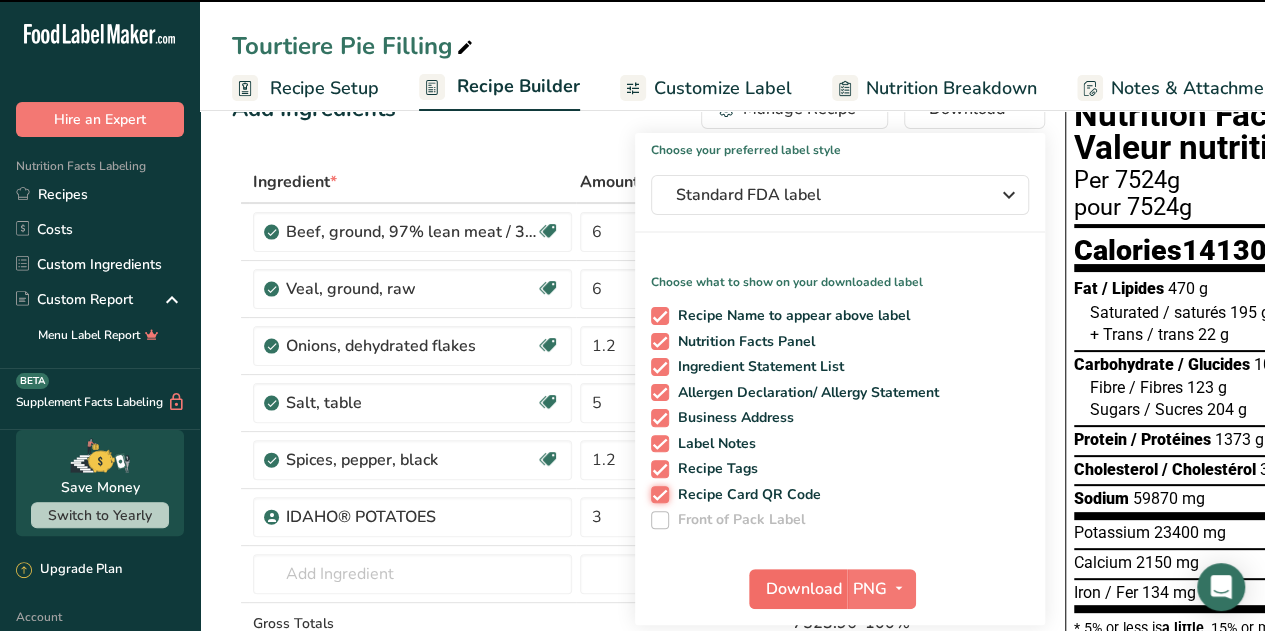 scroll, scrollTop: 100, scrollLeft: 0, axis: vertical 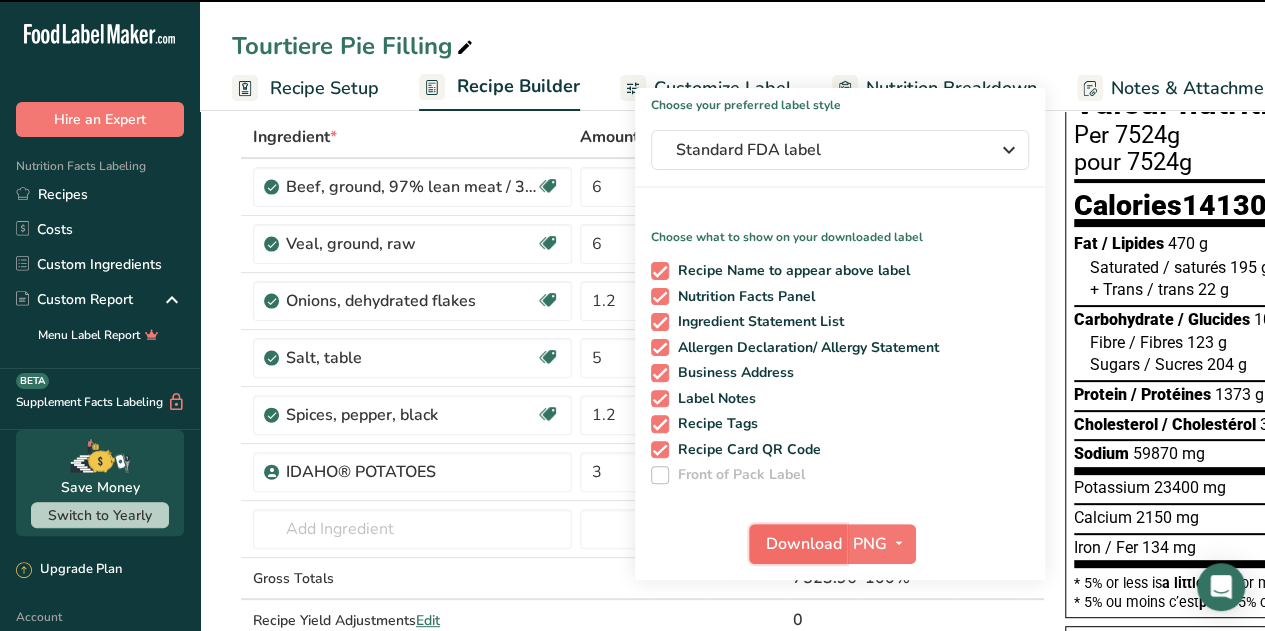 click on "Download" at bounding box center [804, 544] 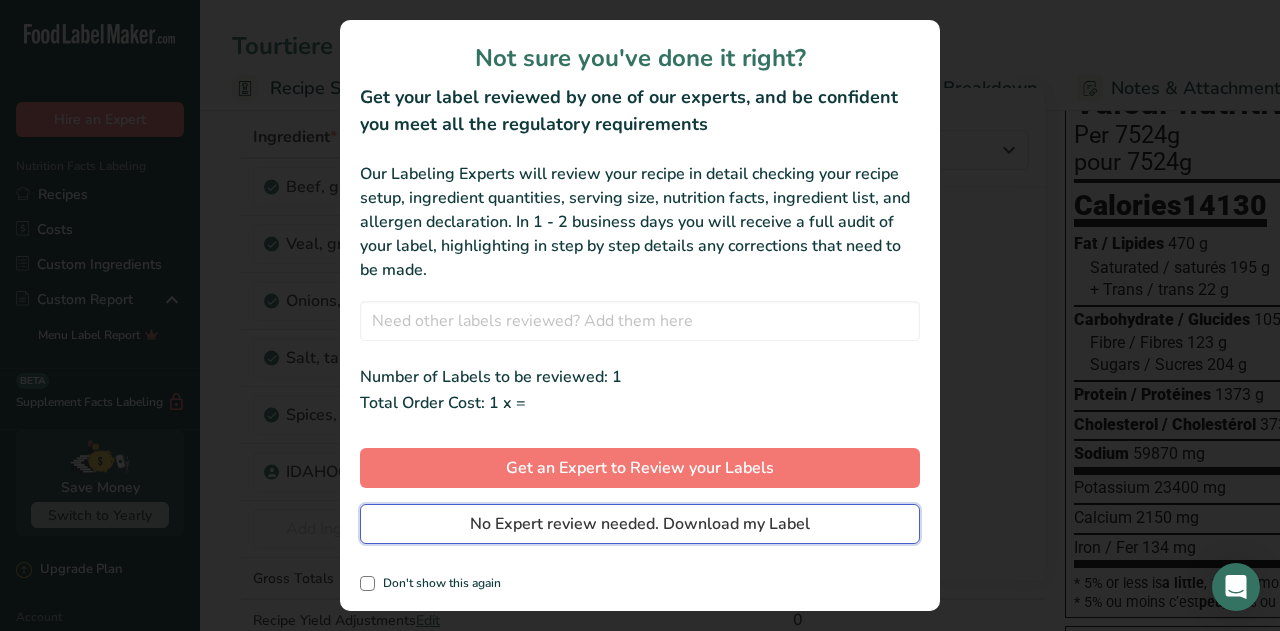 click on "No Expert review needed. Download my Label" at bounding box center [640, 524] 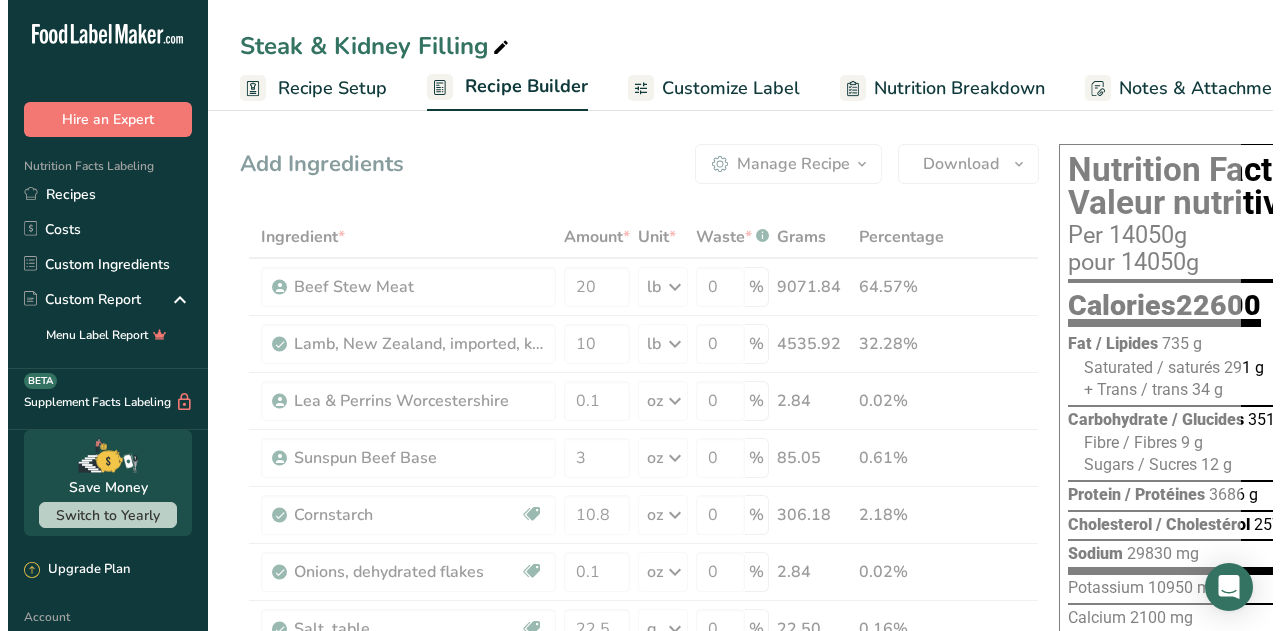 scroll, scrollTop: 0, scrollLeft: 0, axis: both 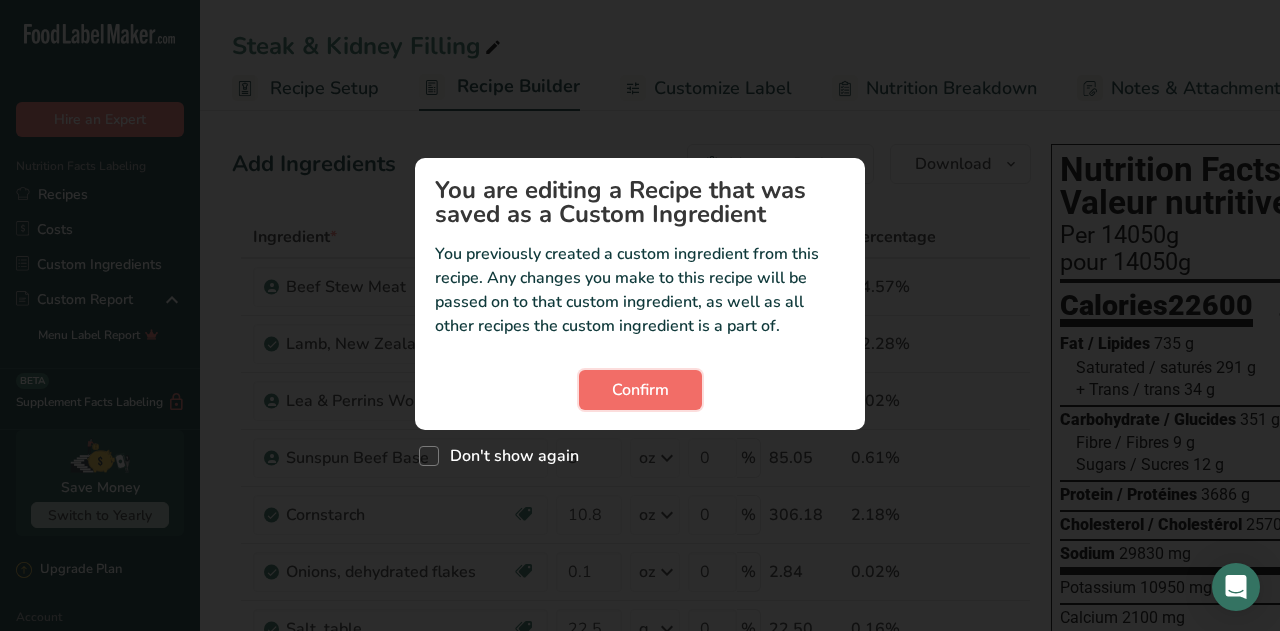 click on "Confirm" at bounding box center (640, 390) 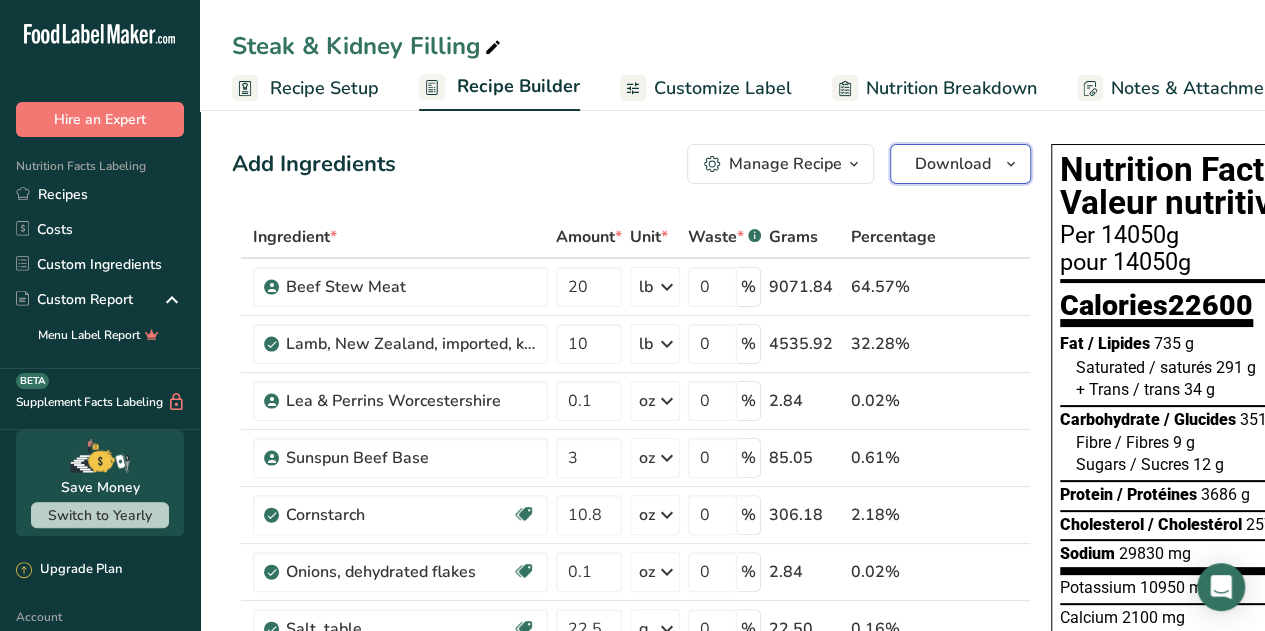 click on "Download" at bounding box center [960, 164] 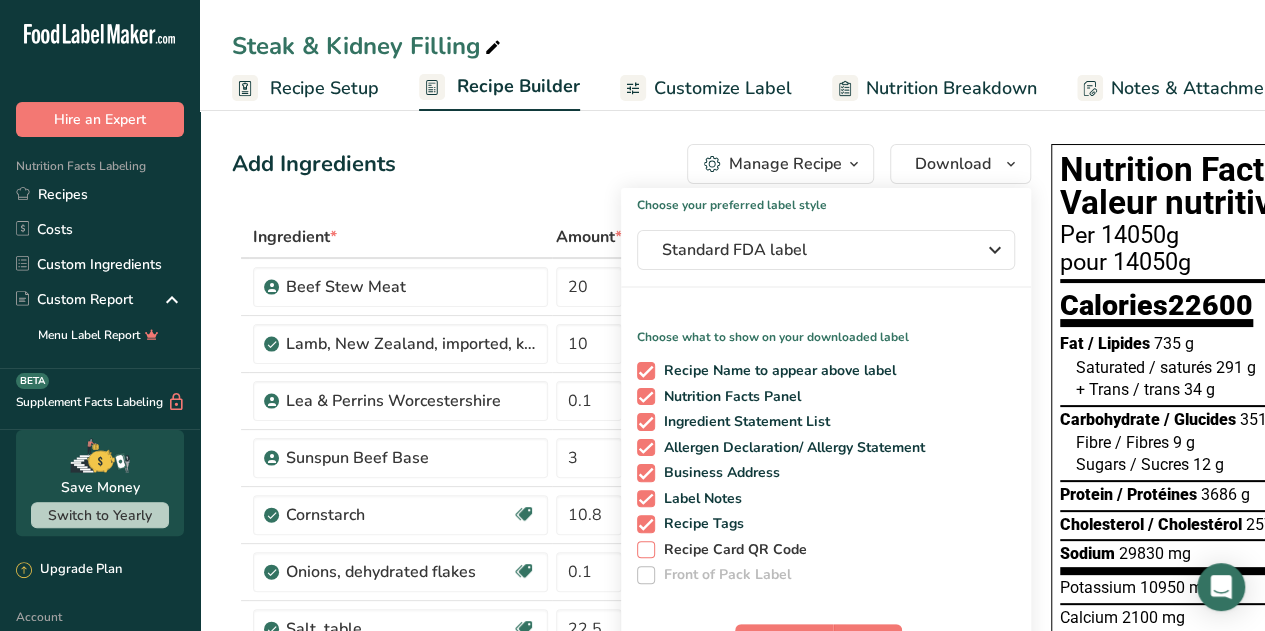 click on "Recipe Card QR Code" at bounding box center (731, 550) 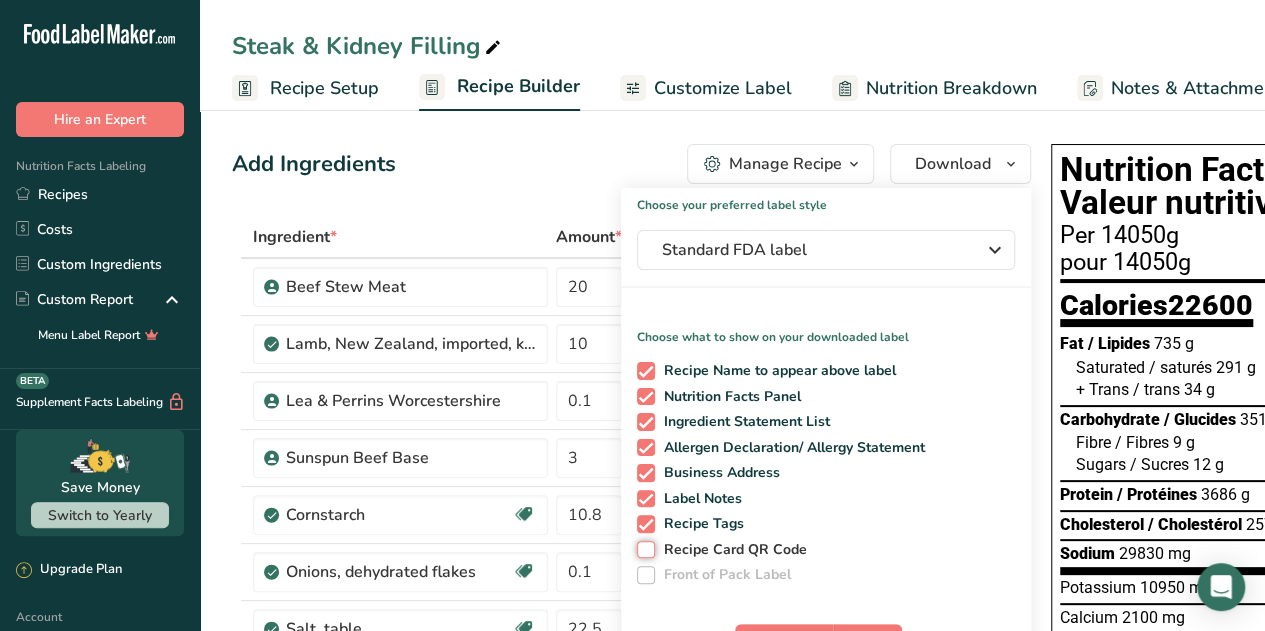 click on "Recipe Card QR Code" at bounding box center (643, 549) 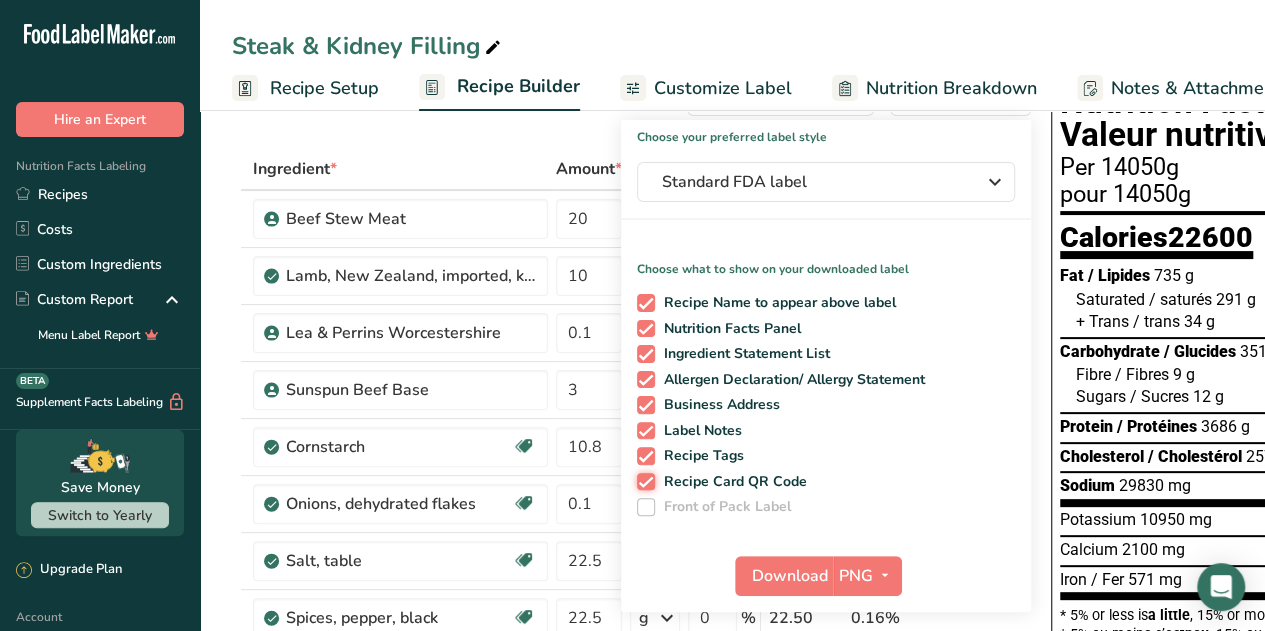 scroll, scrollTop: 100, scrollLeft: 0, axis: vertical 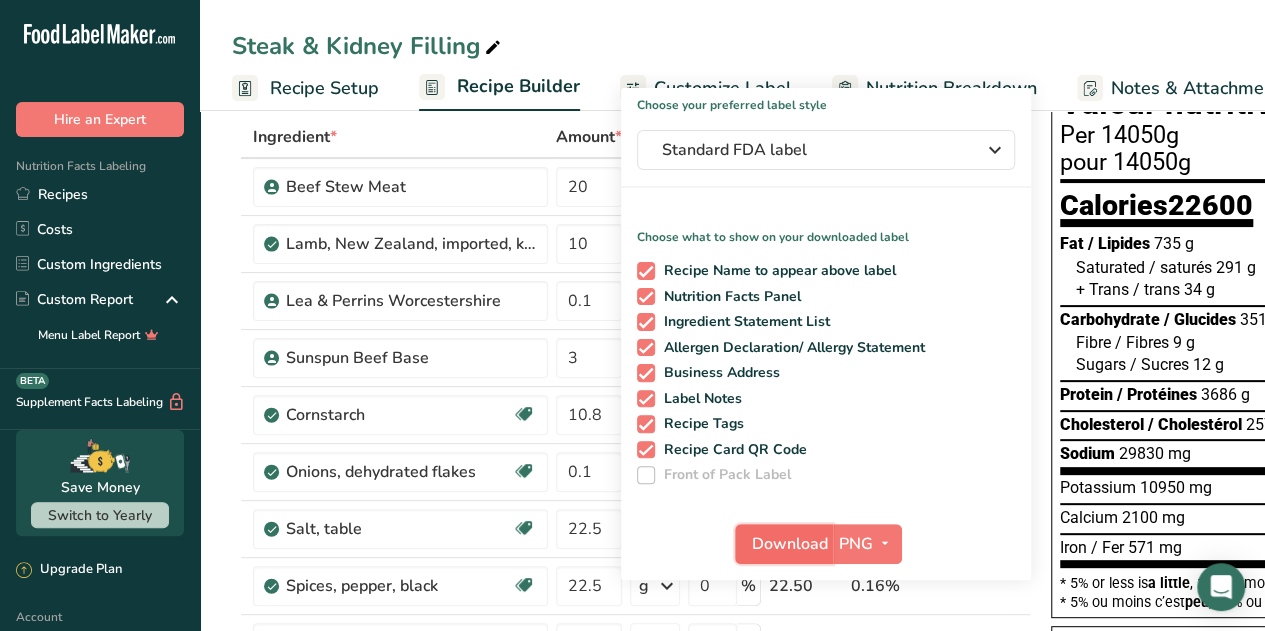 click on "Download" at bounding box center (790, 544) 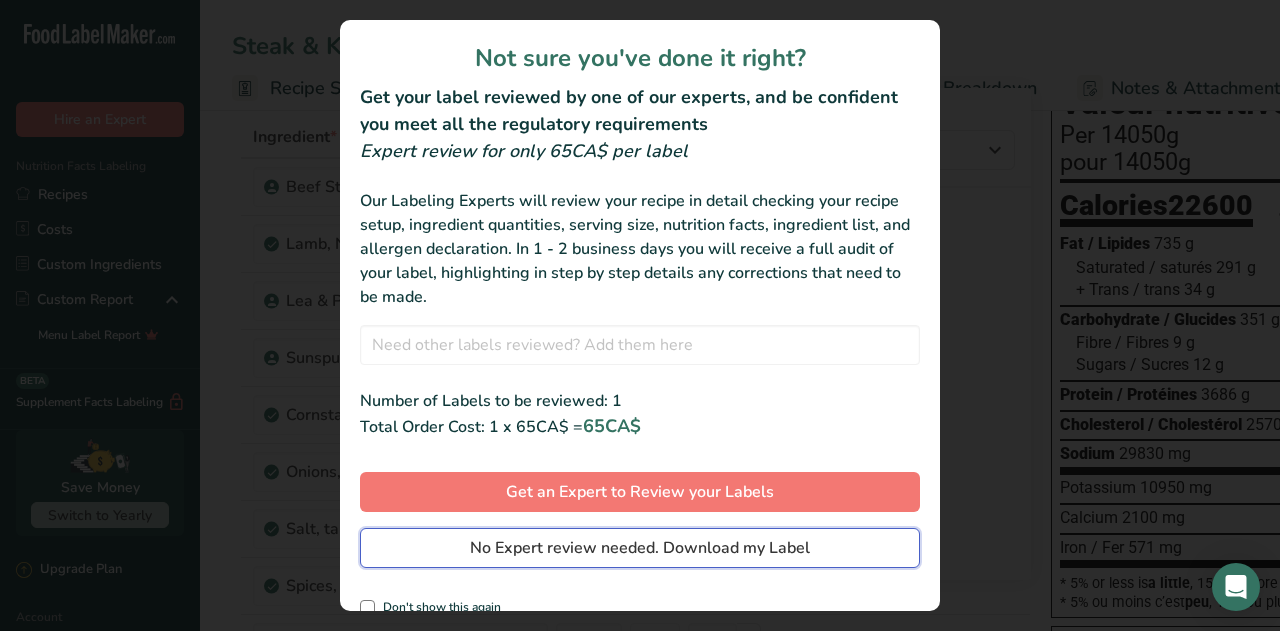 click on "No Expert review needed. Download my Label" at bounding box center (640, 548) 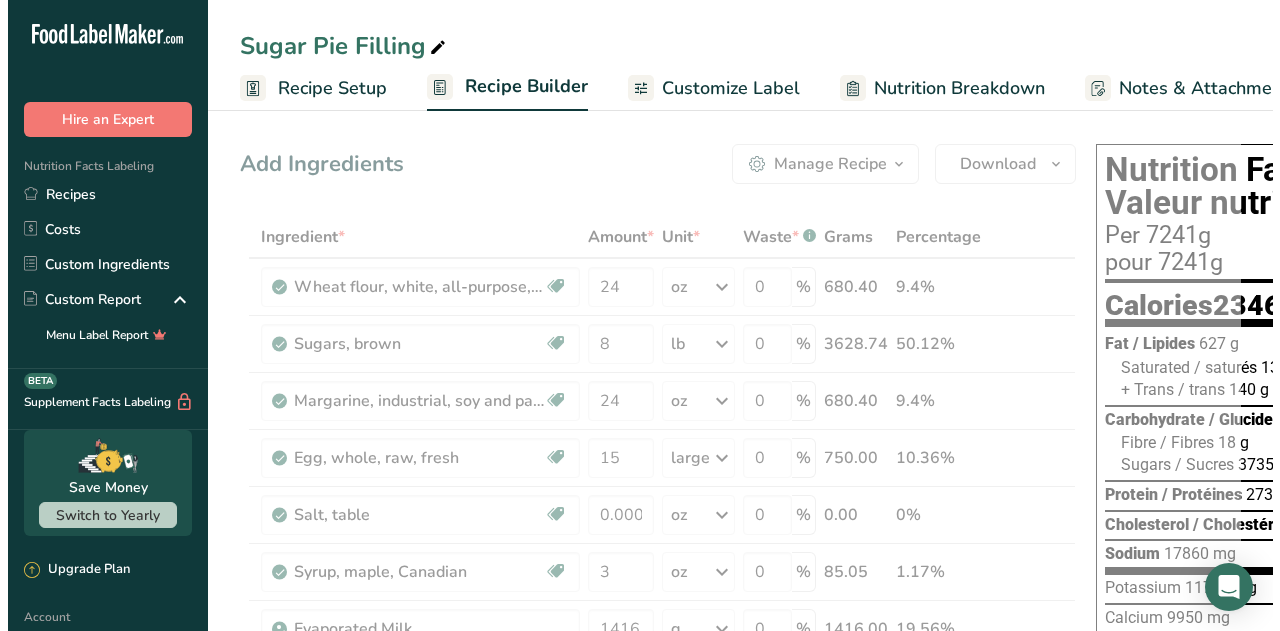 scroll, scrollTop: 0, scrollLeft: 0, axis: both 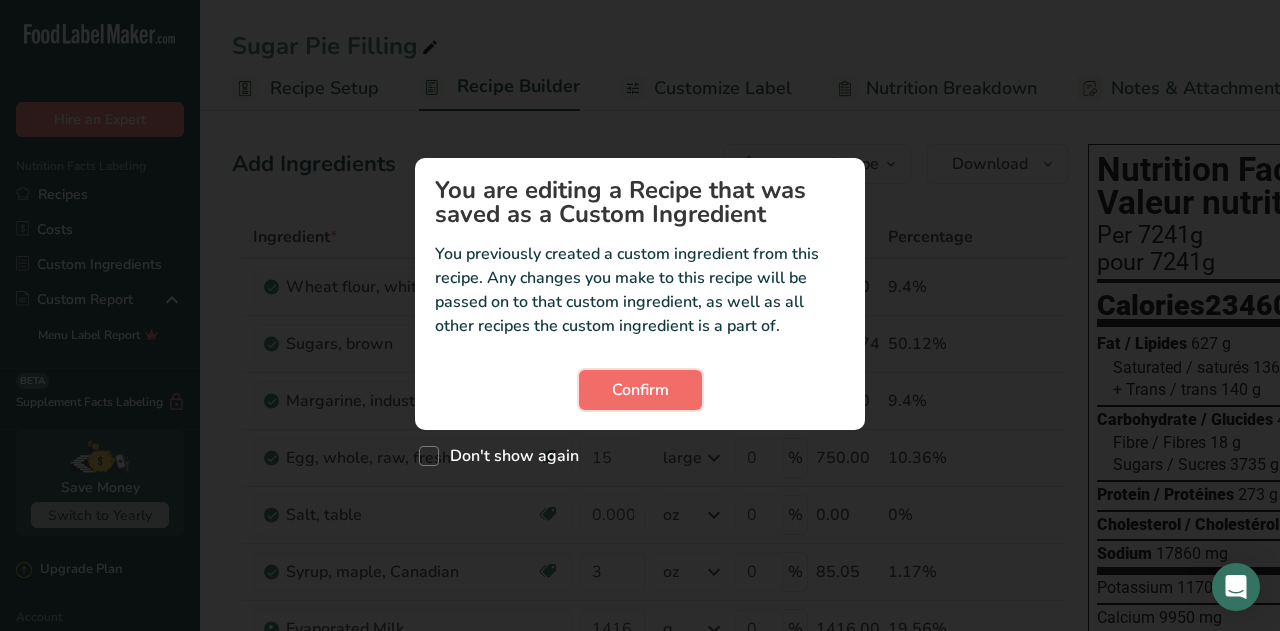 click on "Confirm" at bounding box center (640, 390) 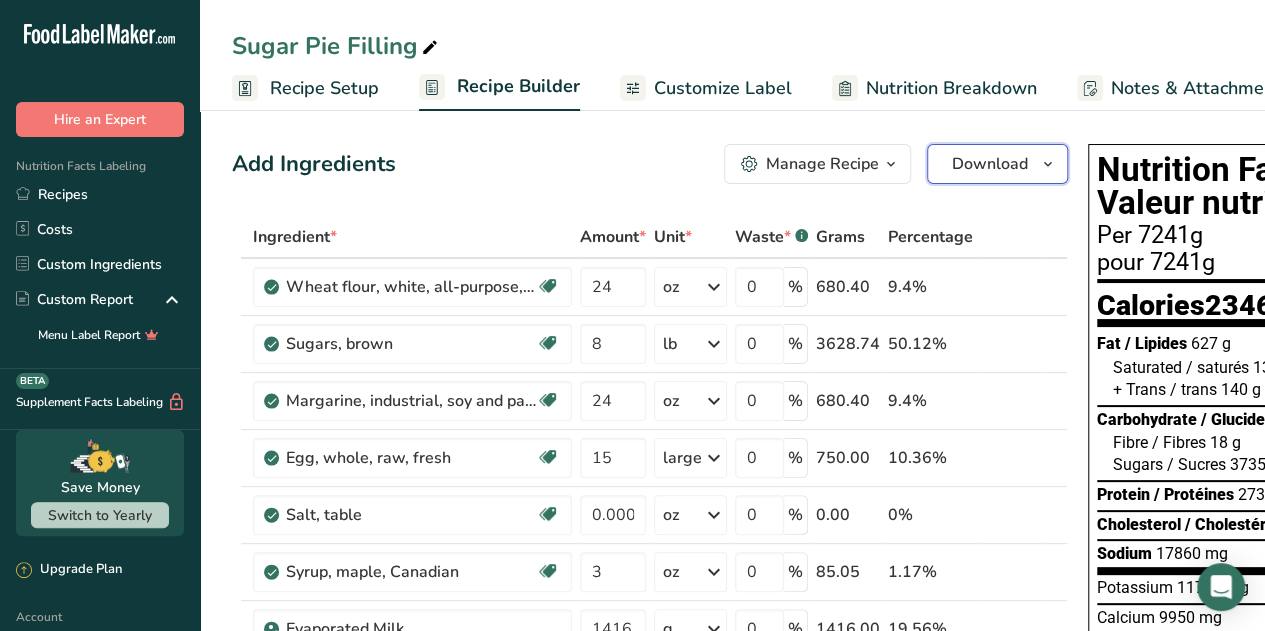click on "Download" at bounding box center [997, 164] 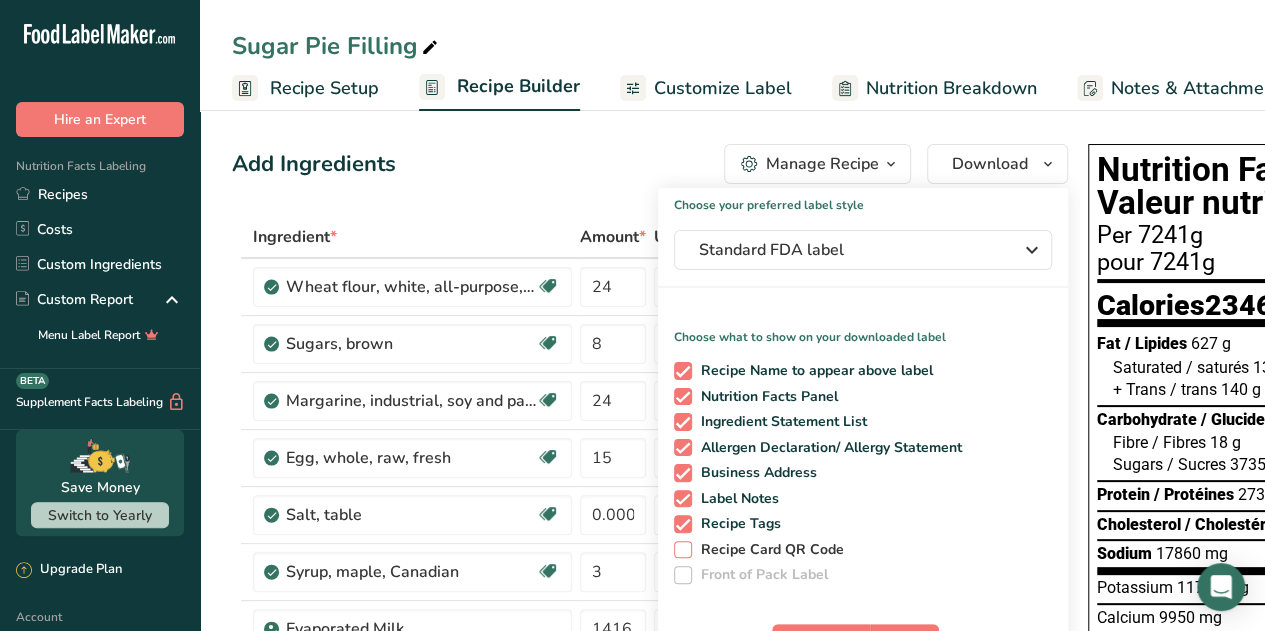 click on "Recipe Card QR Code" at bounding box center [768, 550] 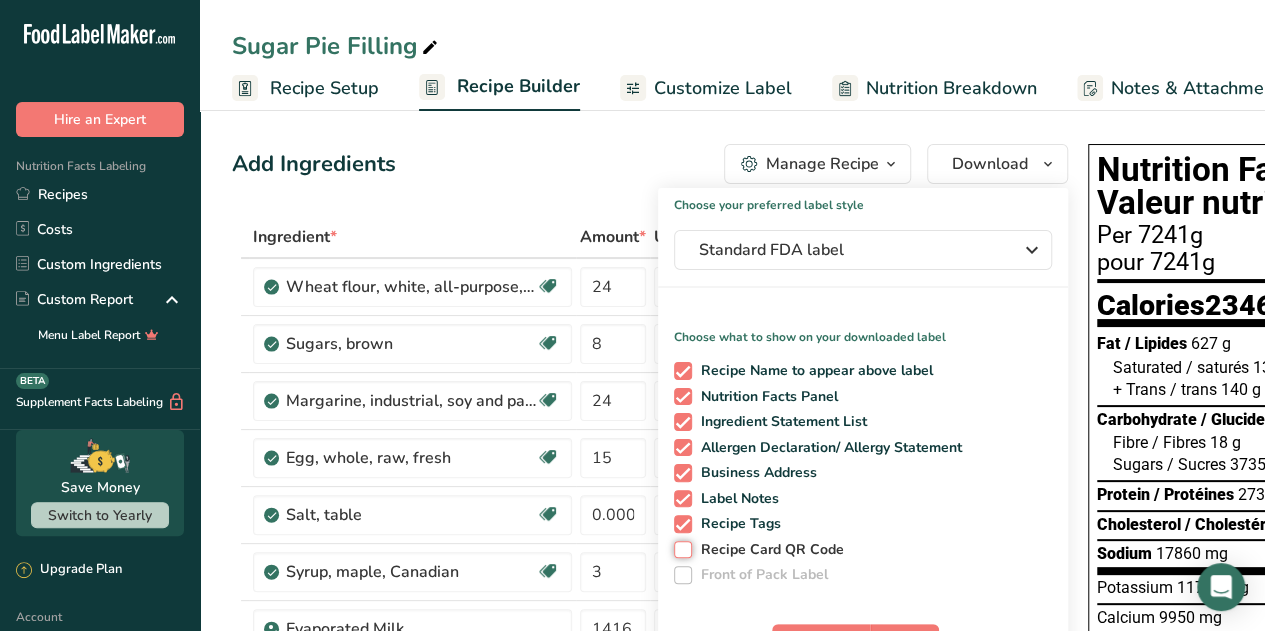 click on "Recipe Card QR Code" at bounding box center [680, 549] 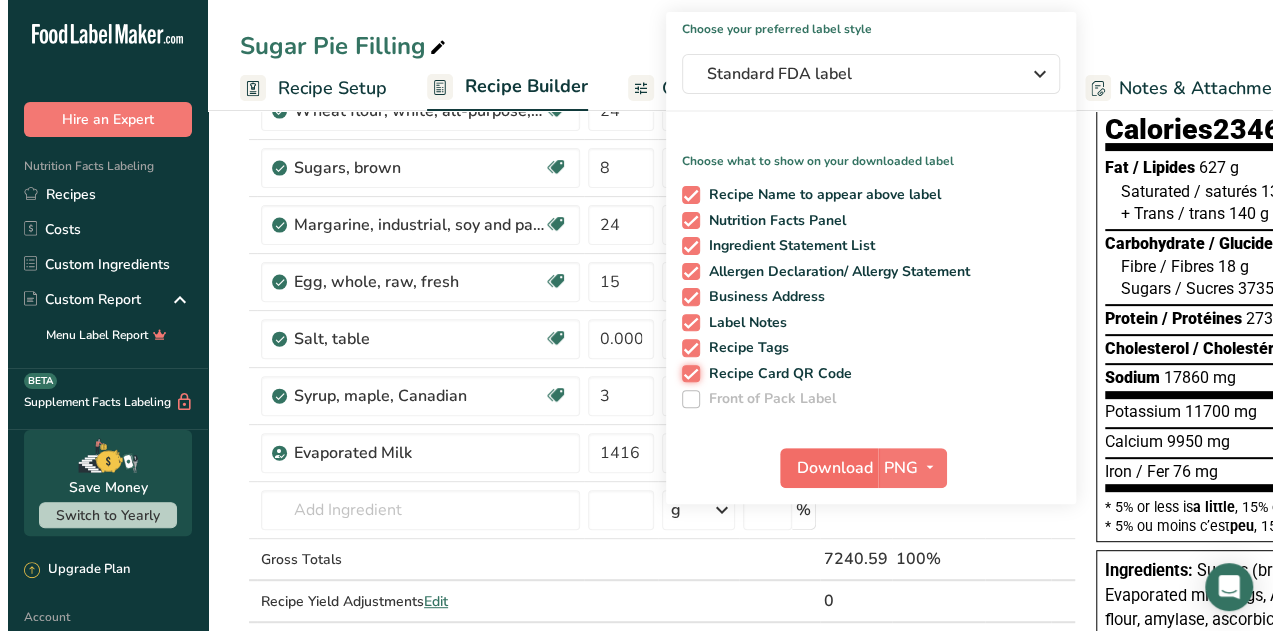 scroll, scrollTop: 200, scrollLeft: 0, axis: vertical 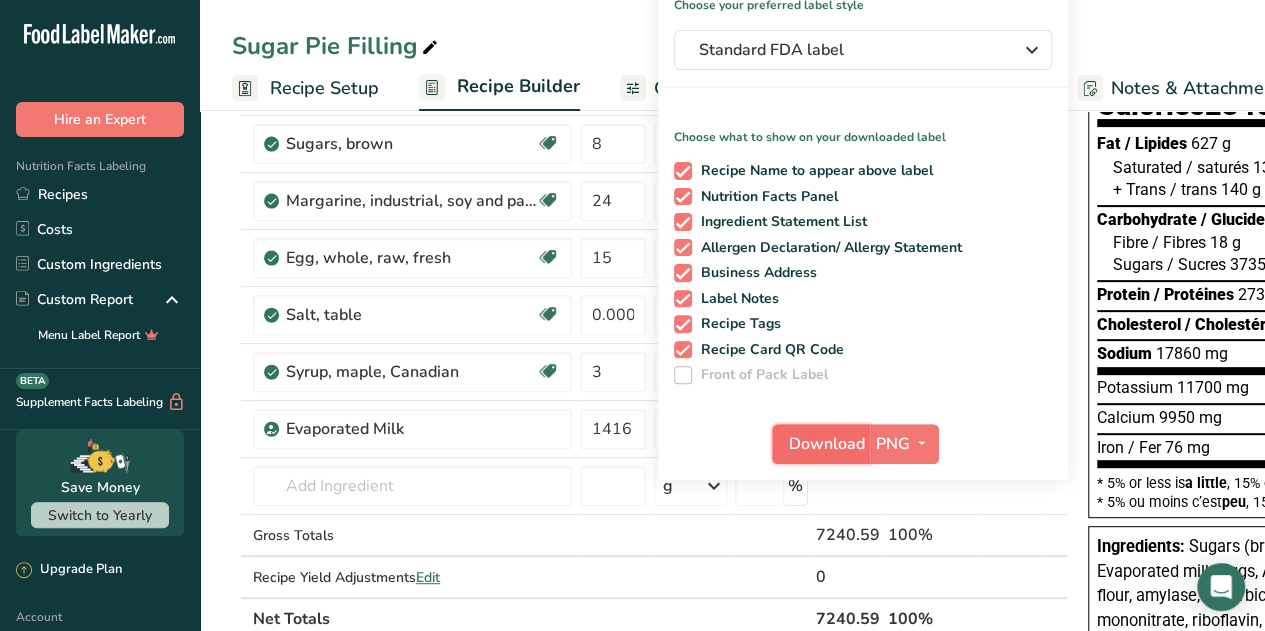 click on "Download" at bounding box center (827, 444) 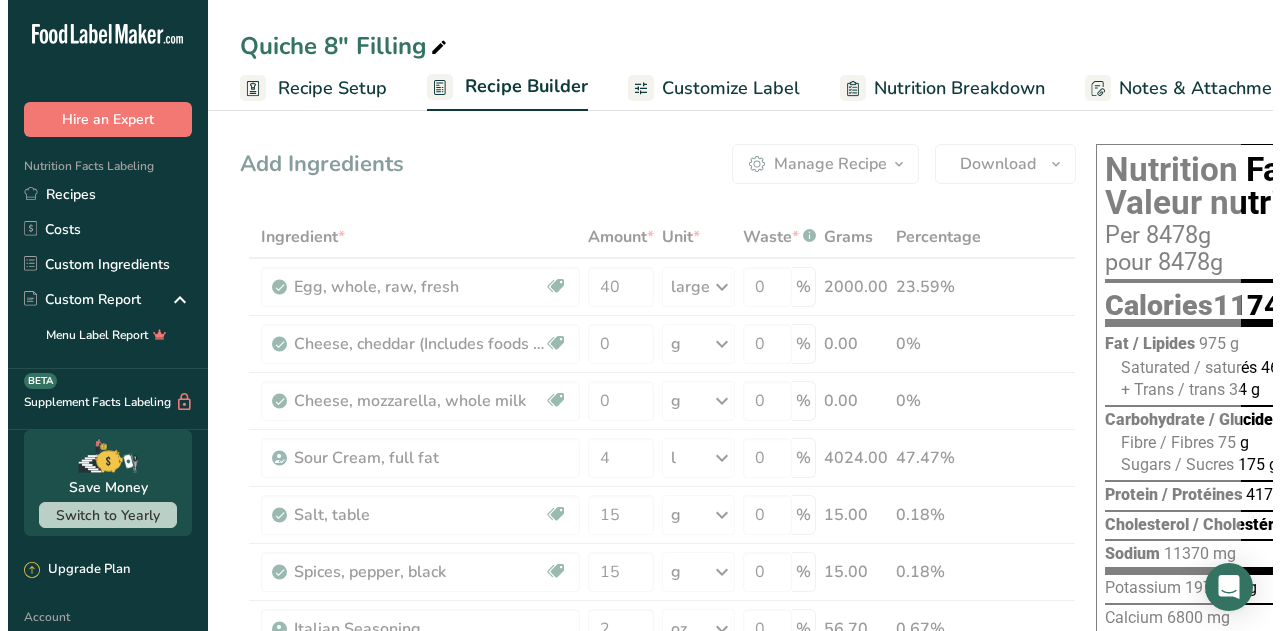 scroll, scrollTop: 0, scrollLeft: 0, axis: both 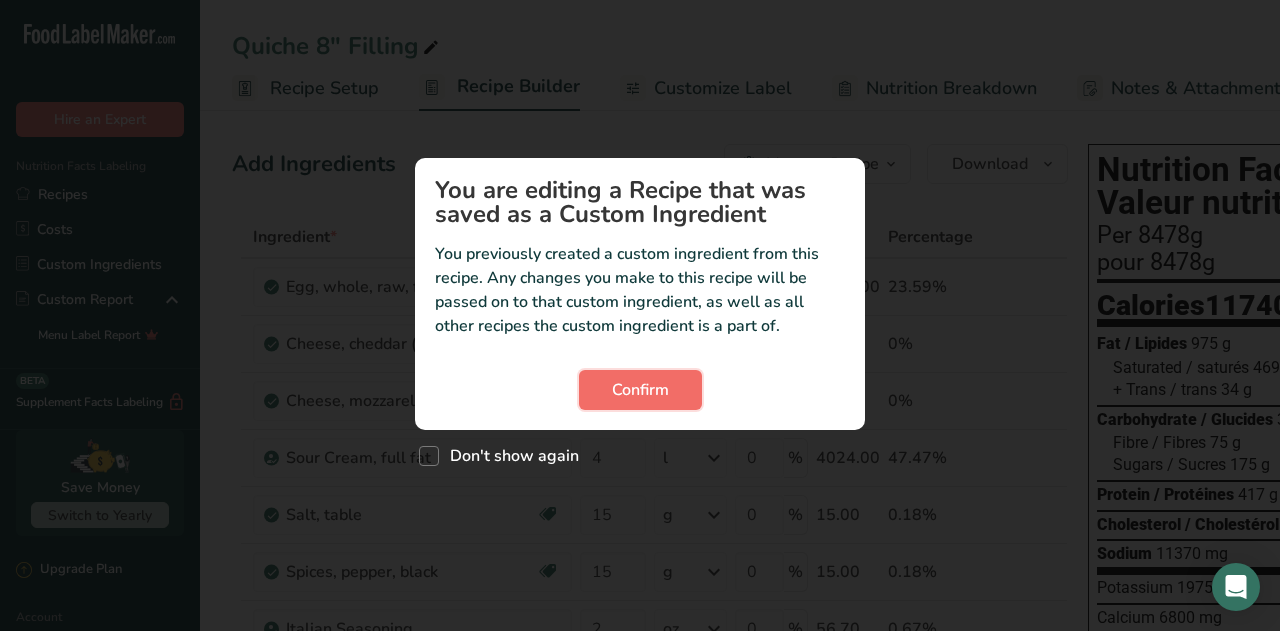 click on "Confirm" at bounding box center (640, 390) 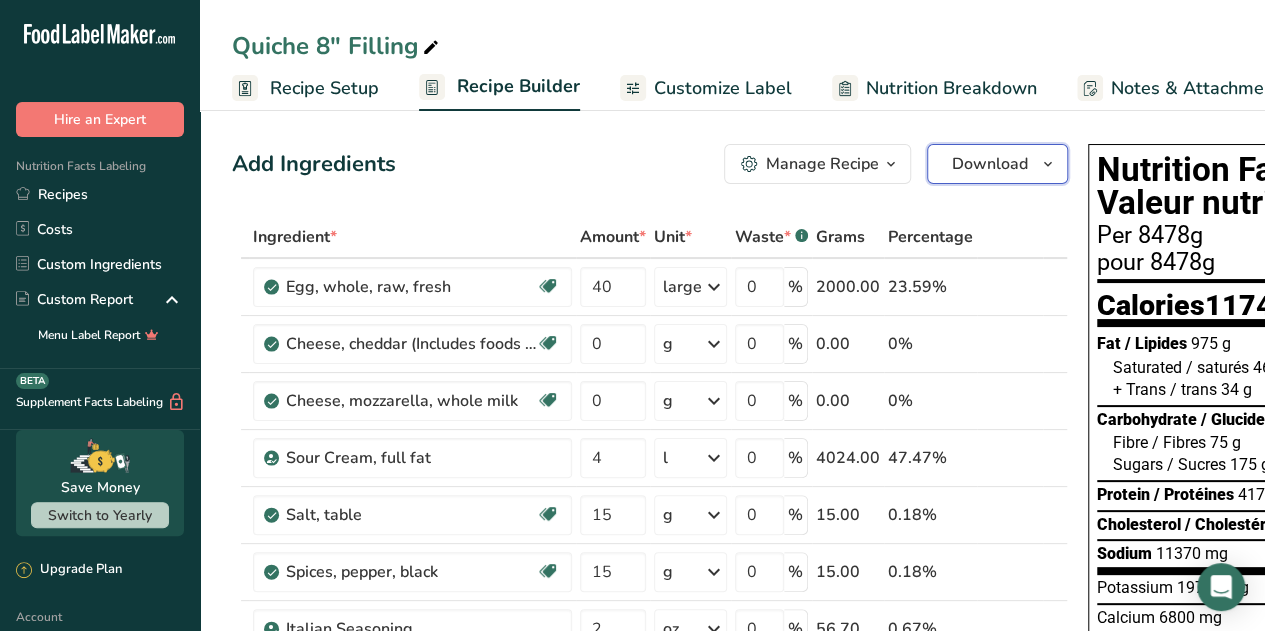 click on "Download" at bounding box center [997, 164] 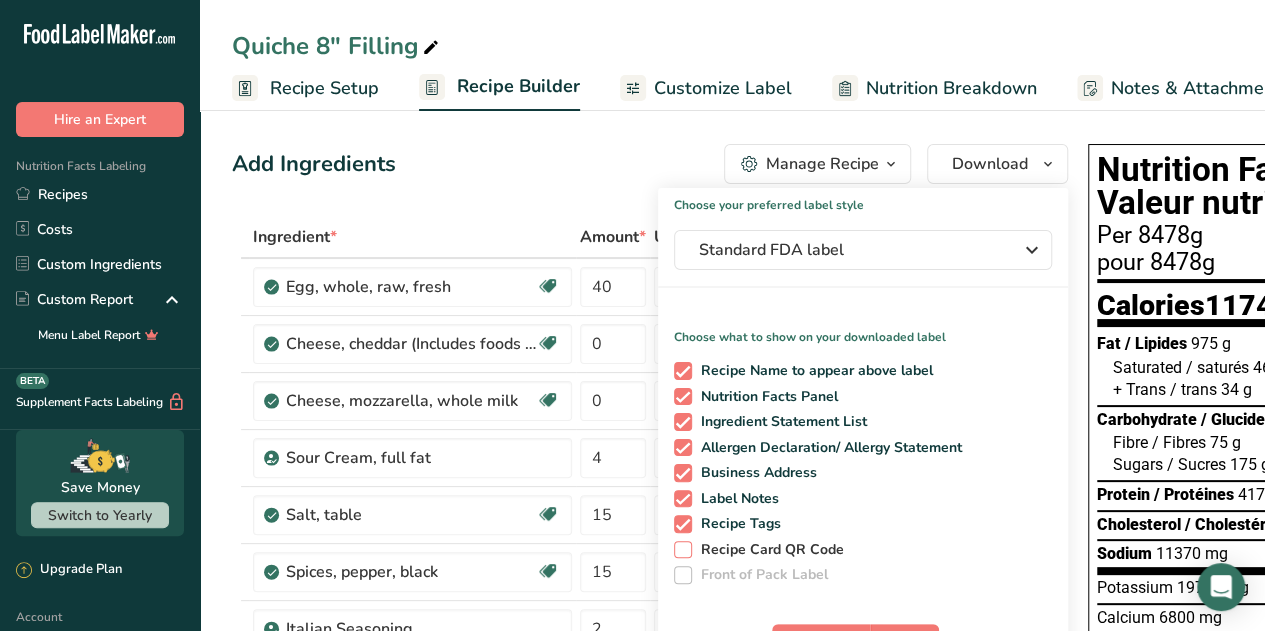 click on "Recipe Card QR Code" at bounding box center [768, 550] 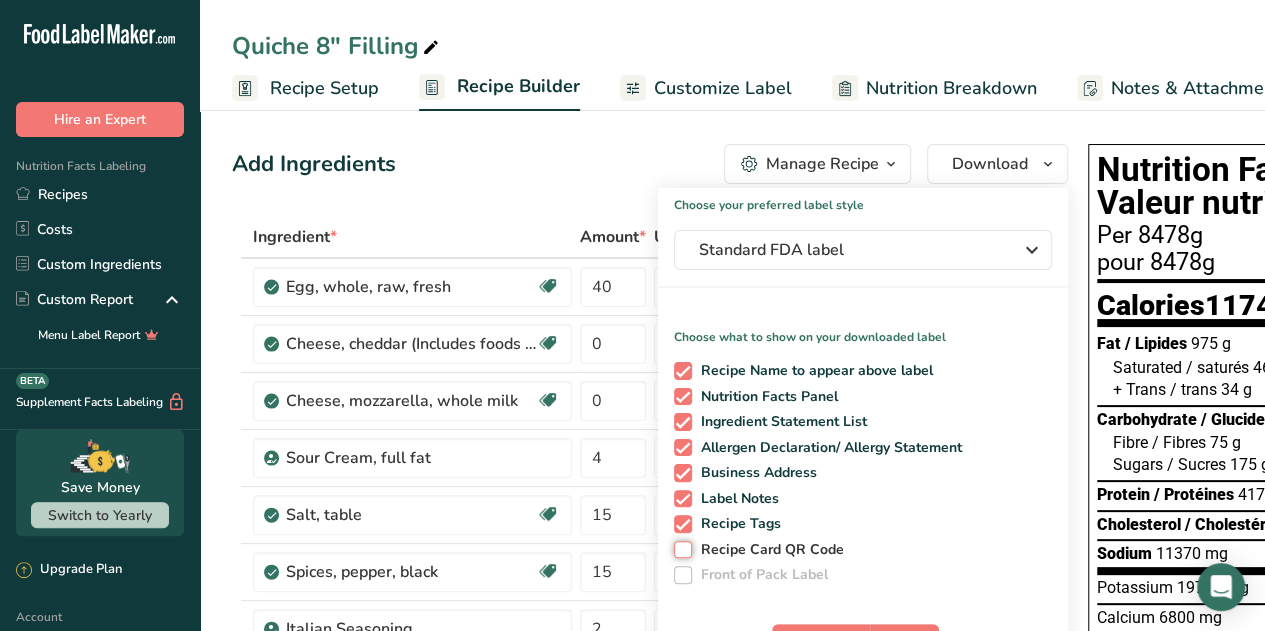 click on "Recipe Card QR Code" at bounding box center [680, 549] 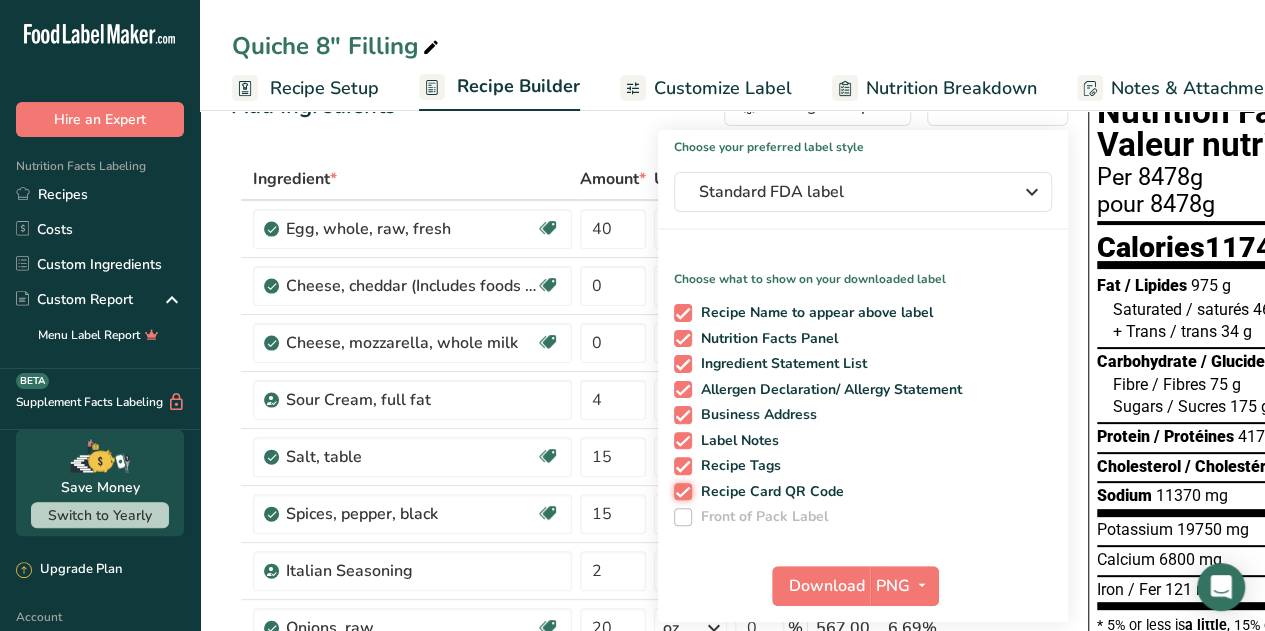 scroll, scrollTop: 100, scrollLeft: 0, axis: vertical 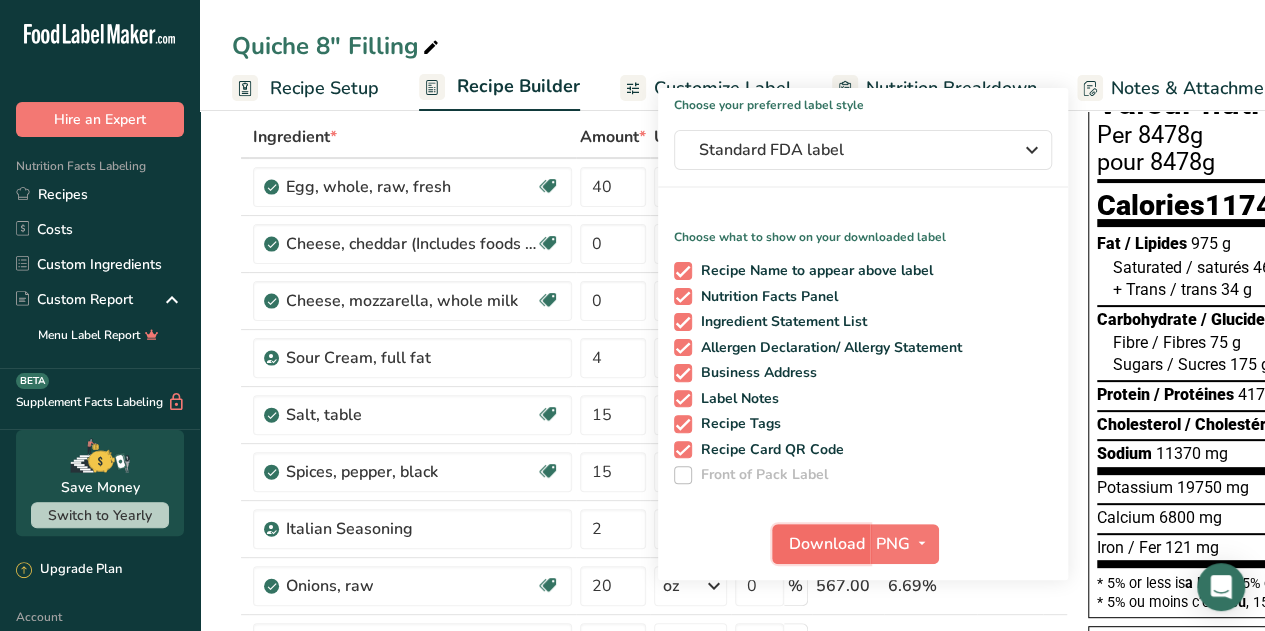 click on "Download" at bounding box center [821, 544] 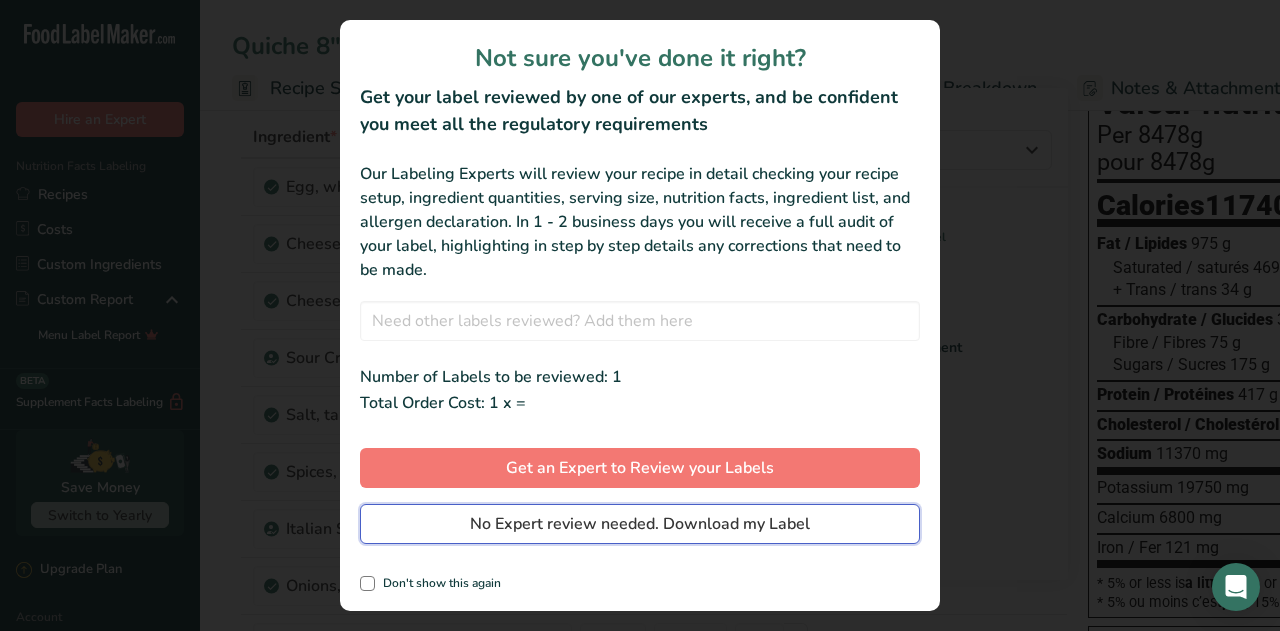 click on "No Expert review needed. Download my Label" at bounding box center (640, 524) 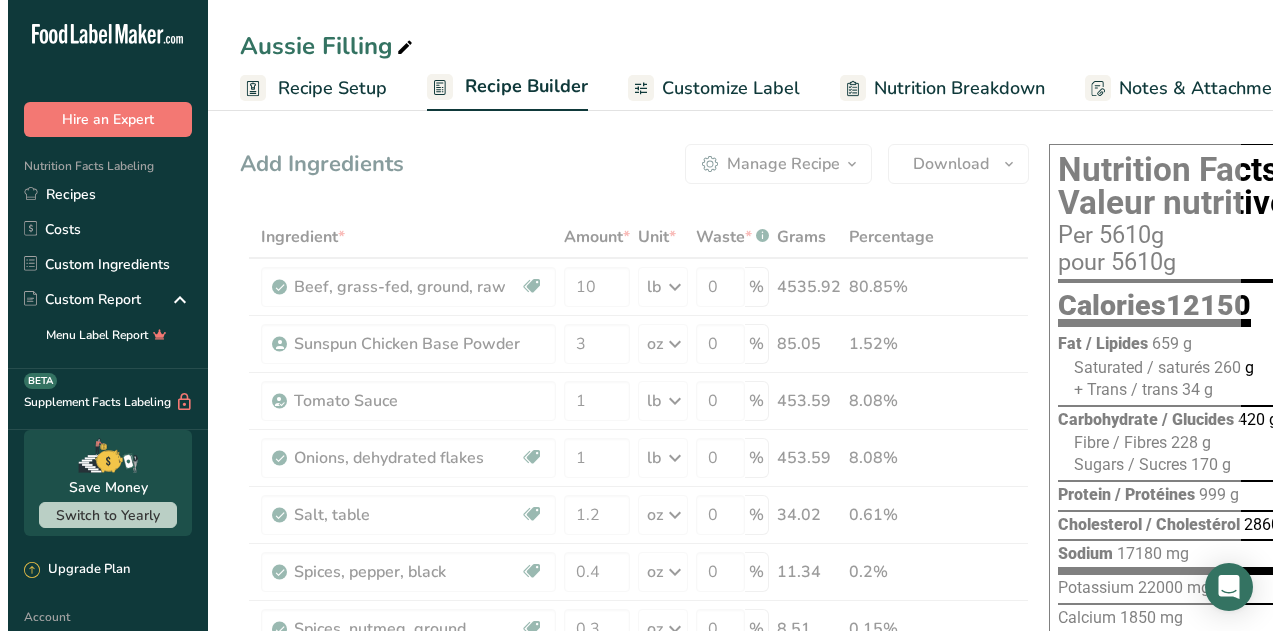 scroll, scrollTop: 0, scrollLeft: 0, axis: both 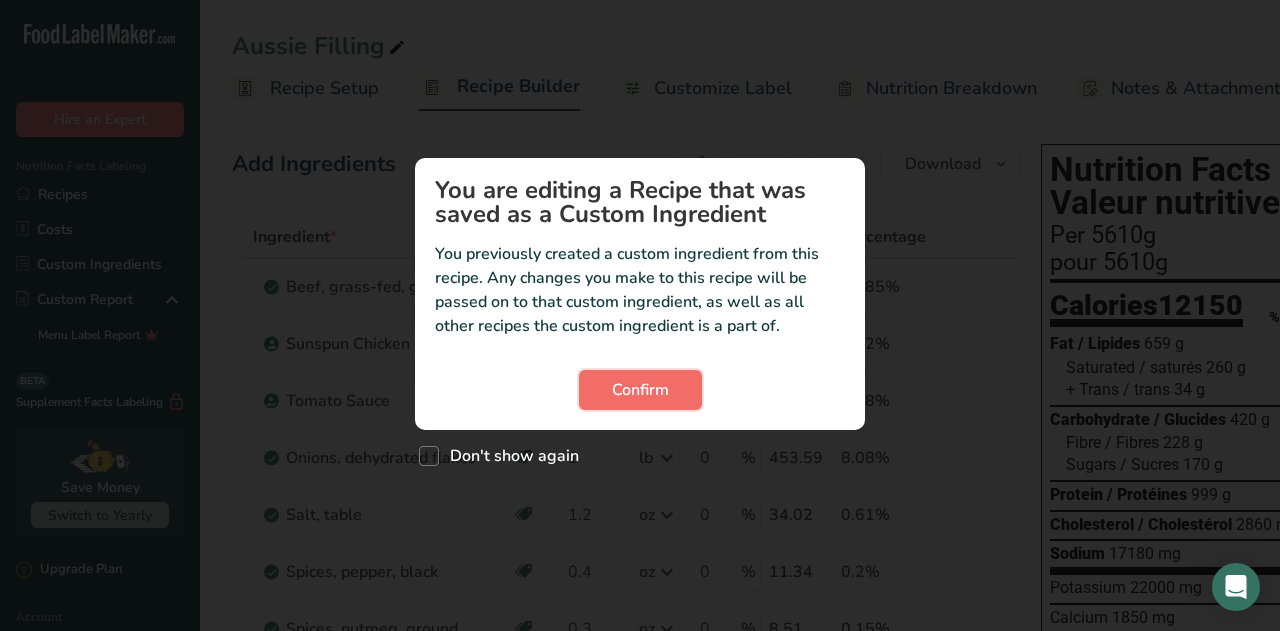 click on "Confirm" at bounding box center (640, 390) 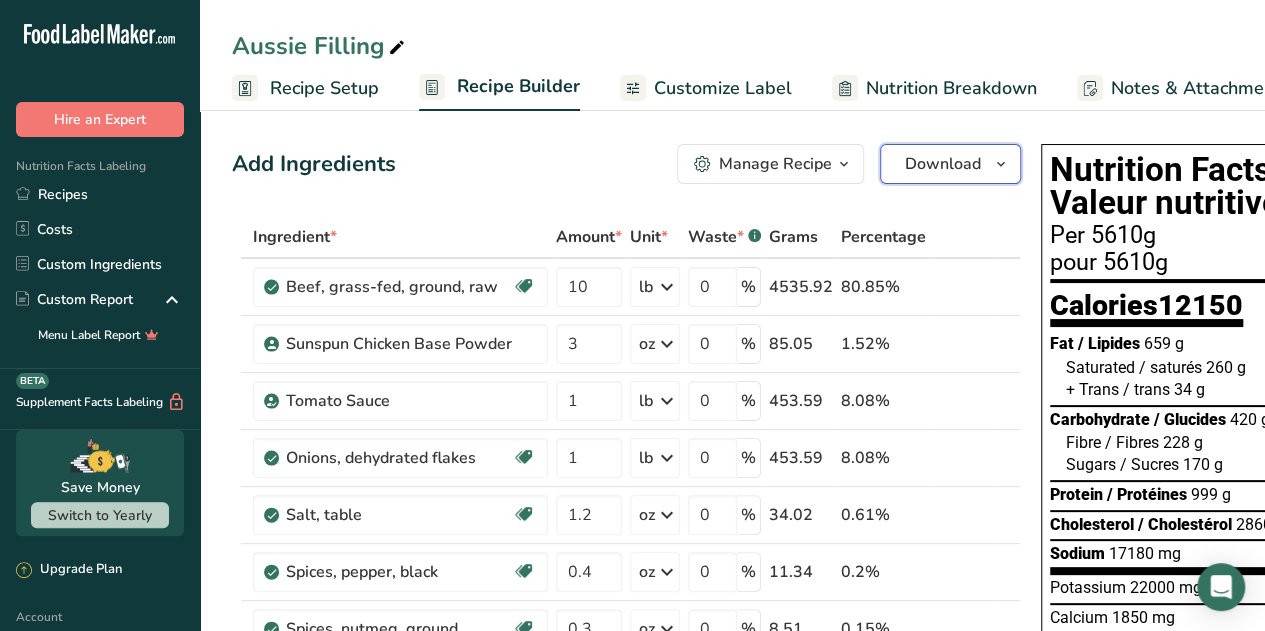 click on "Download" at bounding box center [943, 164] 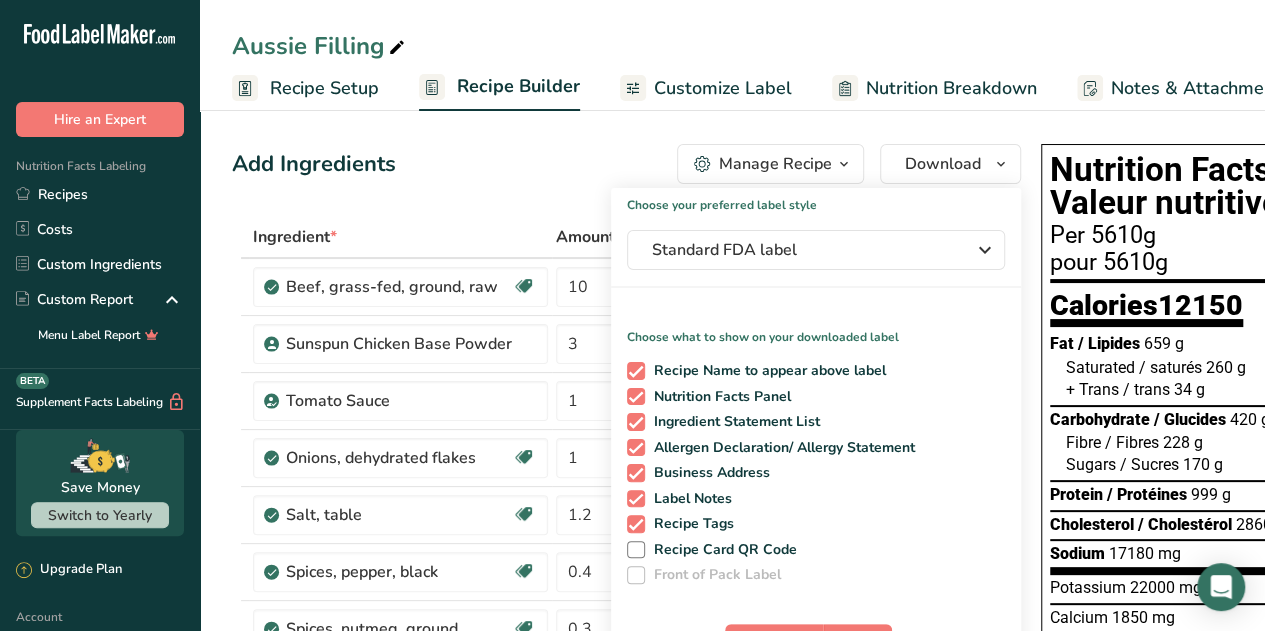 drag, startPoint x: 725, startPoint y: 547, endPoint x: 722, endPoint y: 536, distance: 11.401754 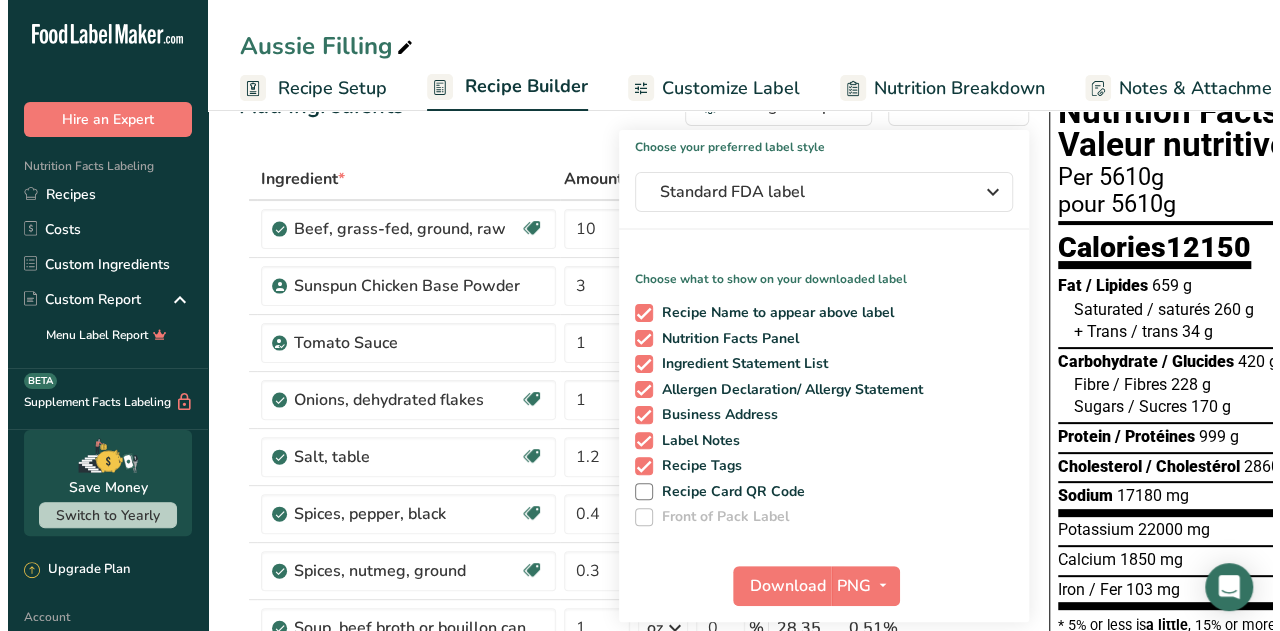 scroll, scrollTop: 100, scrollLeft: 0, axis: vertical 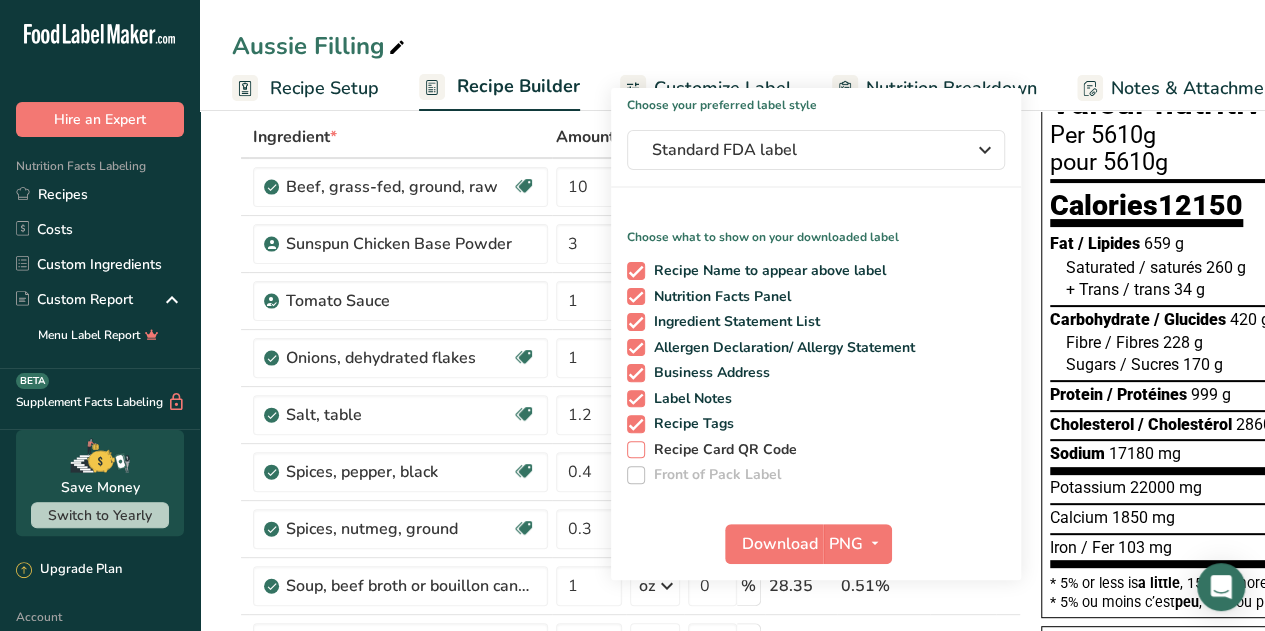 click on "Recipe Card QR Code" at bounding box center (721, 450) 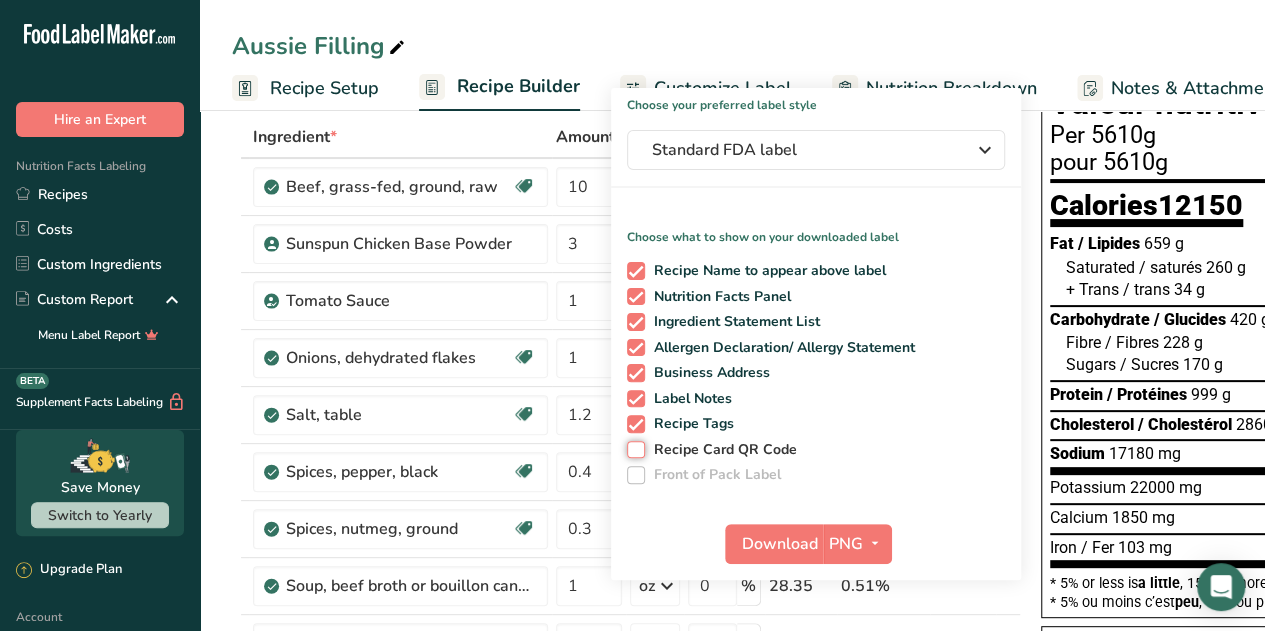 click on "Recipe Card QR Code" at bounding box center [633, 449] 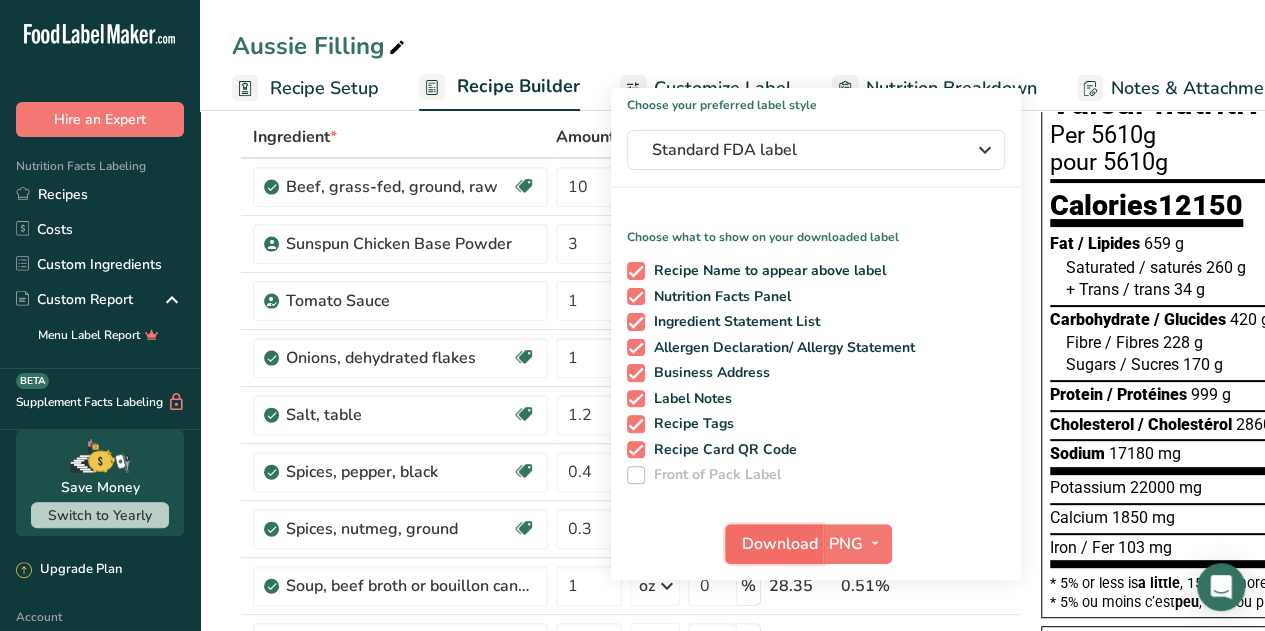 click on "Download" at bounding box center [780, 544] 